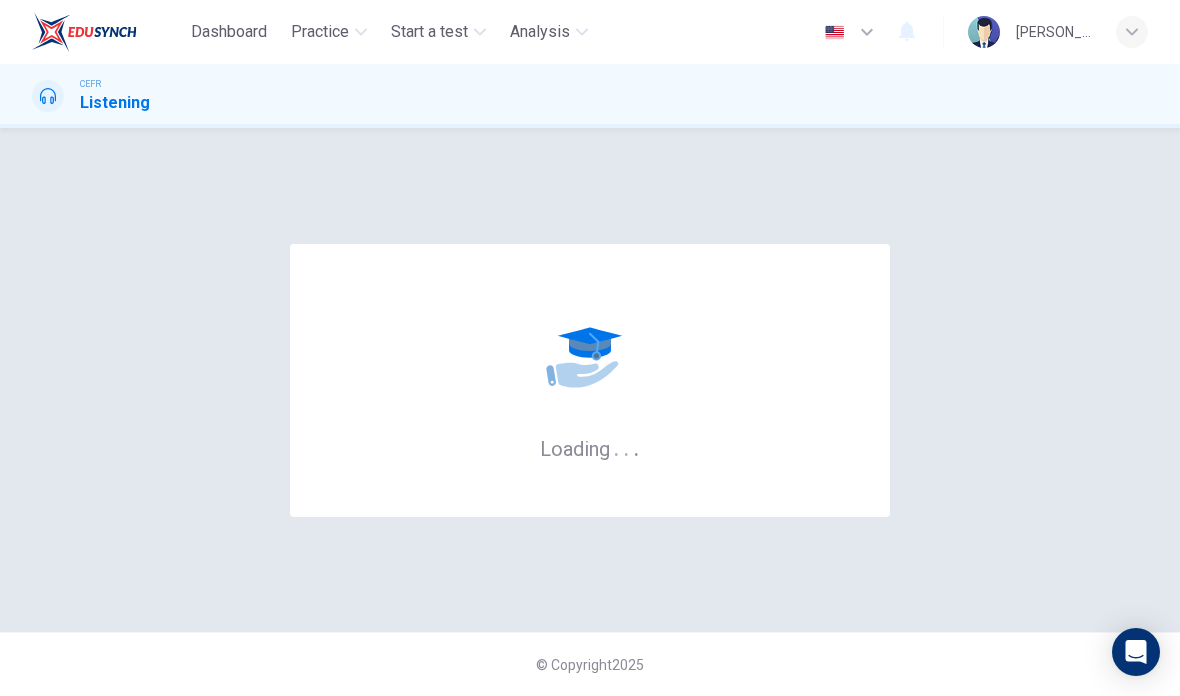 scroll, scrollTop: 0, scrollLeft: 0, axis: both 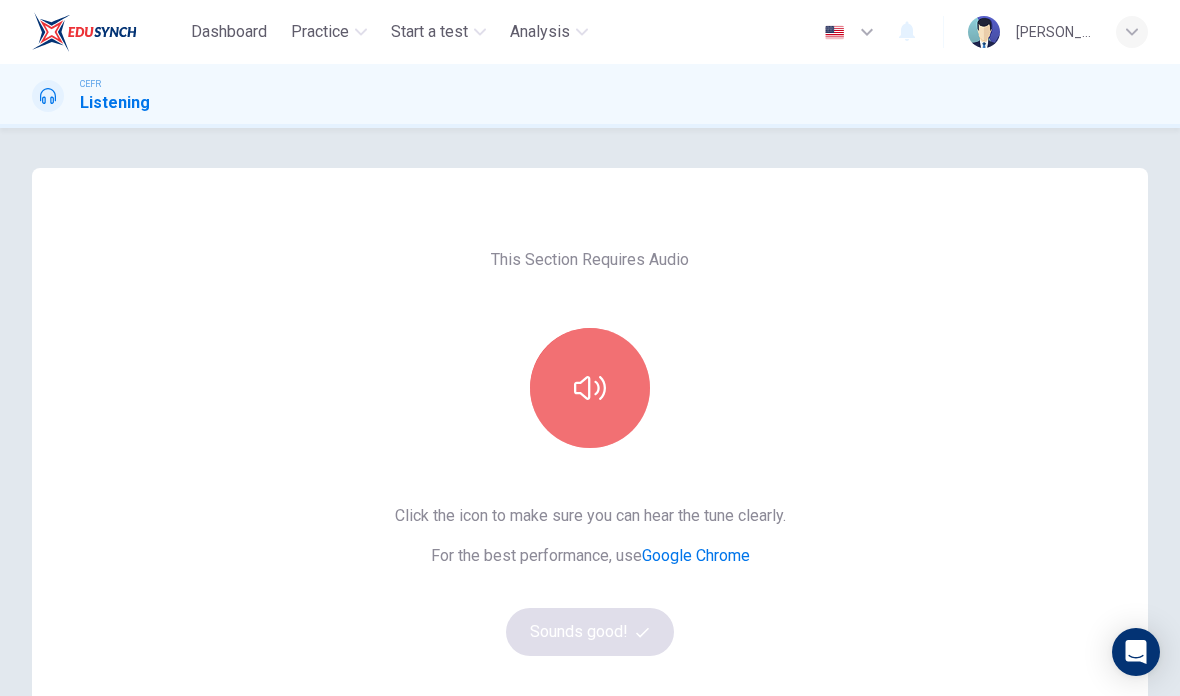 click at bounding box center [590, 388] 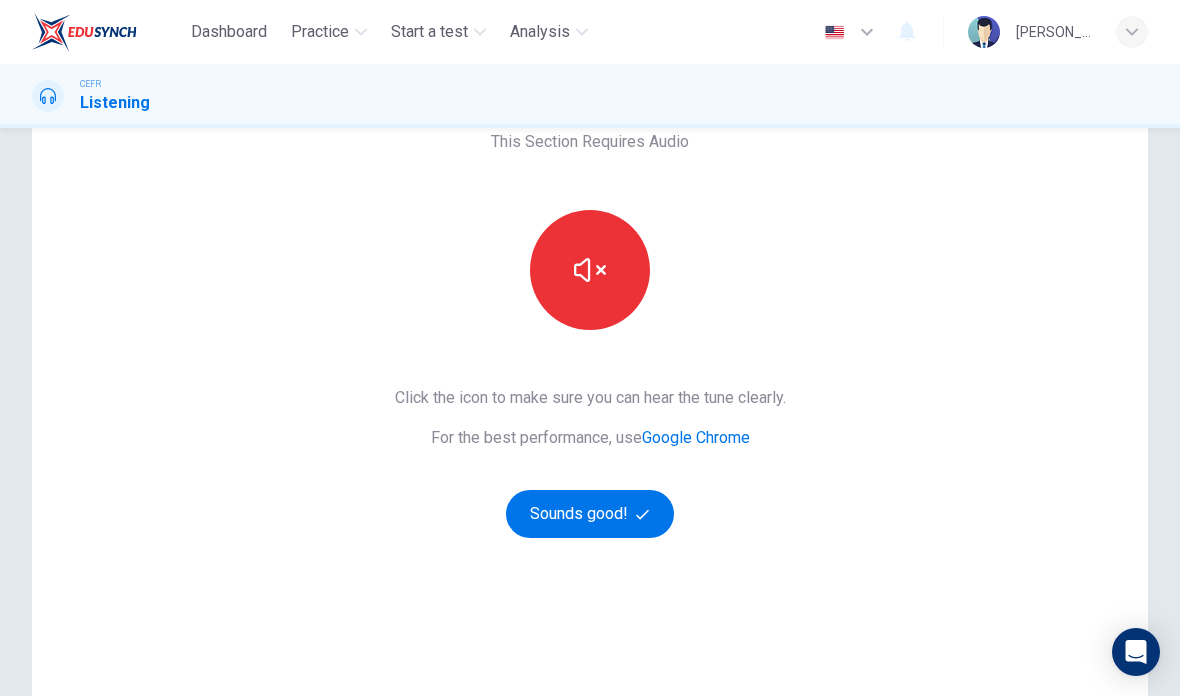 scroll, scrollTop: 118, scrollLeft: 0, axis: vertical 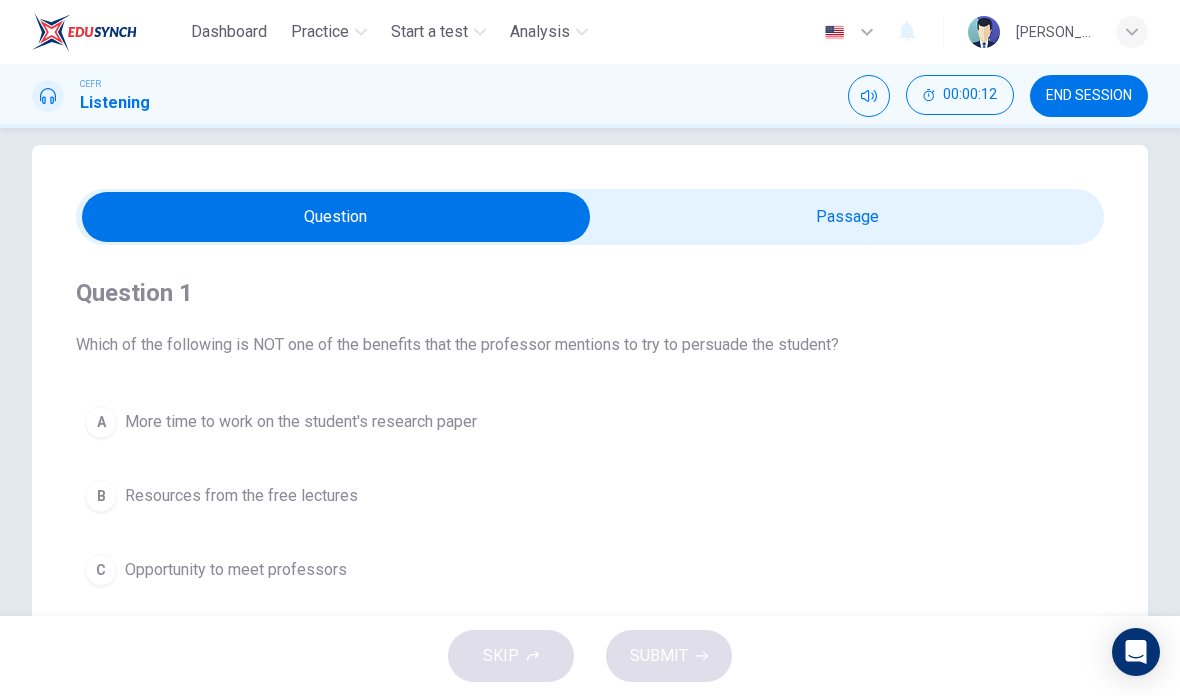 click at bounding box center [336, 217] 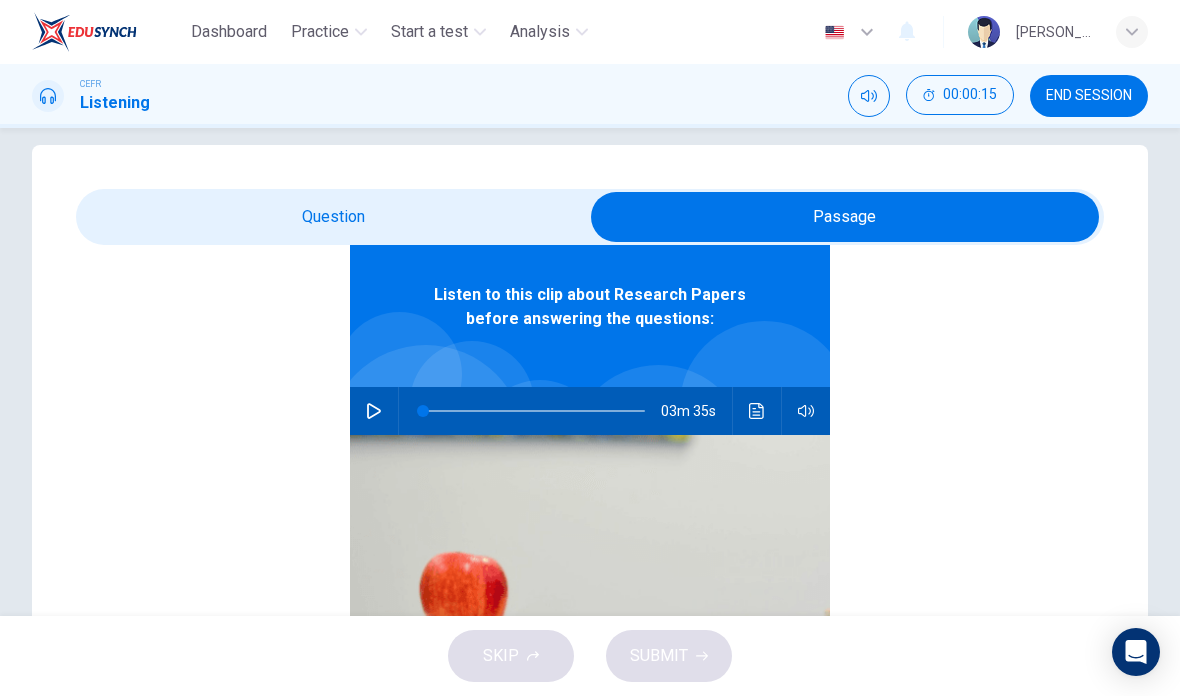 scroll, scrollTop: 112, scrollLeft: 0, axis: vertical 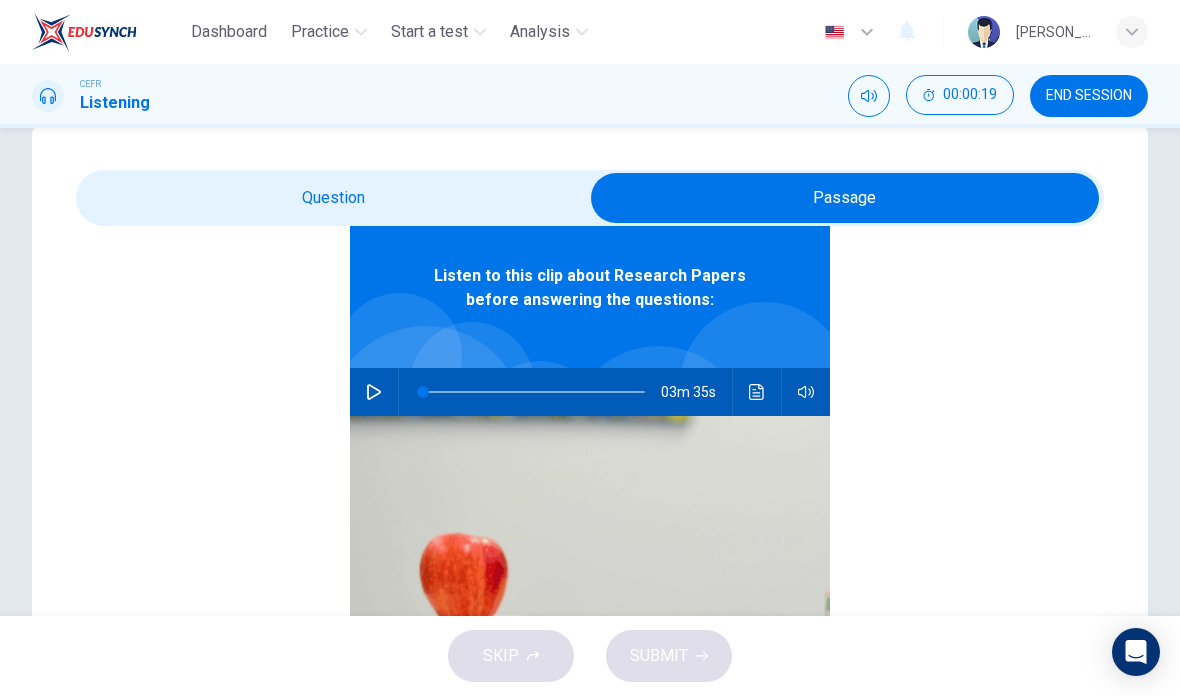 click 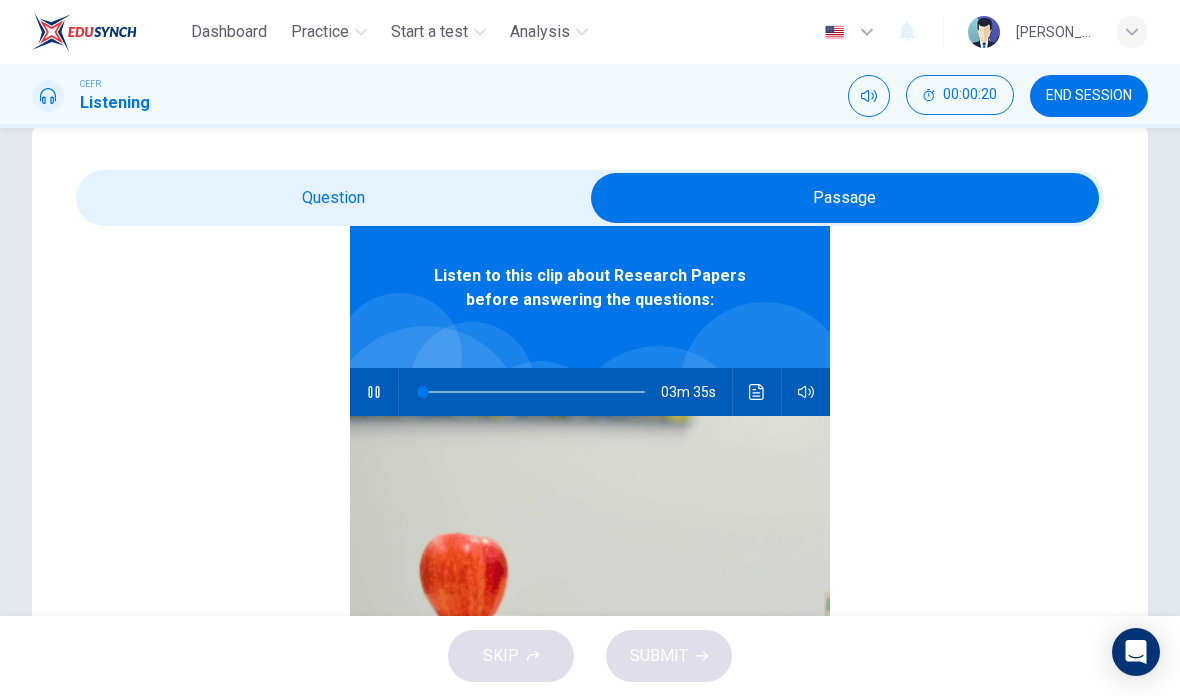 click at bounding box center (845, 198) 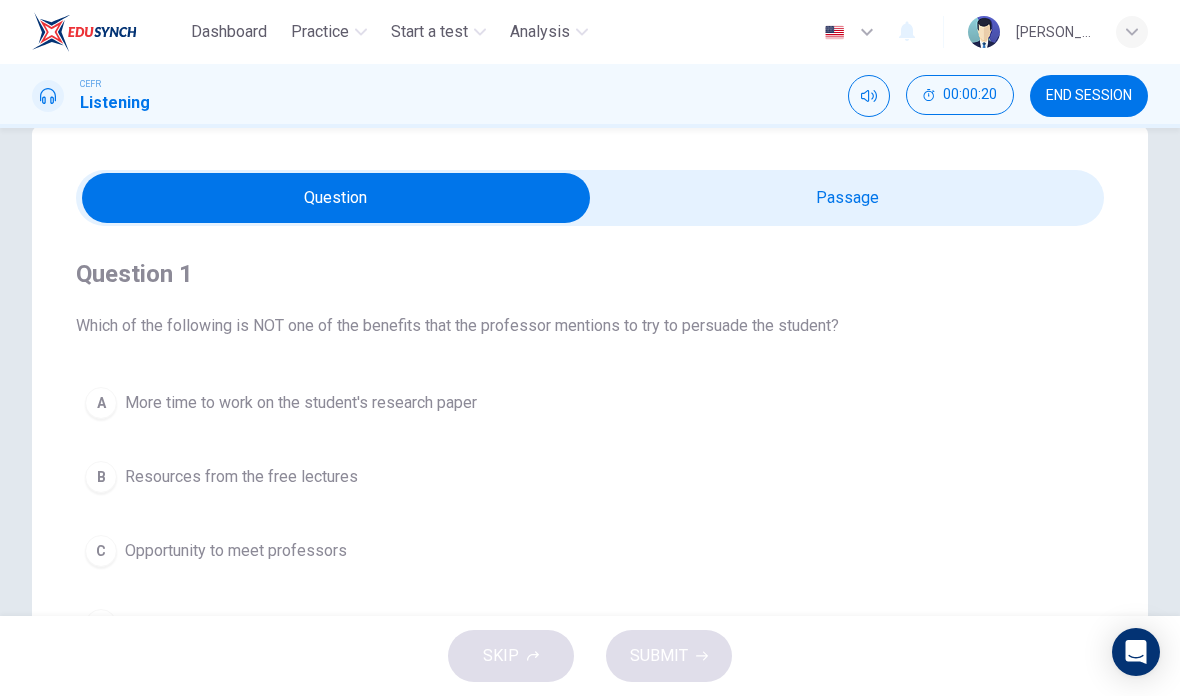 scroll, scrollTop: 0, scrollLeft: 0, axis: both 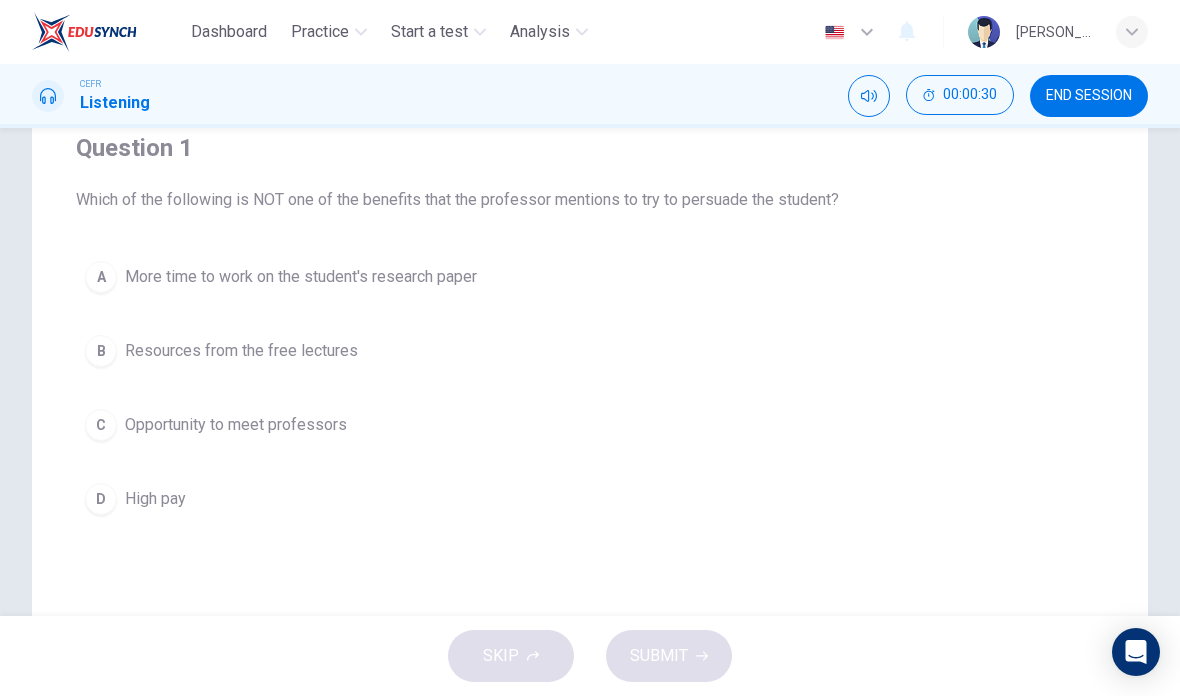 click on "Dashboard Practice Start a test Analysis English en ​ DAYANG NUR FARZANA BINTI AWANG ZAINI" at bounding box center [590, 32] 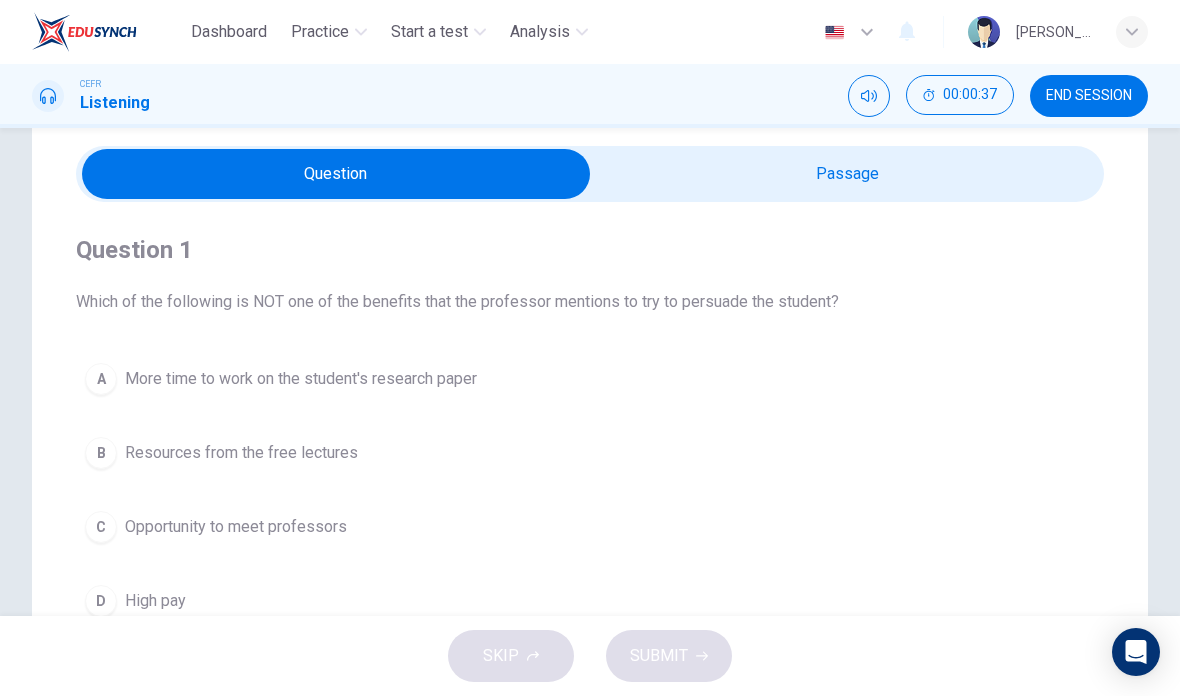 scroll, scrollTop: 44, scrollLeft: 0, axis: vertical 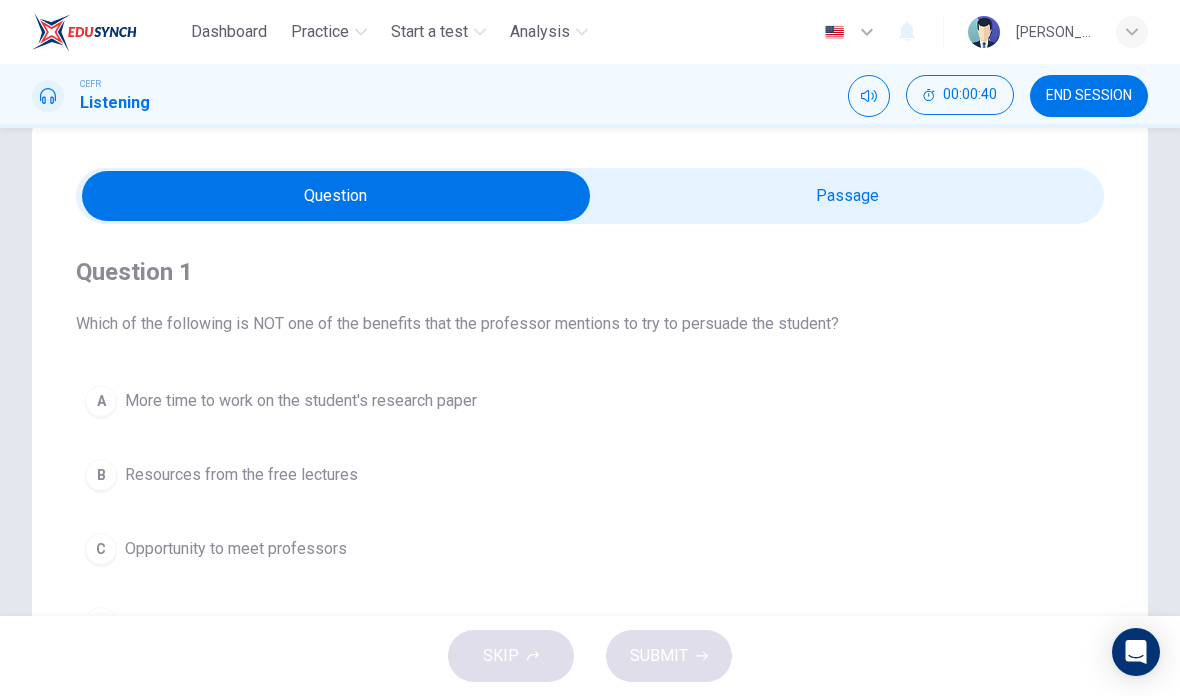 click at bounding box center [336, 196] 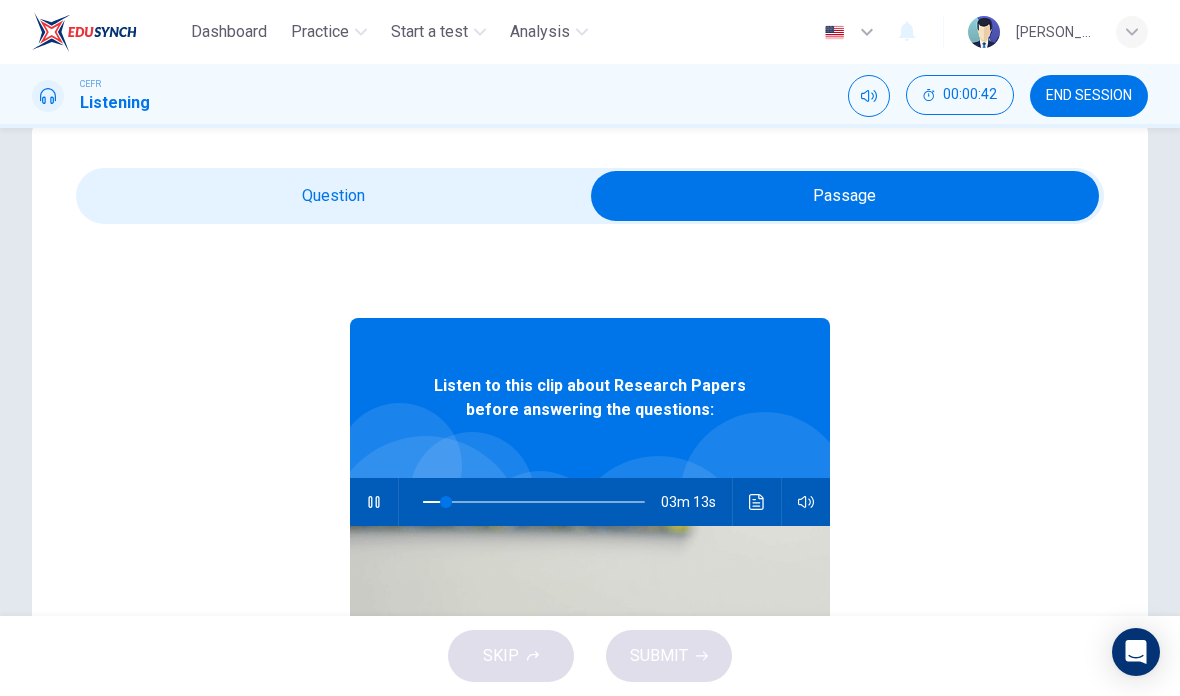 type on "11" 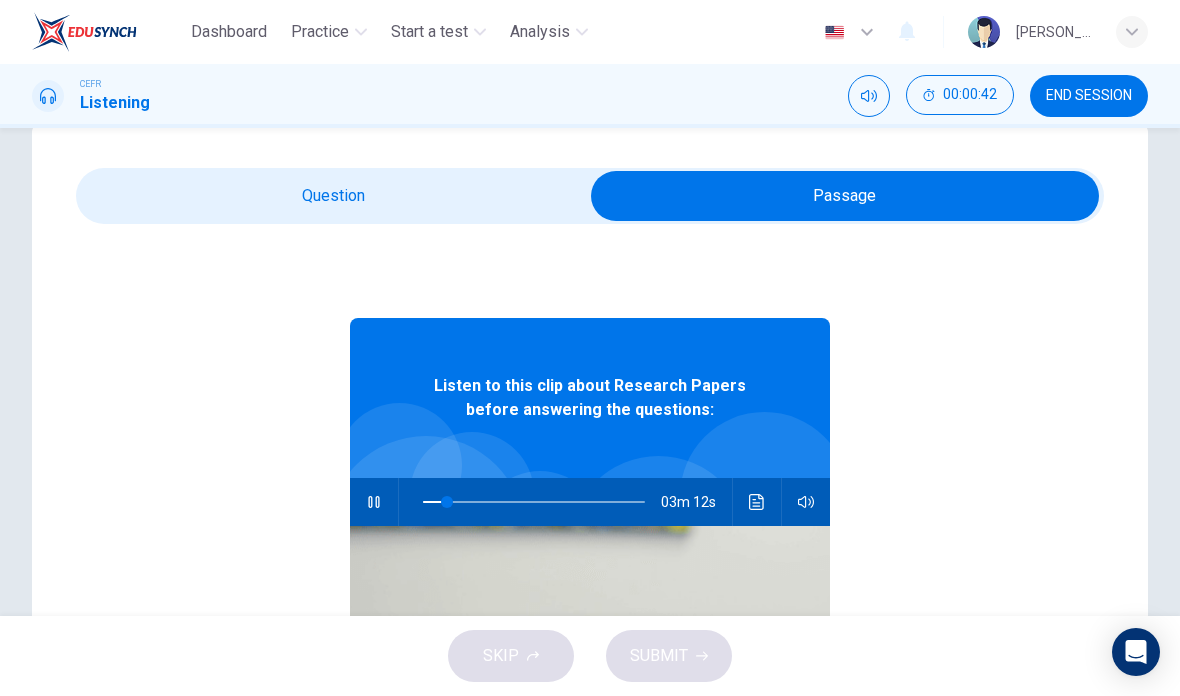 click on "Question 1 Which of the following is NOT one of the benefits that the professor mentions to try to persuade the student? A More time to work on the student's research paper B Resources from the free lectures C Opportunity to meet professors D High pay Listen to this clip about Research Papers before answering the questions:  03m 12s" at bounding box center [590, 526] 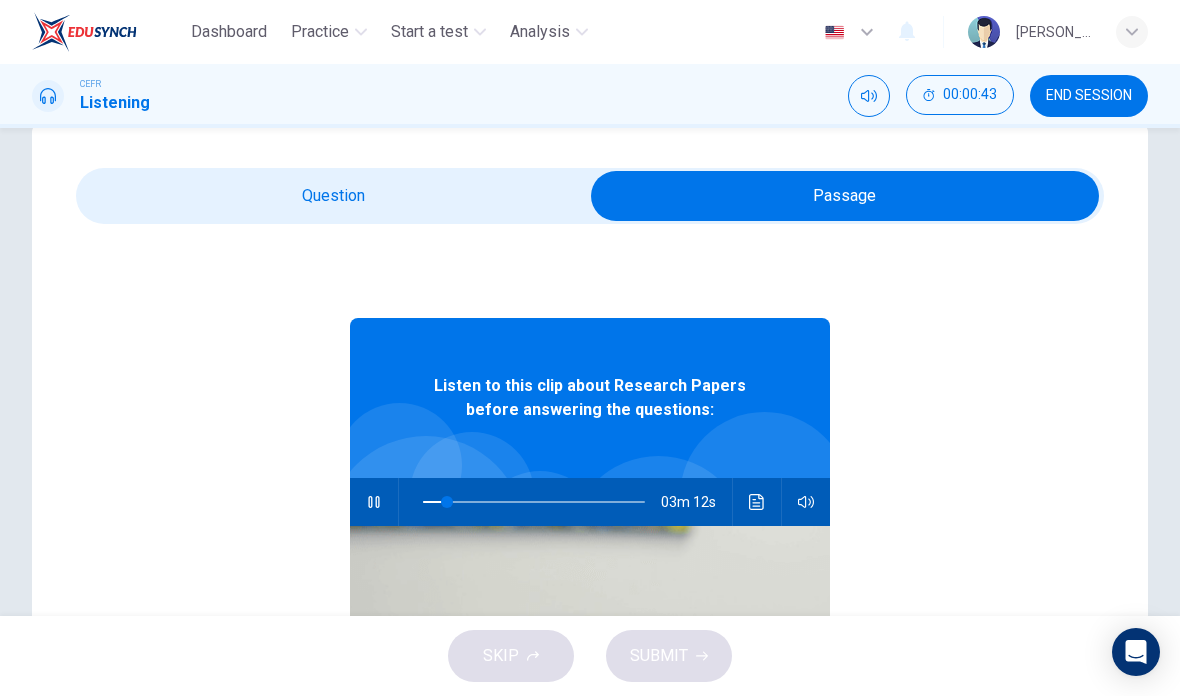click at bounding box center [845, 196] 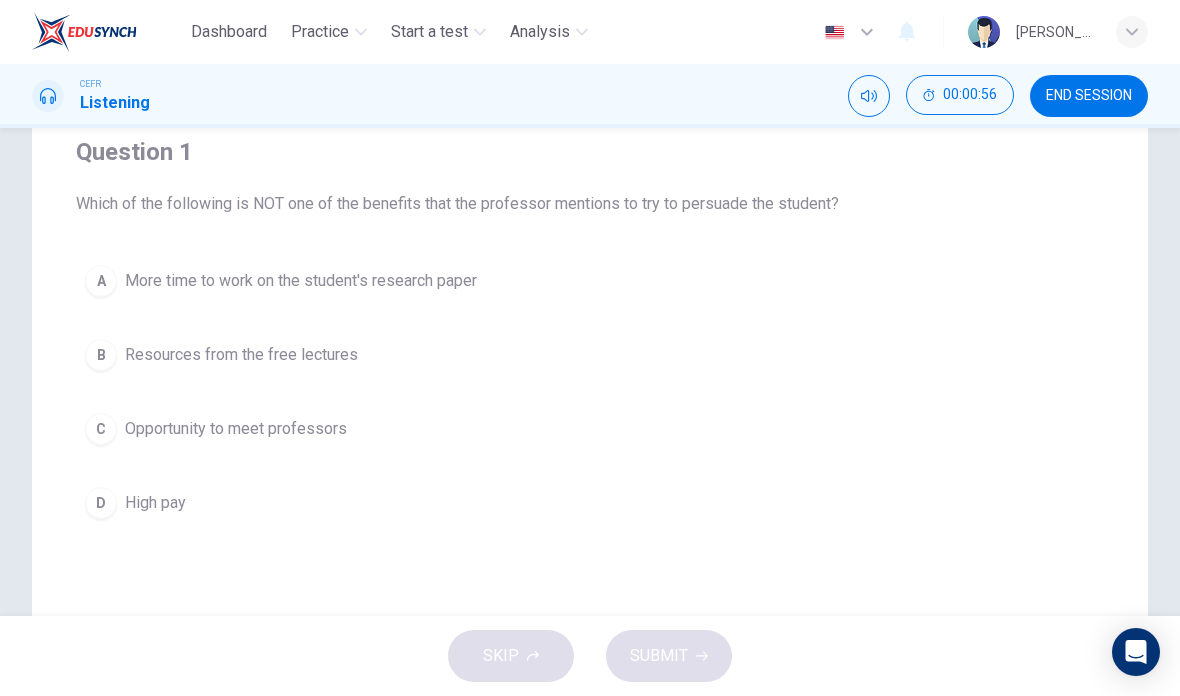scroll, scrollTop: 187, scrollLeft: 0, axis: vertical 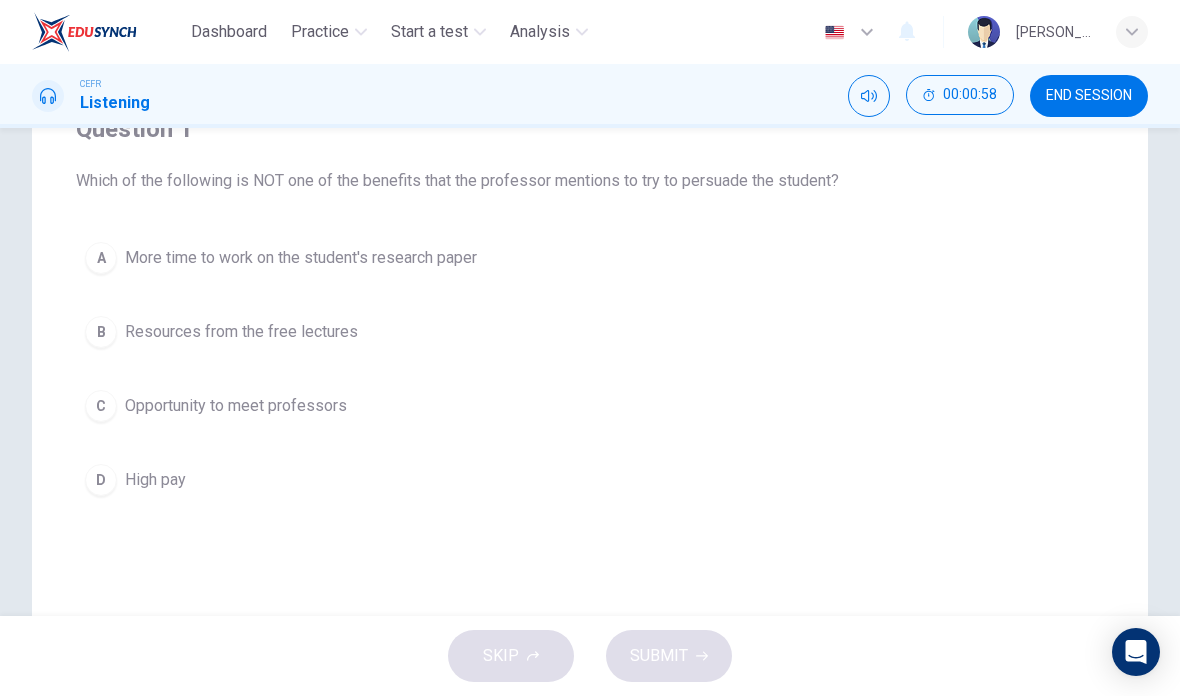 click on "A" at bounding box center (101, 258) 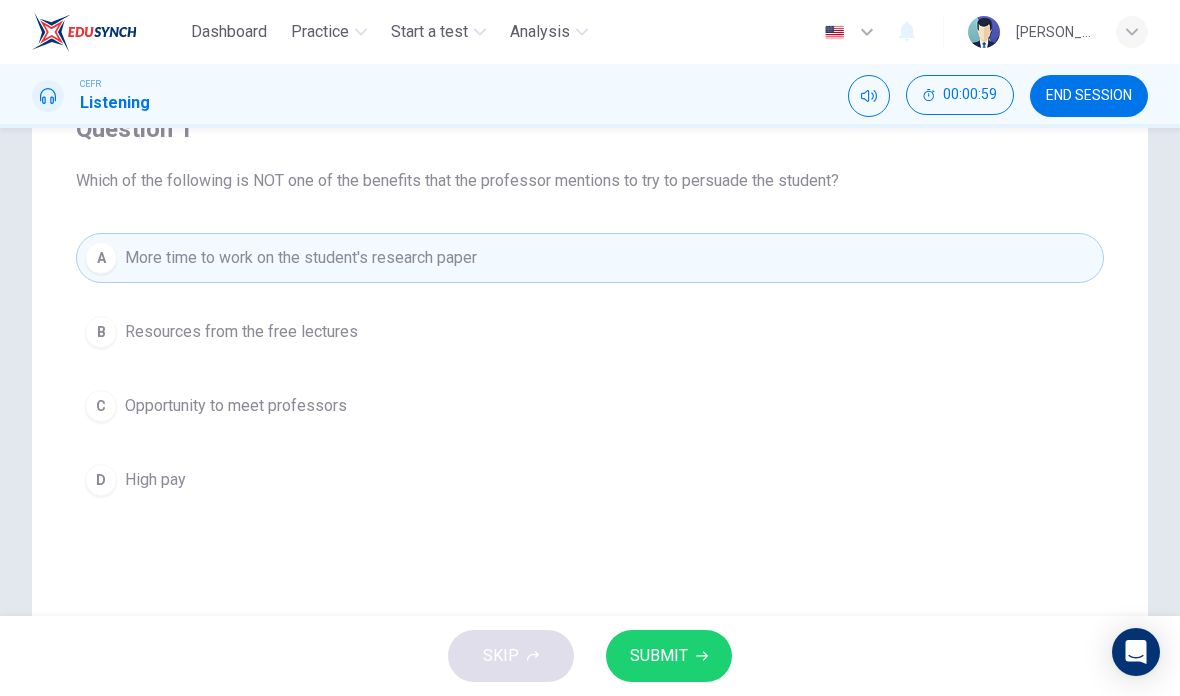 click on "B Resources from the free lectures" at bounding box center (590, 332) 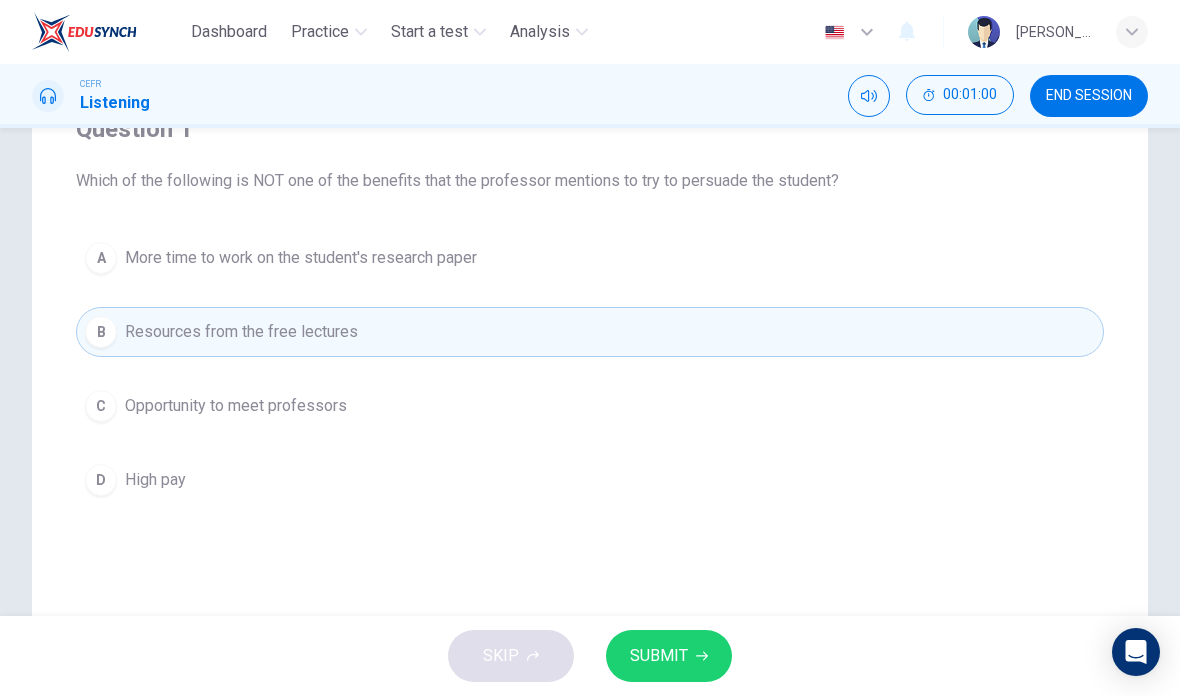 click on "A More time to work on the student's research paper" at bounding box center (590, 258) 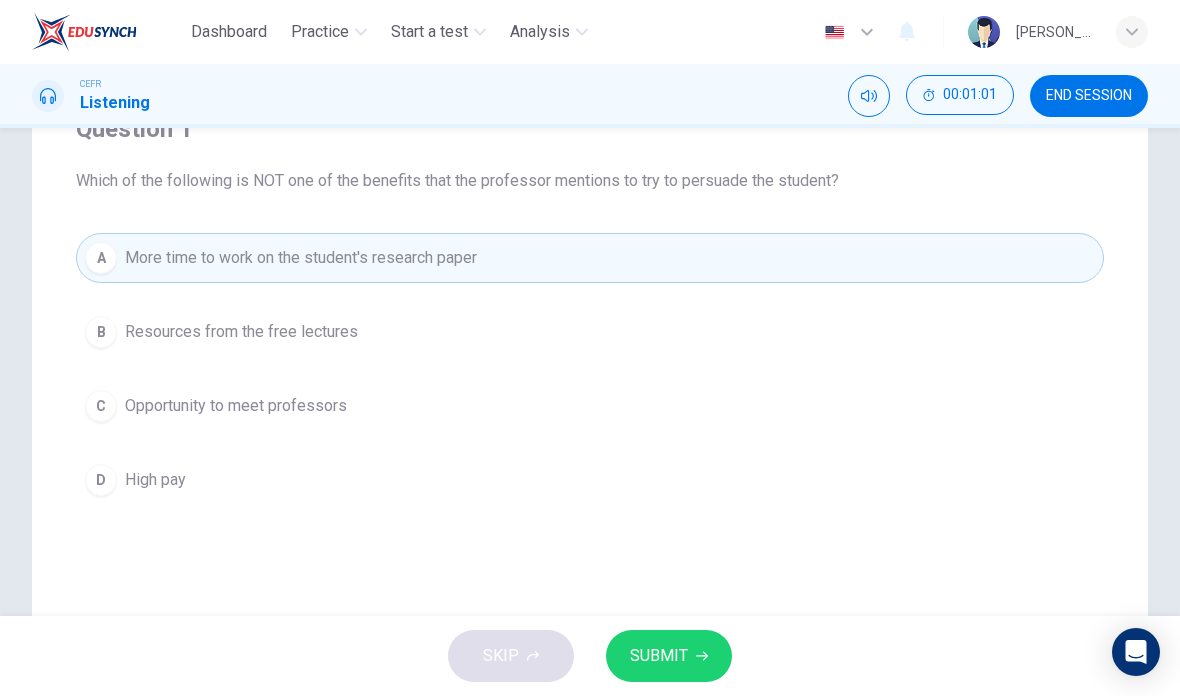 click on "A More time to work on the student's research paper B Resources from the free lectures C Opportunity to meet professors D High pay" at bounding box center [590, 369] 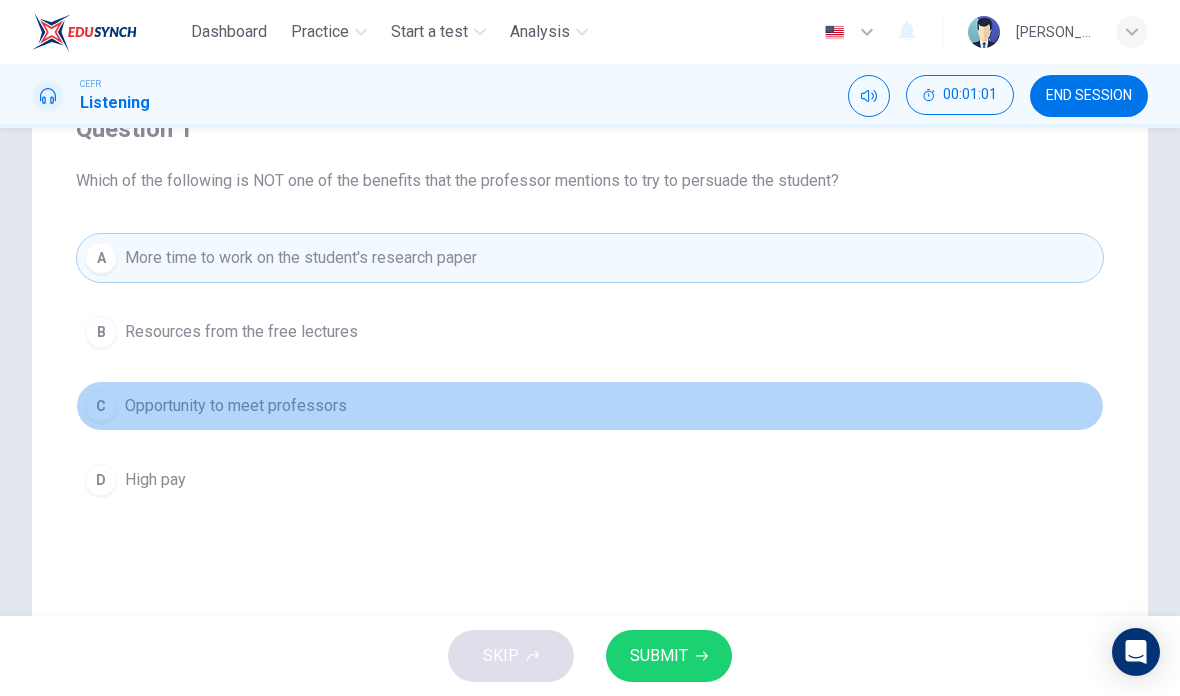 click on "C Opportunity to meet professors" at bounding box center (590, 406) 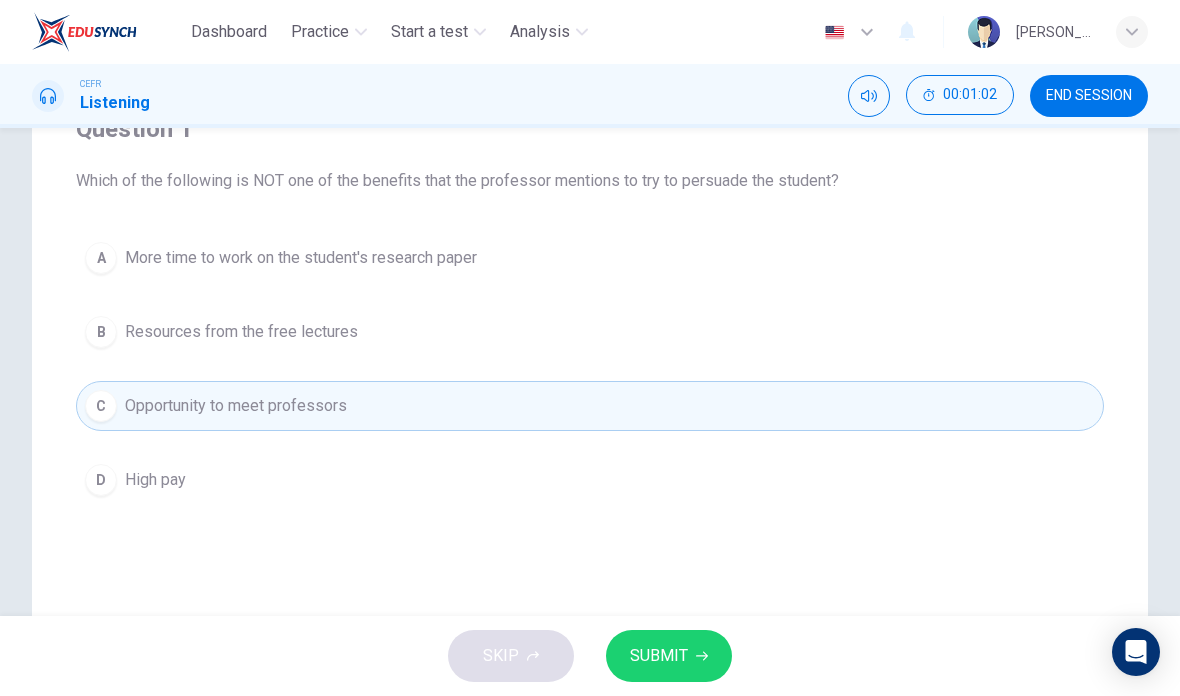 scroll, scrollTop: 184, scrollLeft: 0, axis: vertical 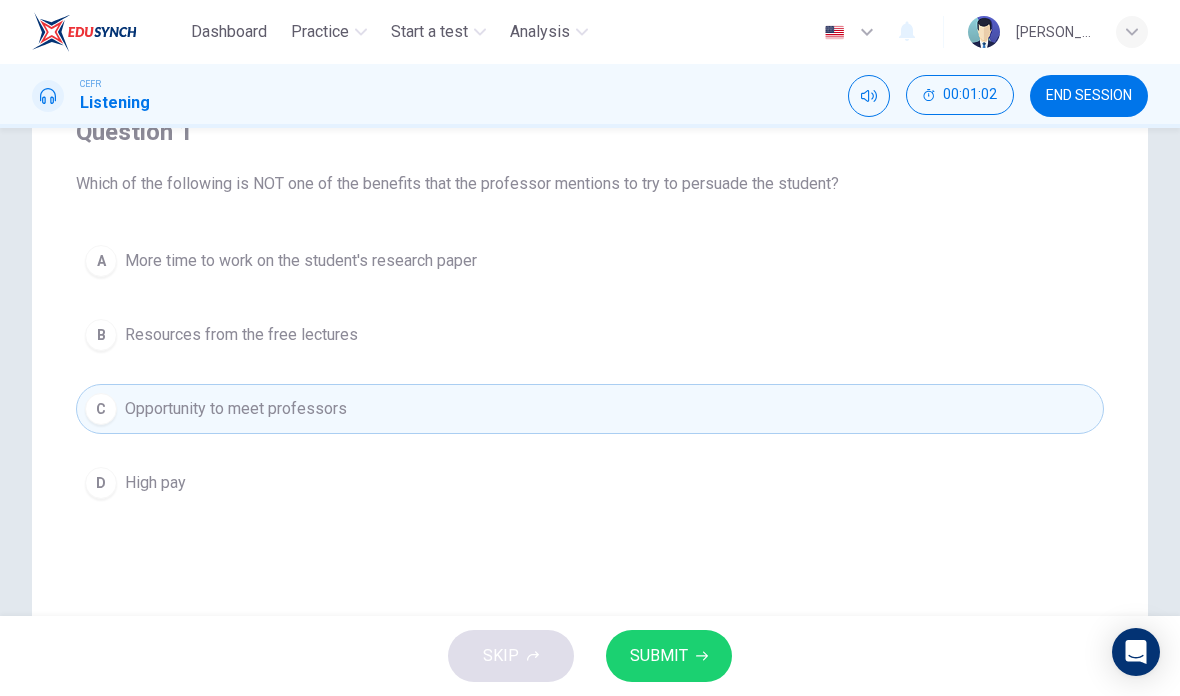 click on "D High pay" at bounding box center (590, 483) 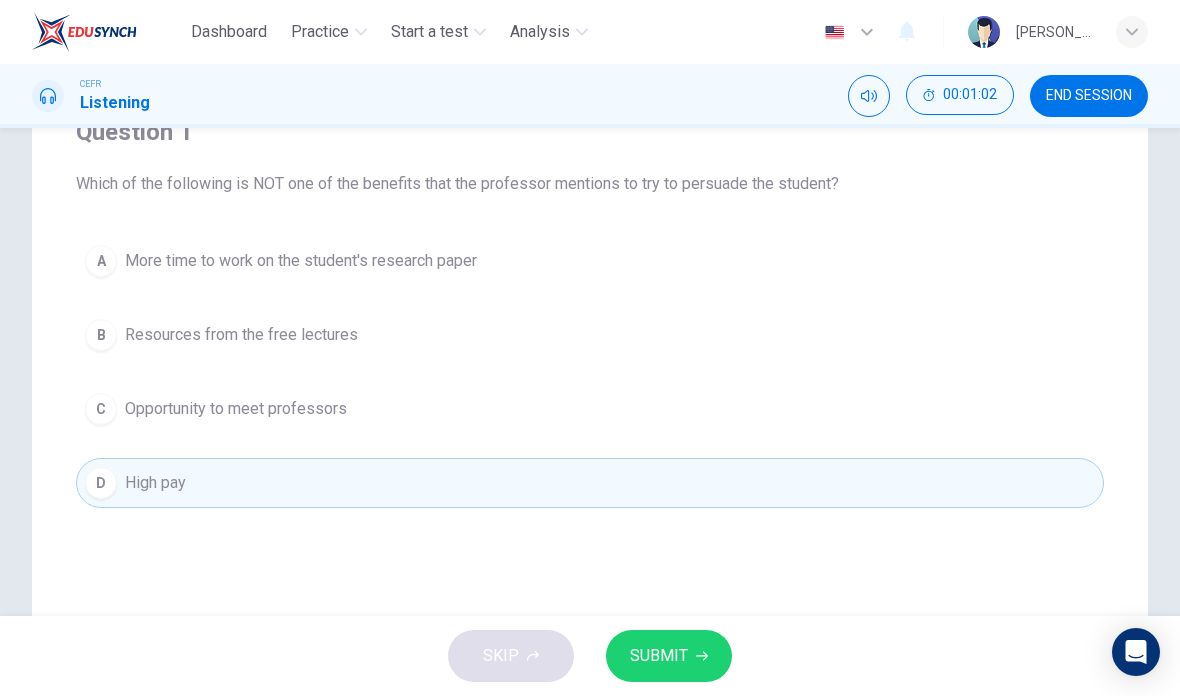 click on "B Resources from the free lectures" at bounding box center (590, 335) 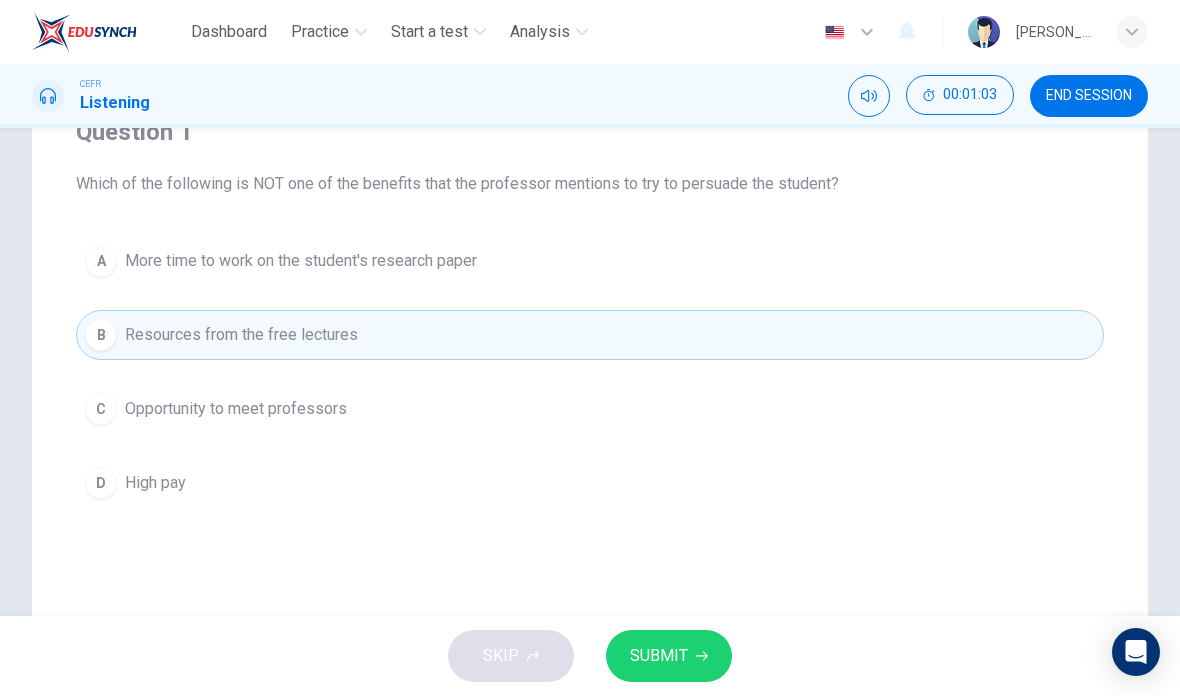 click on "B Resources from the free lectures" at bounding box center (590, 335) 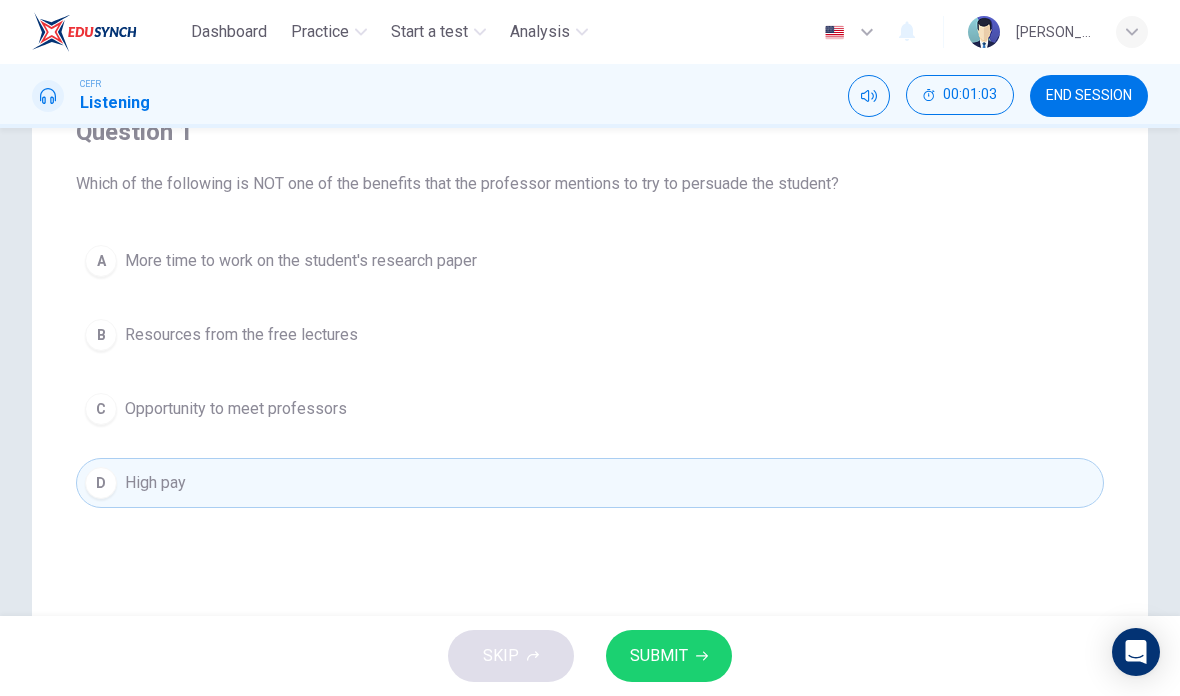 click on "A More time to work on the student's research paper" at bounding box center [590, 261] 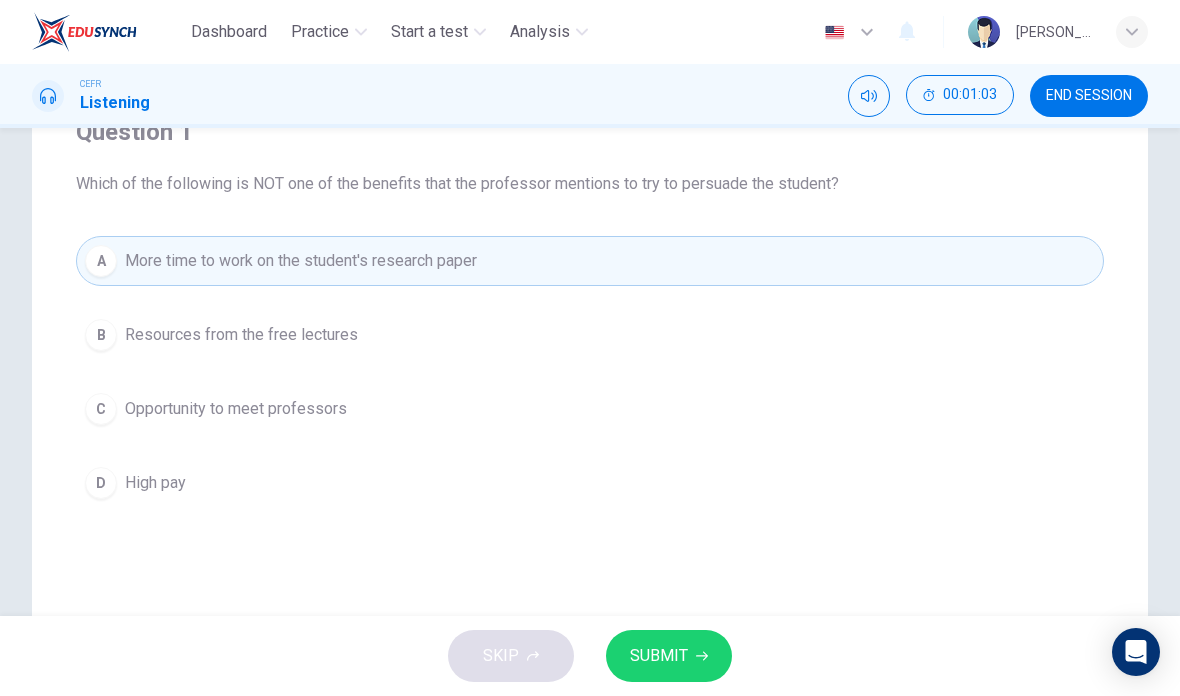 click on "C Opportunity to meet professors" at bounding box center [590, 409] 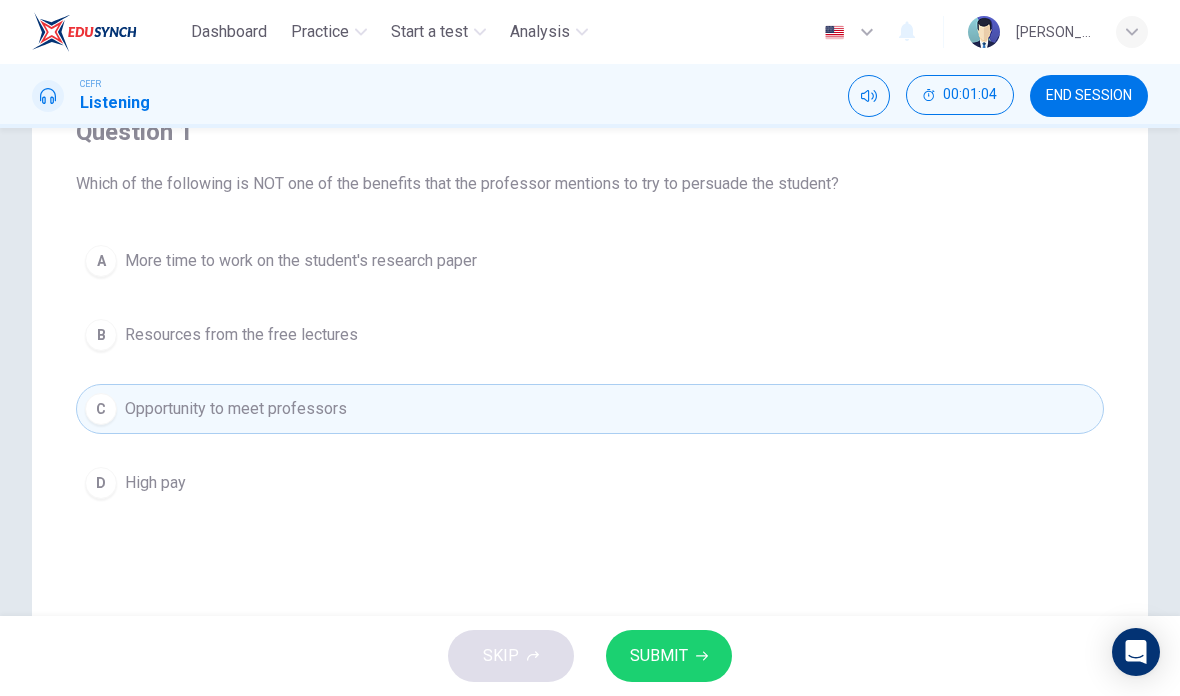 click on "A" at bounding box center (101, 261) 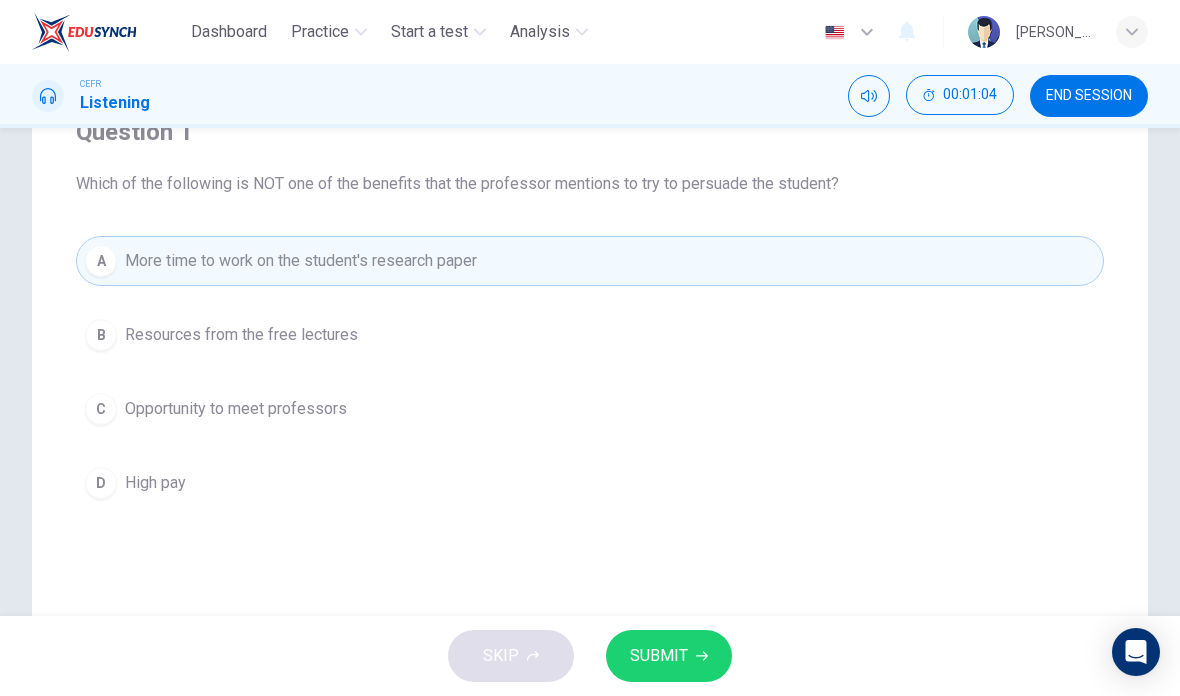 click on "A More time to work on the student's research paper B Resources from the free lectures C Opportunity to meet professors D High pay" at bounding box center [590, 372] 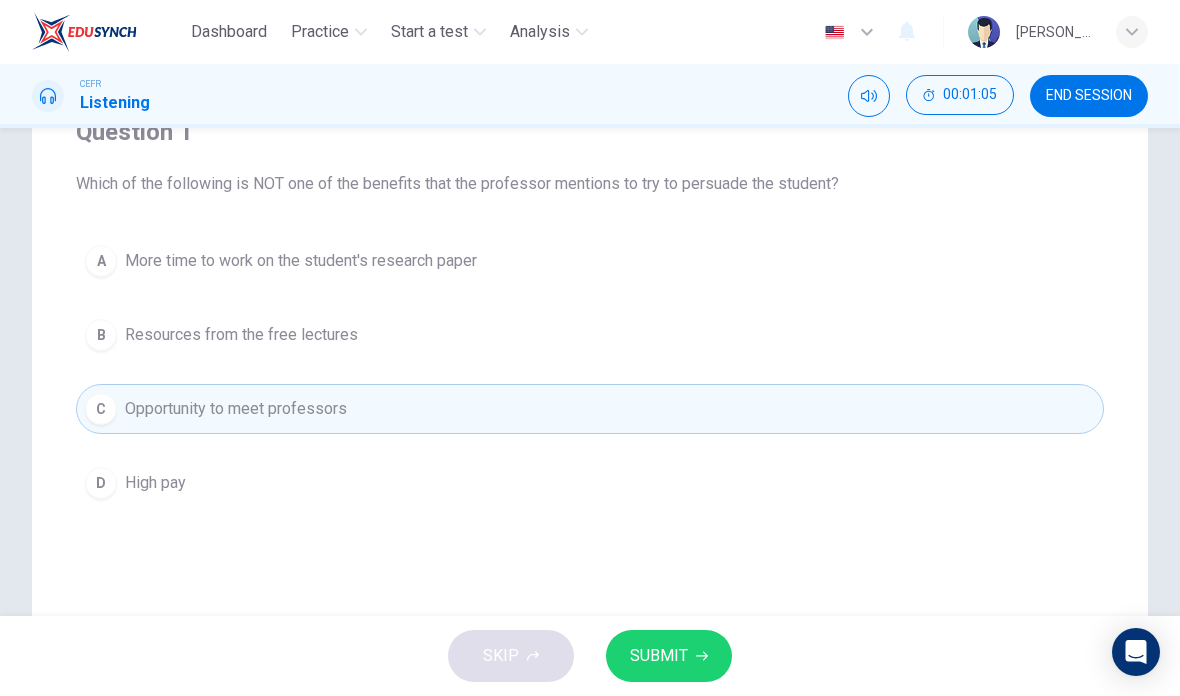 click on "D High pay" at bounding box center [590, 483] 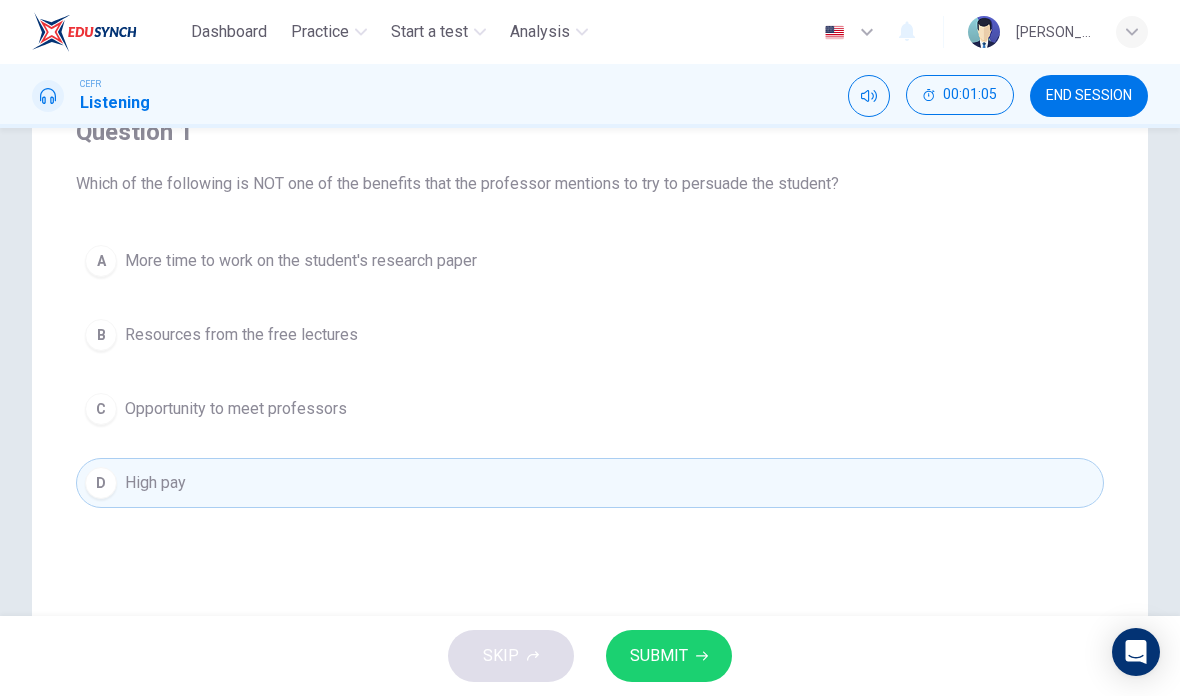 click on "B Resources from the free lectures" at bounding box center [590, 335] 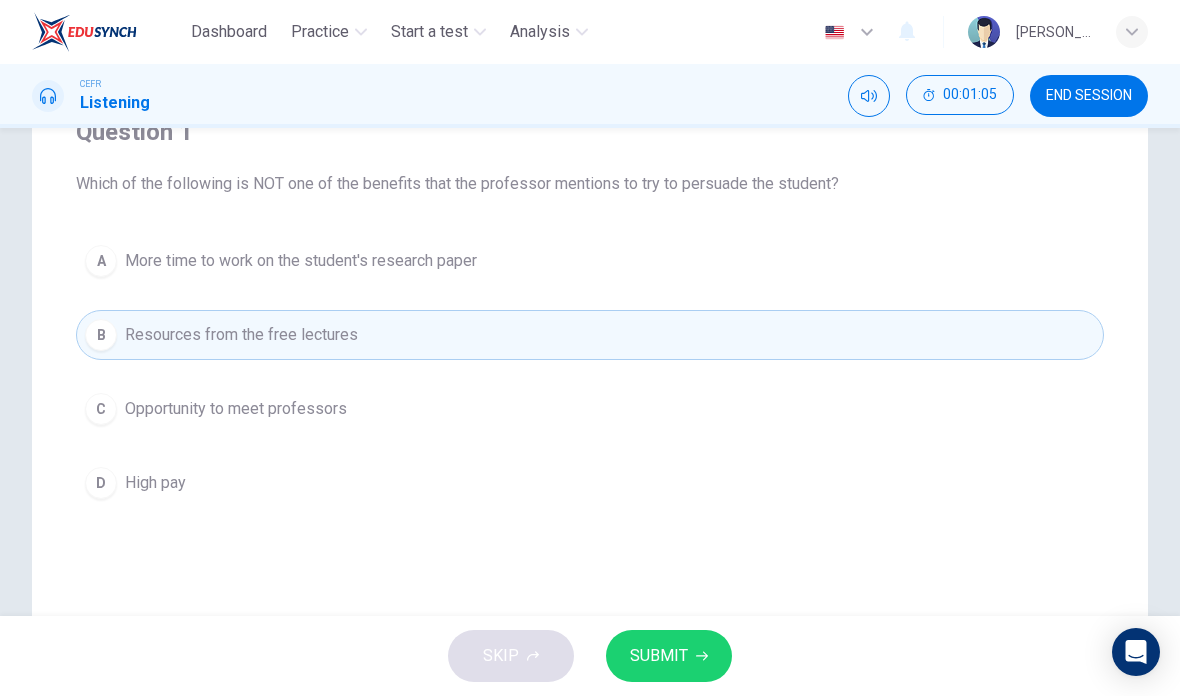 click on "D High pay" at bounding box center [590, 483] 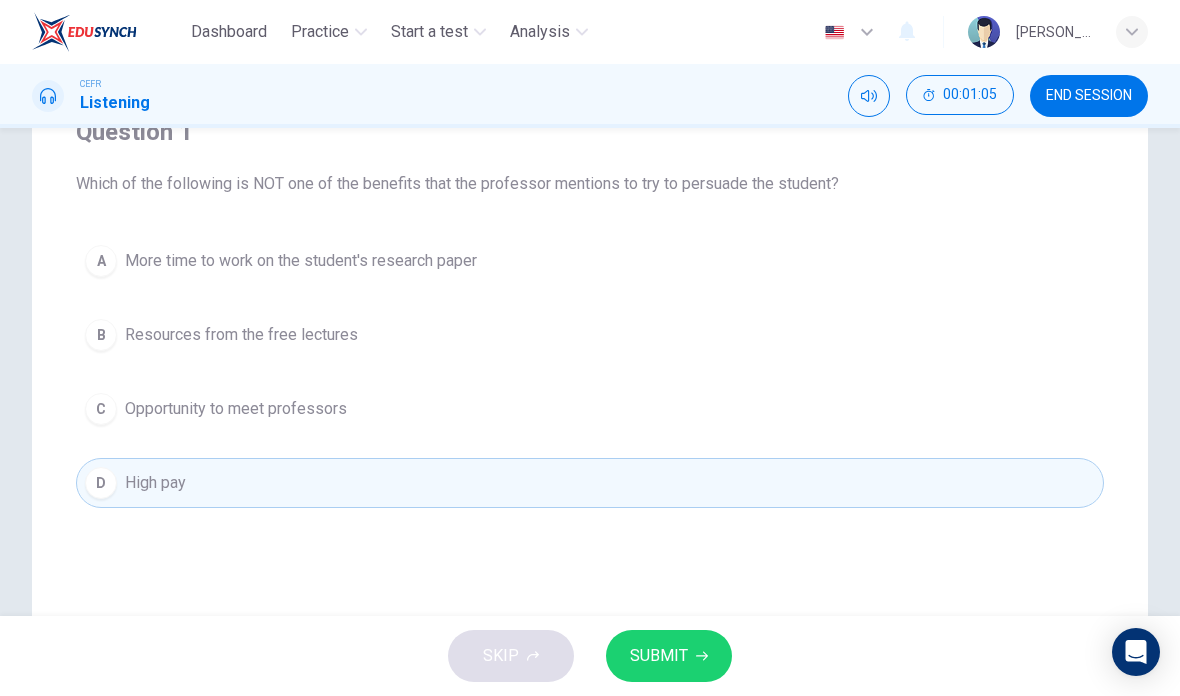 click on "B Resources from the free lectures" at bounding box center [590, 335] 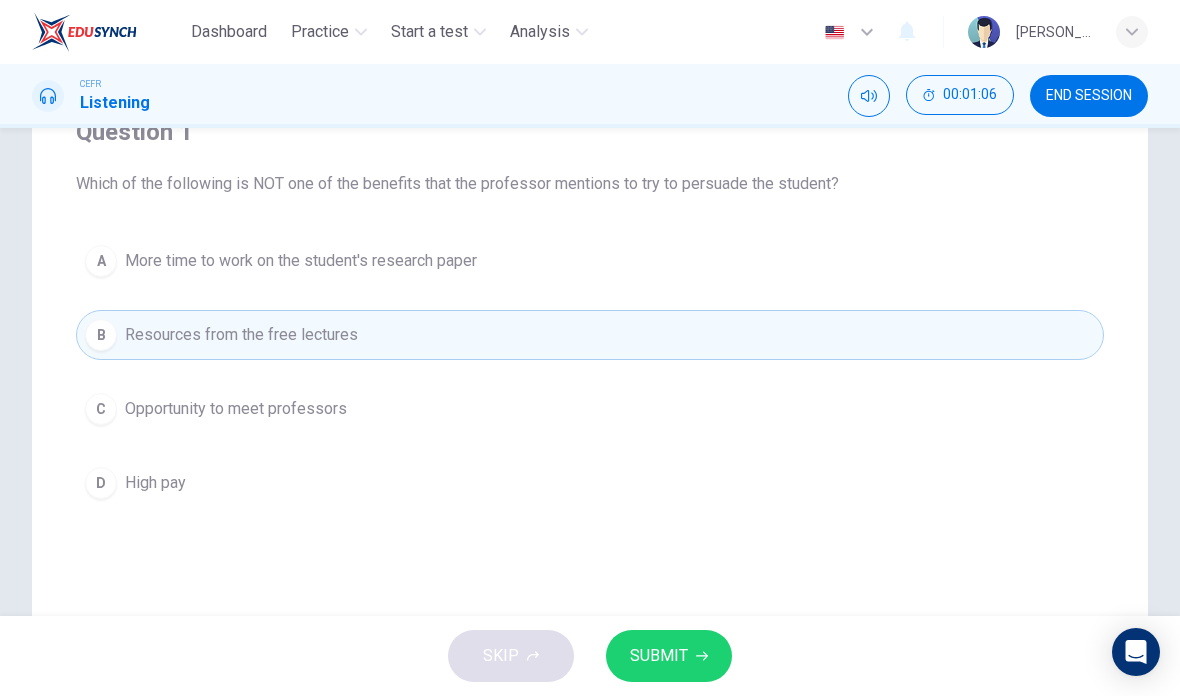 click on "A" at bounding box center [101, 261] 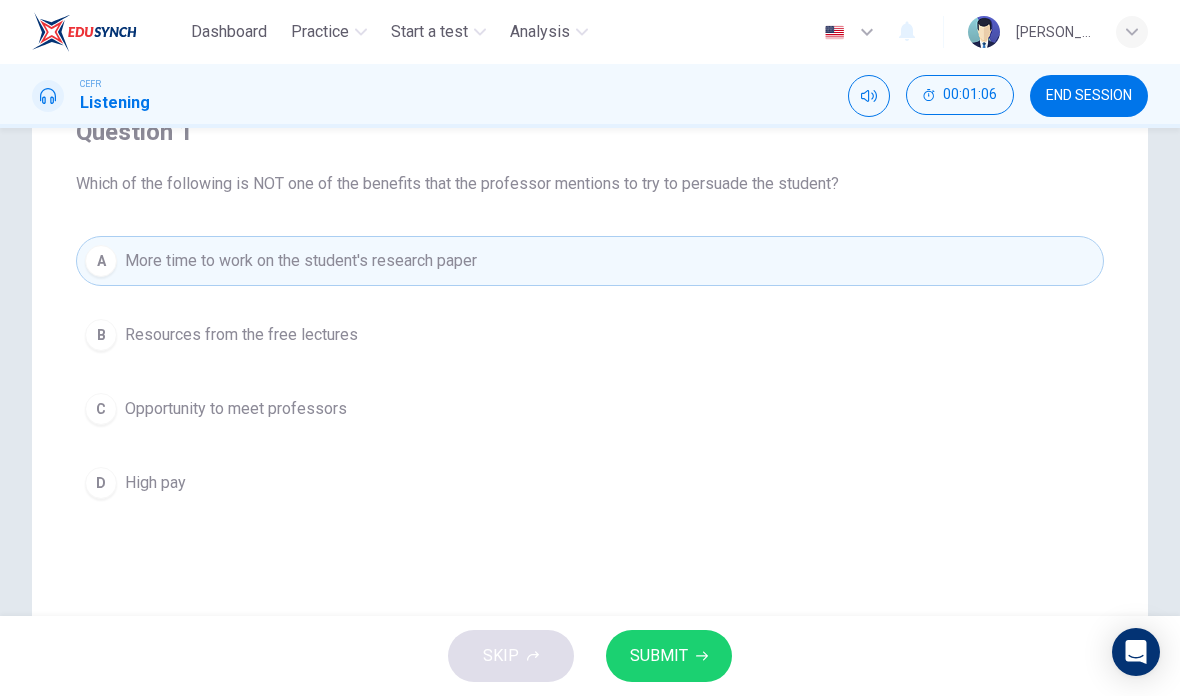 click on "C Opportunity to meet professors" at bounding box center (590, 409) 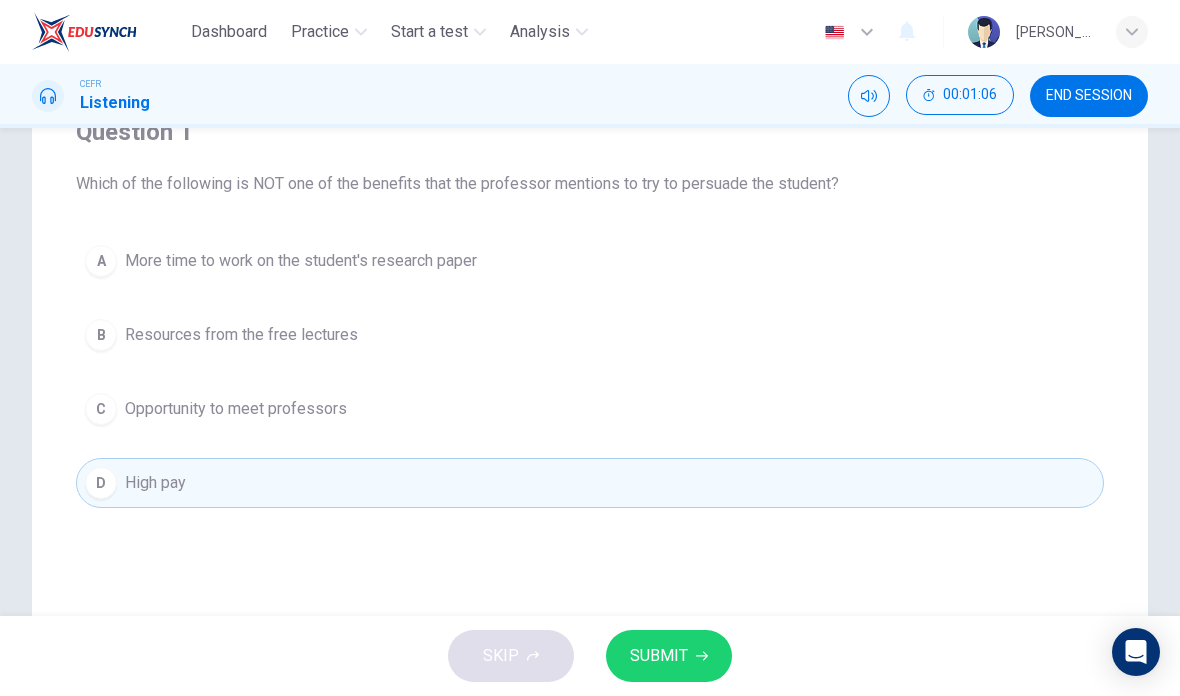 click on "B Resources from the free lectures" at bounding box center [590, 335] 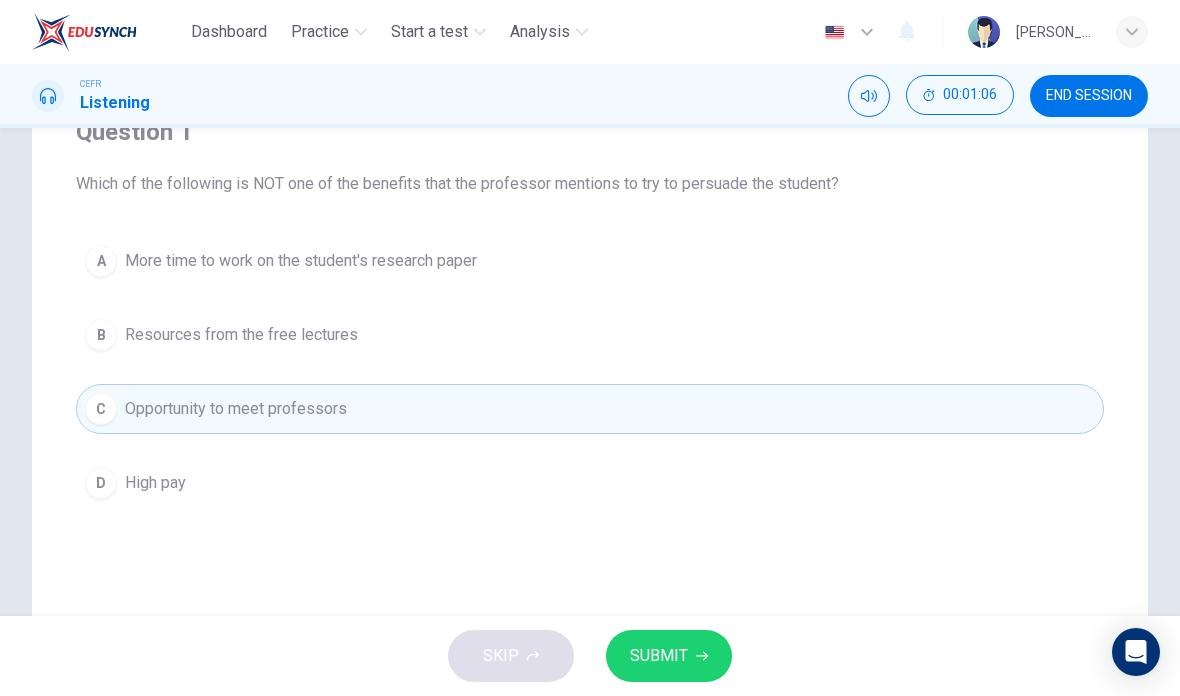 click on "D High pay" at bounding box center (590, 483) 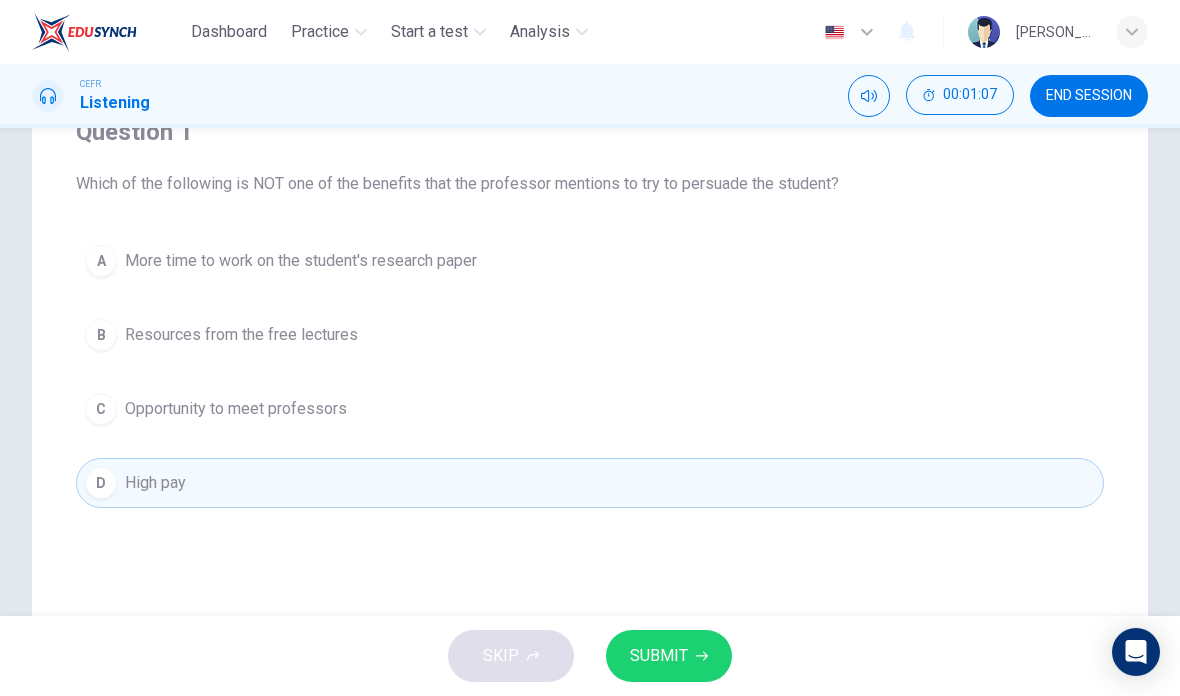 click on "A" at bounding box center (101, 261) 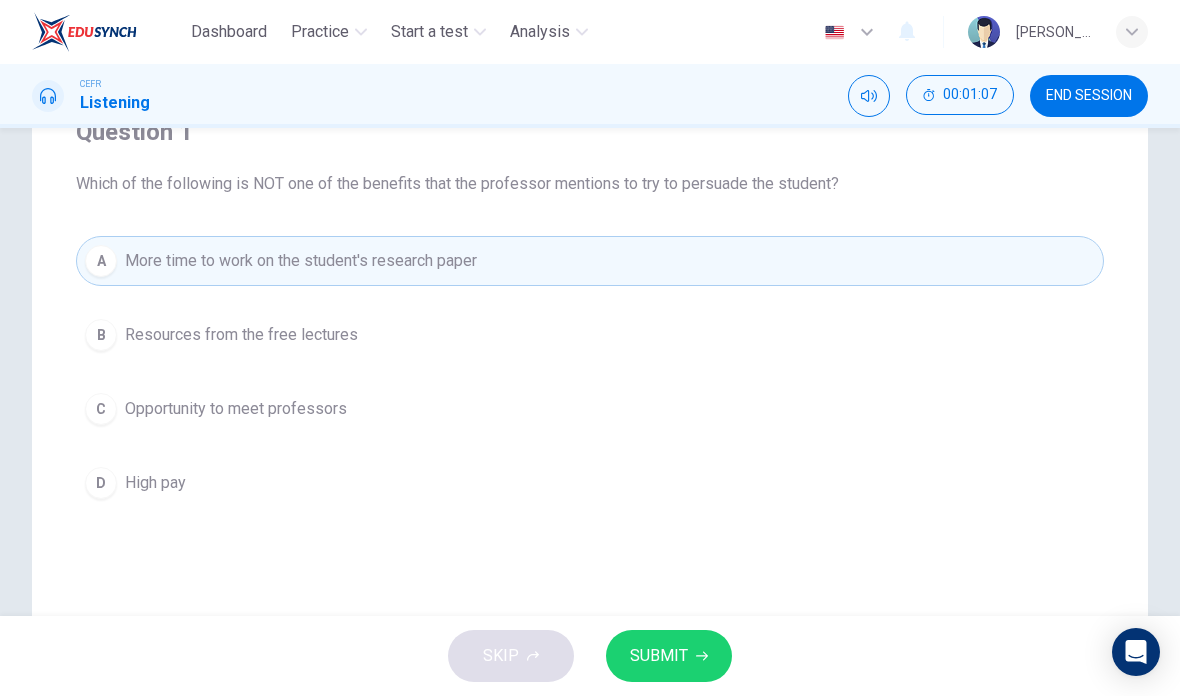 click on "A More time to work on the student's research paper B Resources from the free lectures C Opportunity to meet professors D High pay" at bounding box center (590, 372) 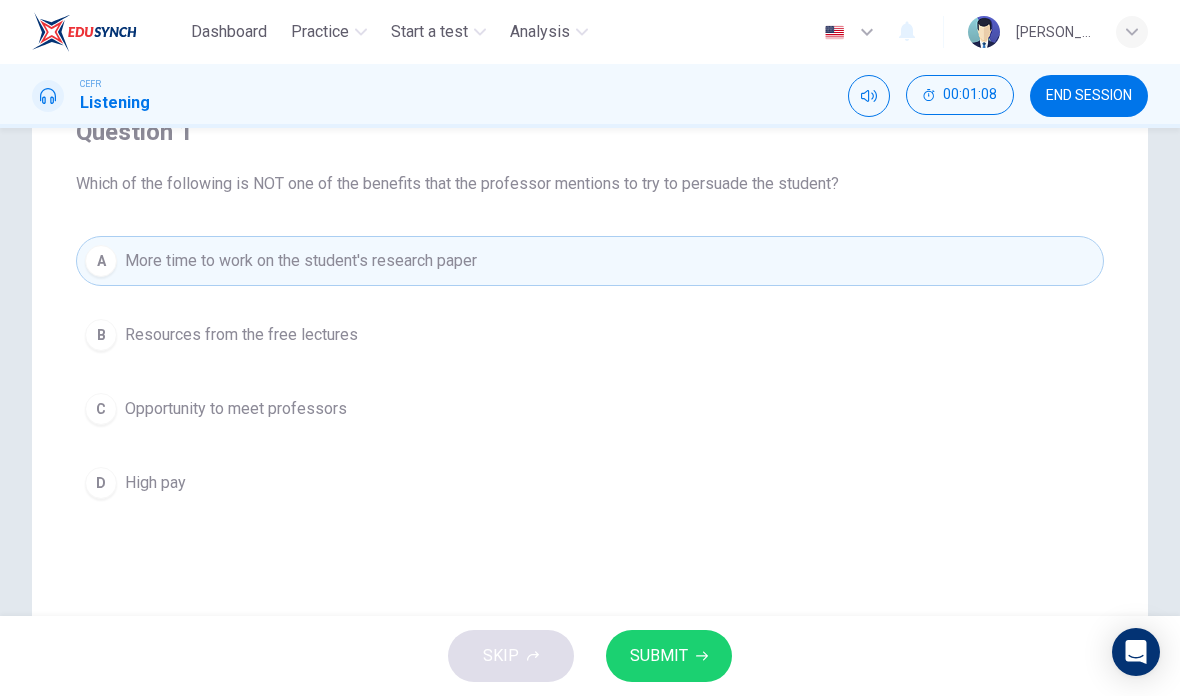 click on "A More time to work on the student's research paper B Resources from the free lectures C Opportunity to meet professors D High pay" at bounding box center [590, 372] 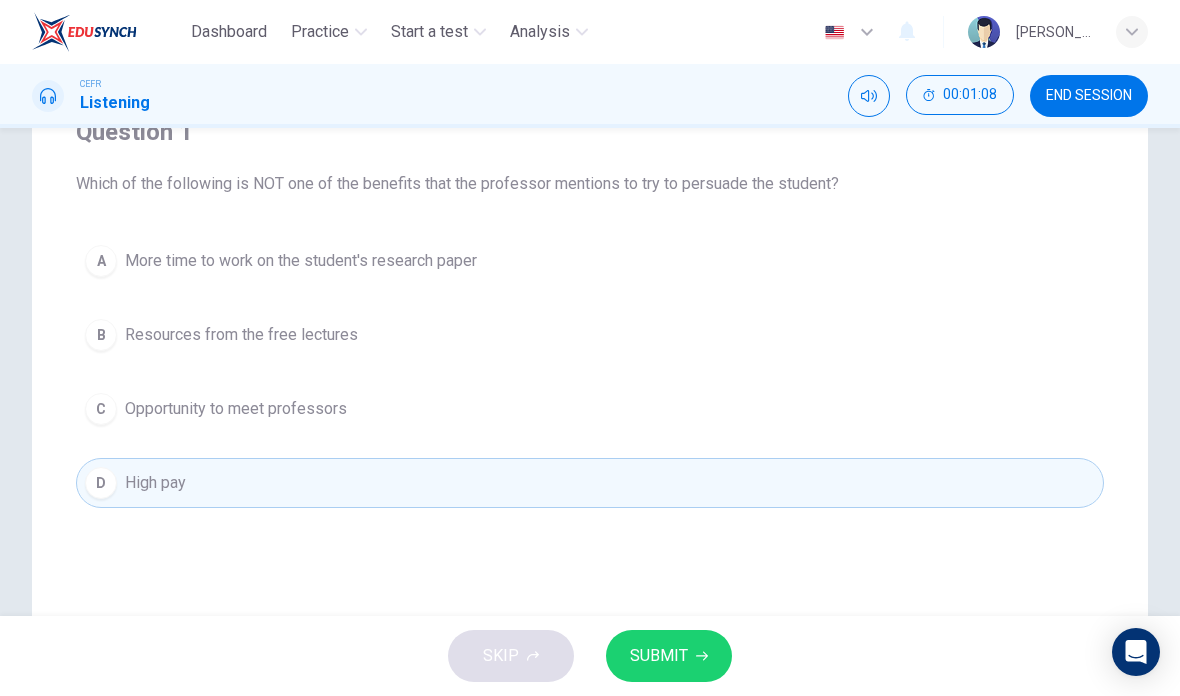 click on "D High pay" at bounding box center (590, 483) 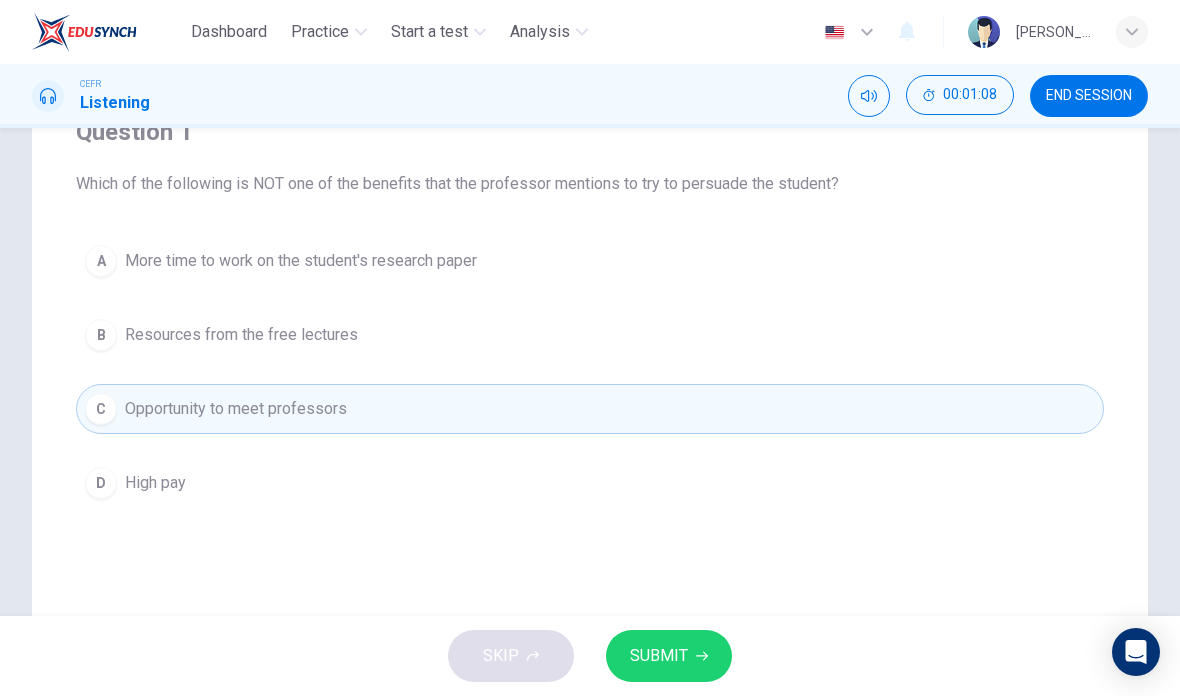 click on "A" at bounding box center (101, 261) 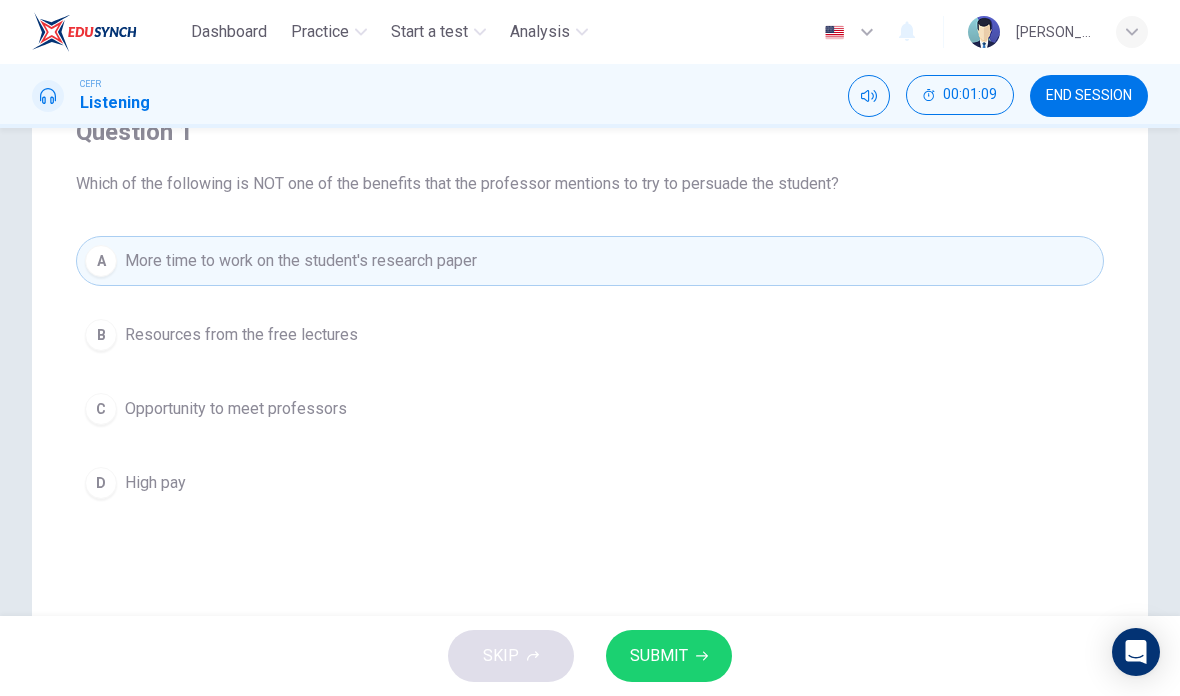 click on "C Opportunity to meet professors" at bounding box center [590, 409] 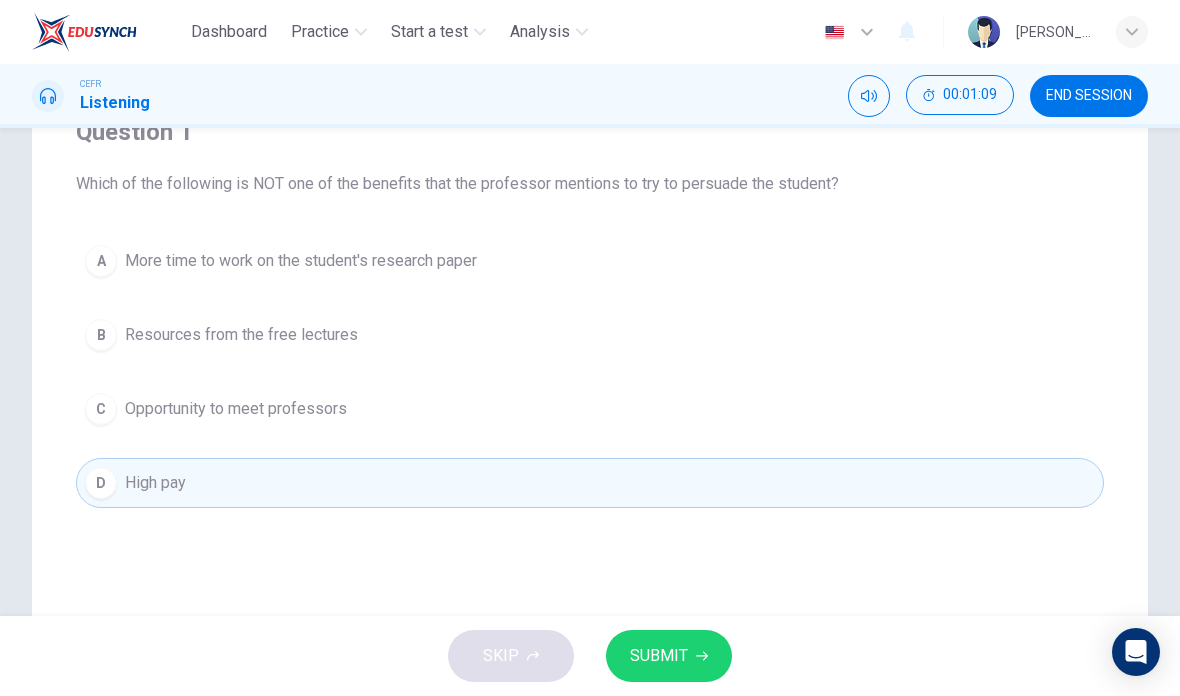 click on "A More time to work on the student's research paper" at bounding box center [590, 261] 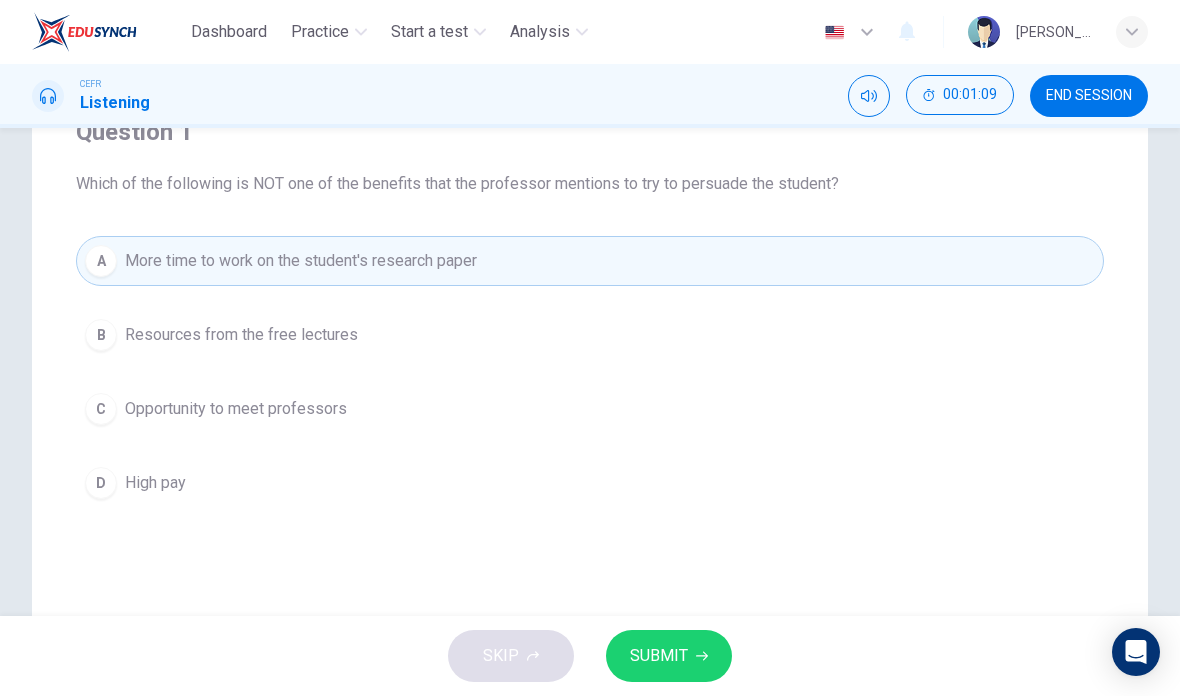 click on "C Opportunity to meet professors" at bounding box center [590, 409] 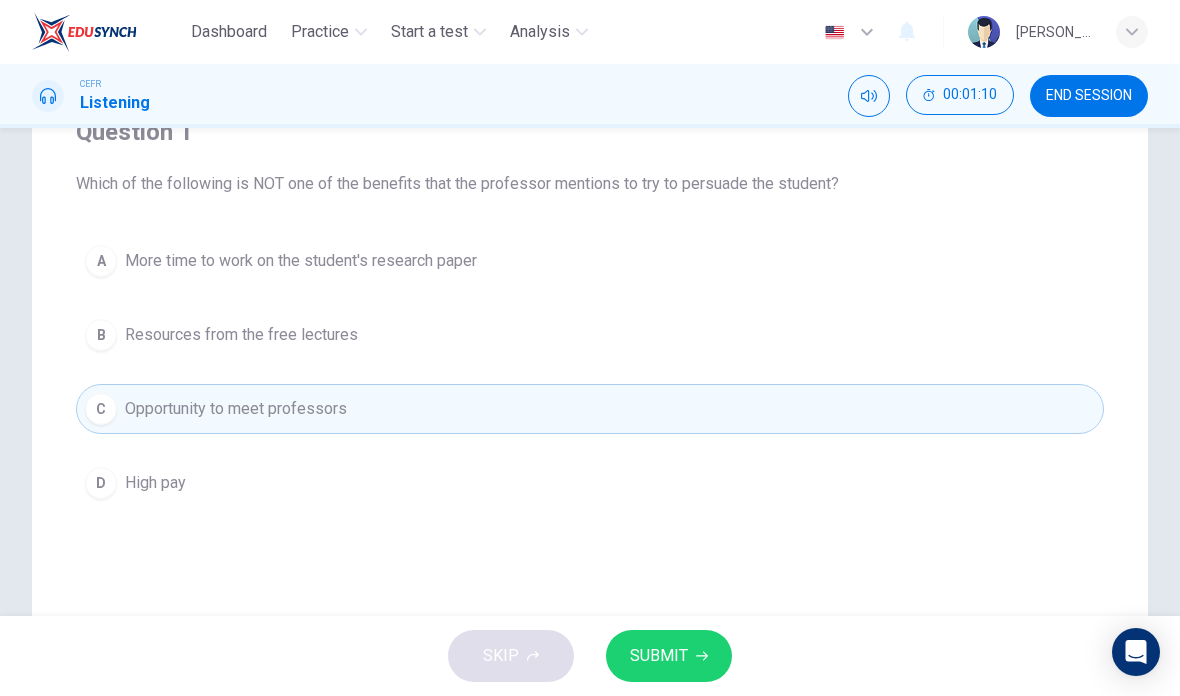 click on "B Resources from the free lectures" at bounding box center (590, 335) 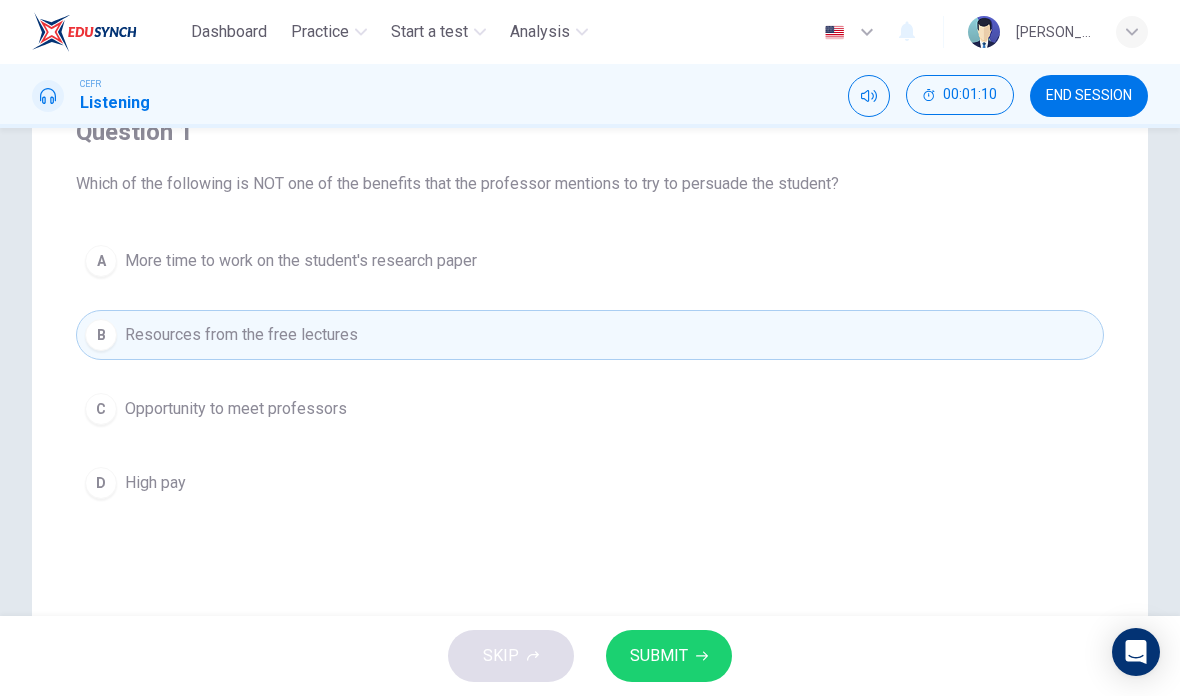 click on "D High pay" at bounding box center (590, 483) 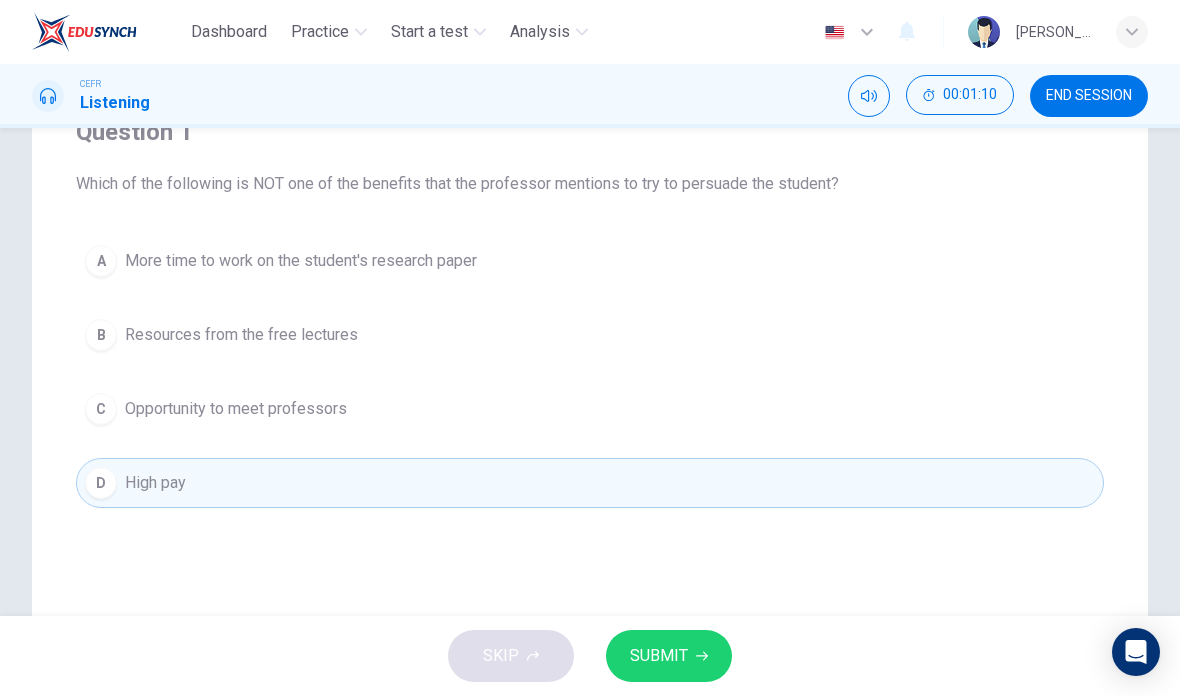 click on "C Opportunity to meet professors" at bounding box center (590, 409) 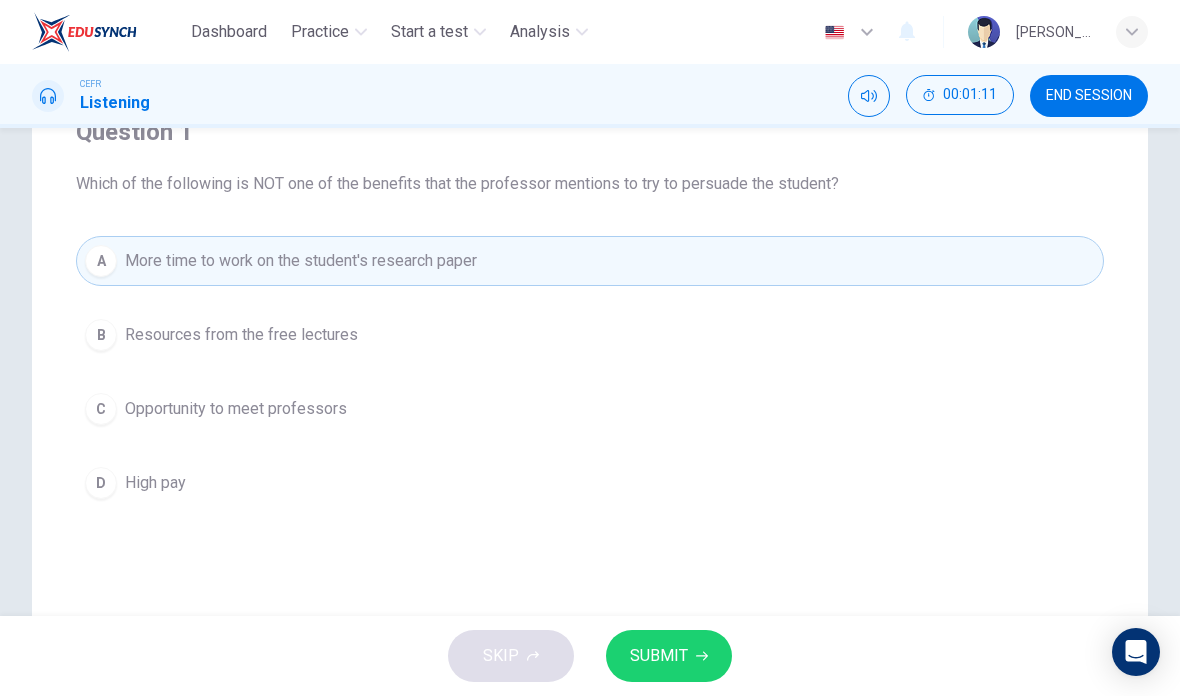 click on "C Opportunity to meet professors" at bounding box center [590, 409] 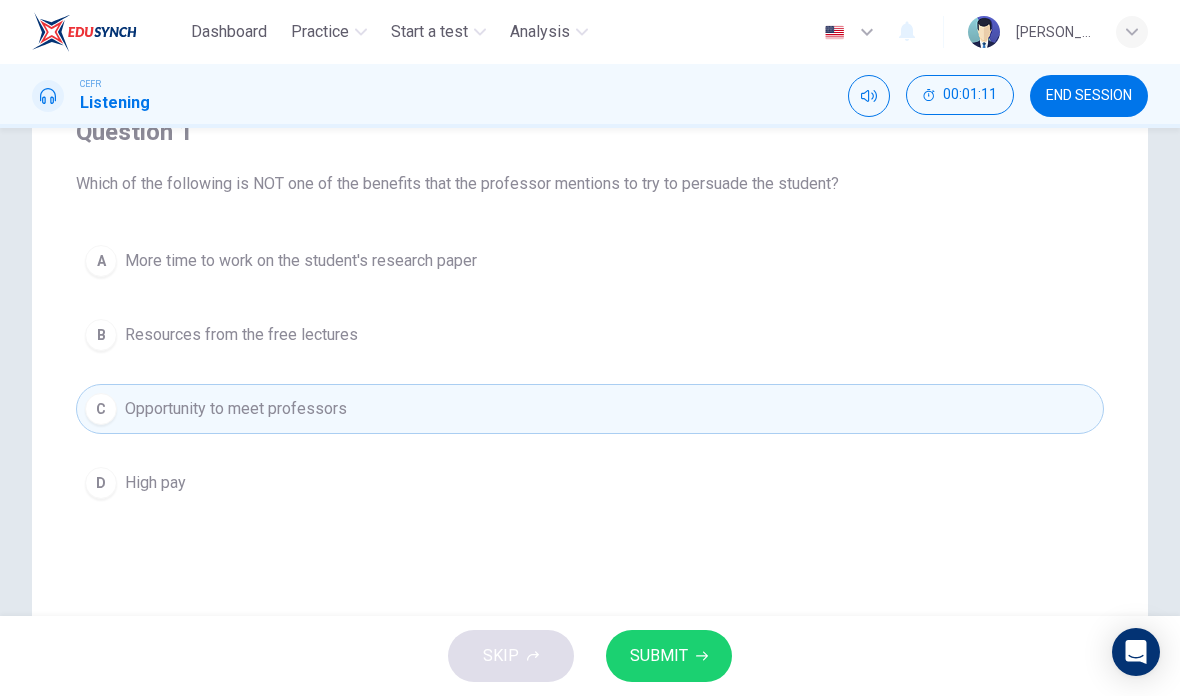 click on "D High pay" at bounding box center [590, 483] 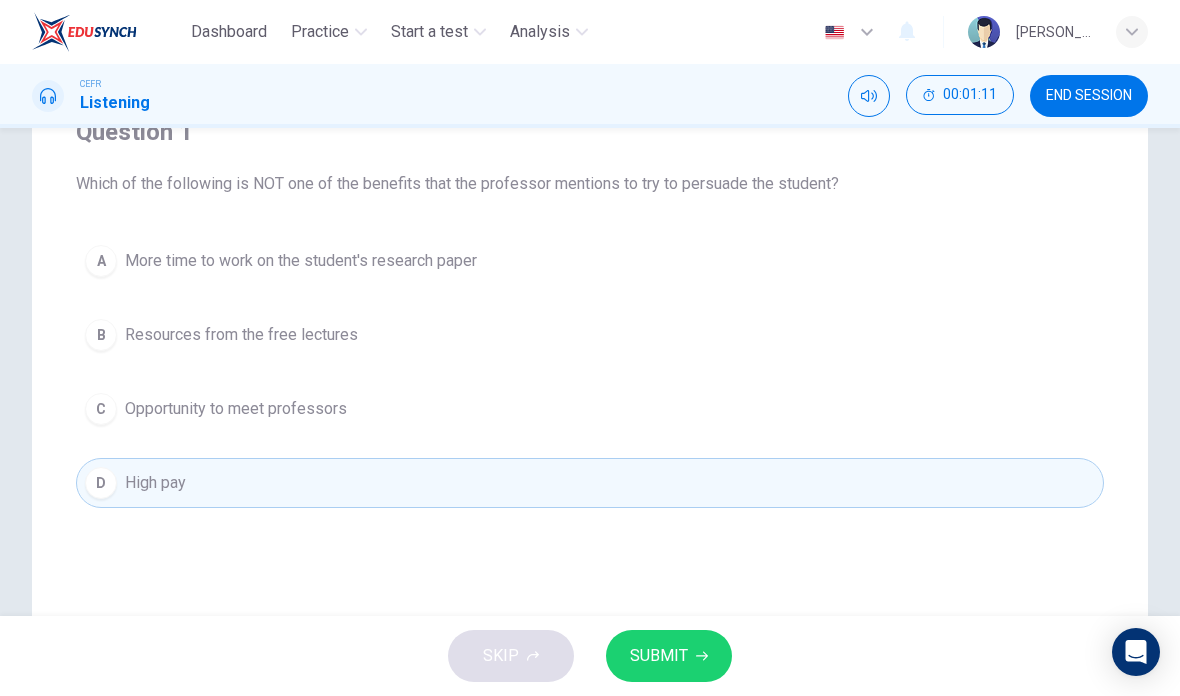 click on "C Opportunity to meet professors" at bounding box center [590, 409] 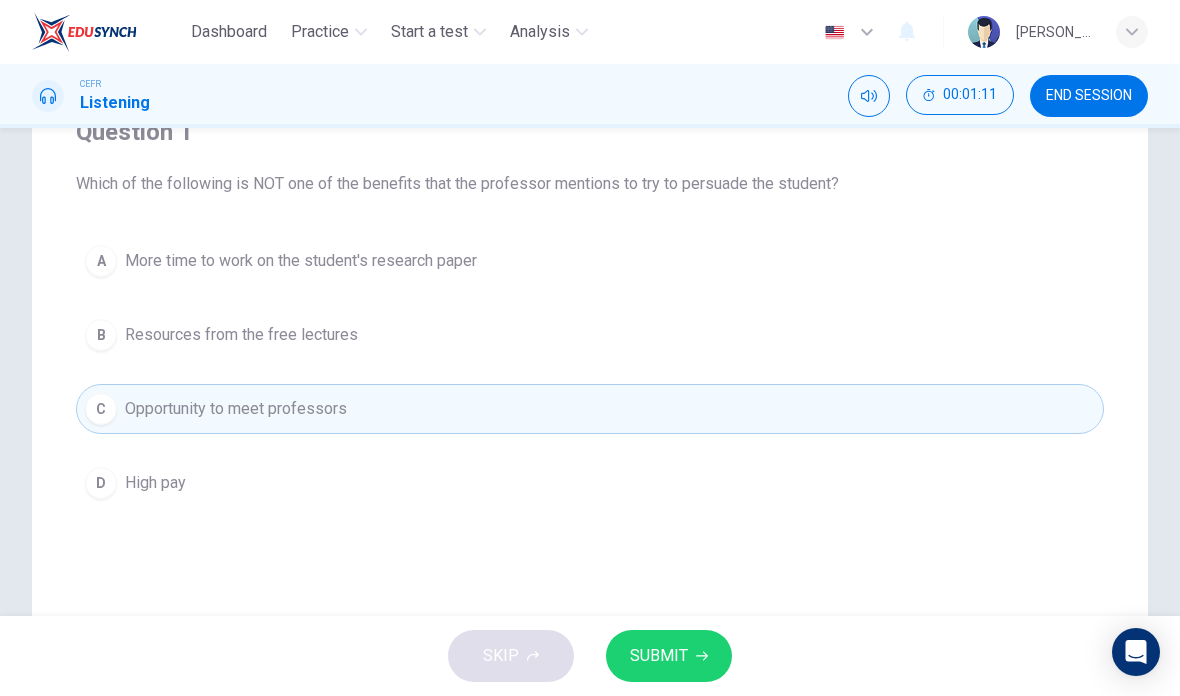click on "B Resources from the free lectures" at bounding box center [590, 335] 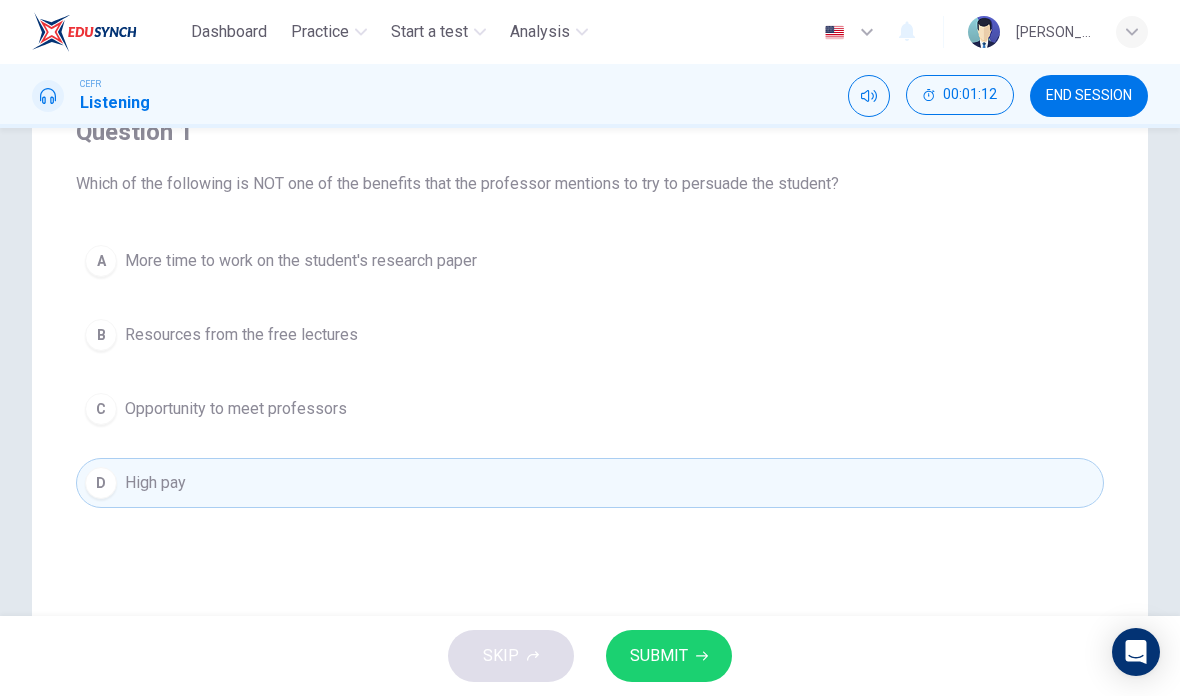 click on "C Opportunity to meet professors" at bounding box center [590, 409] 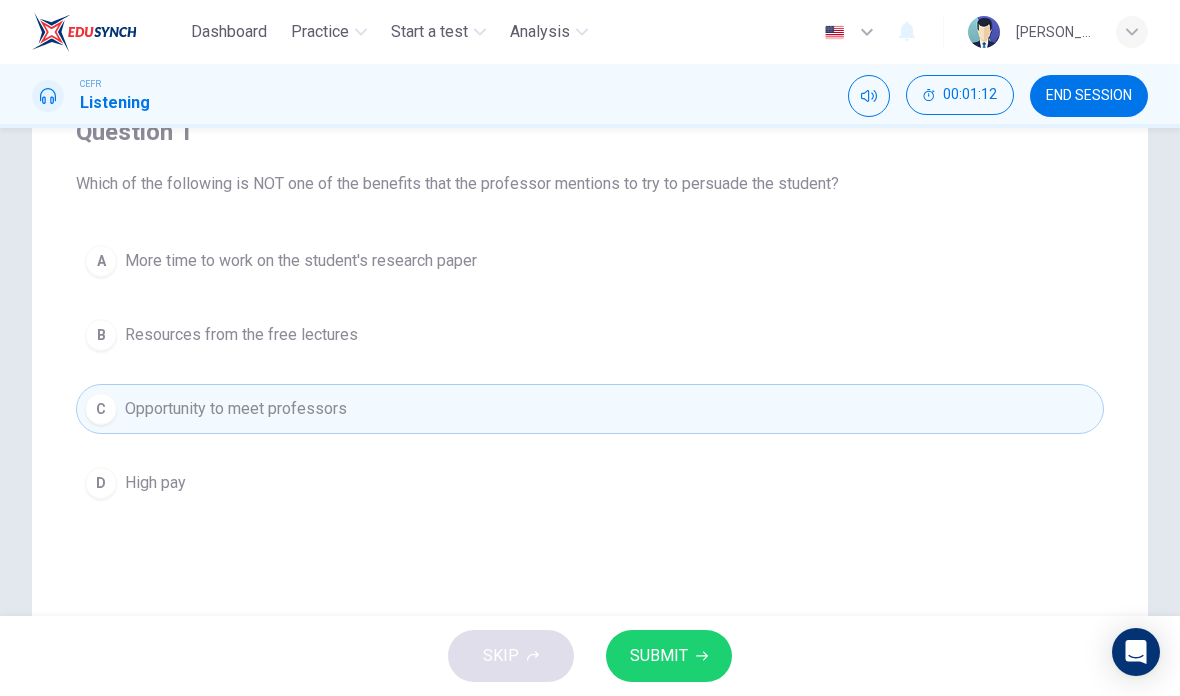 click on "A" at bounding box center [101, 261] 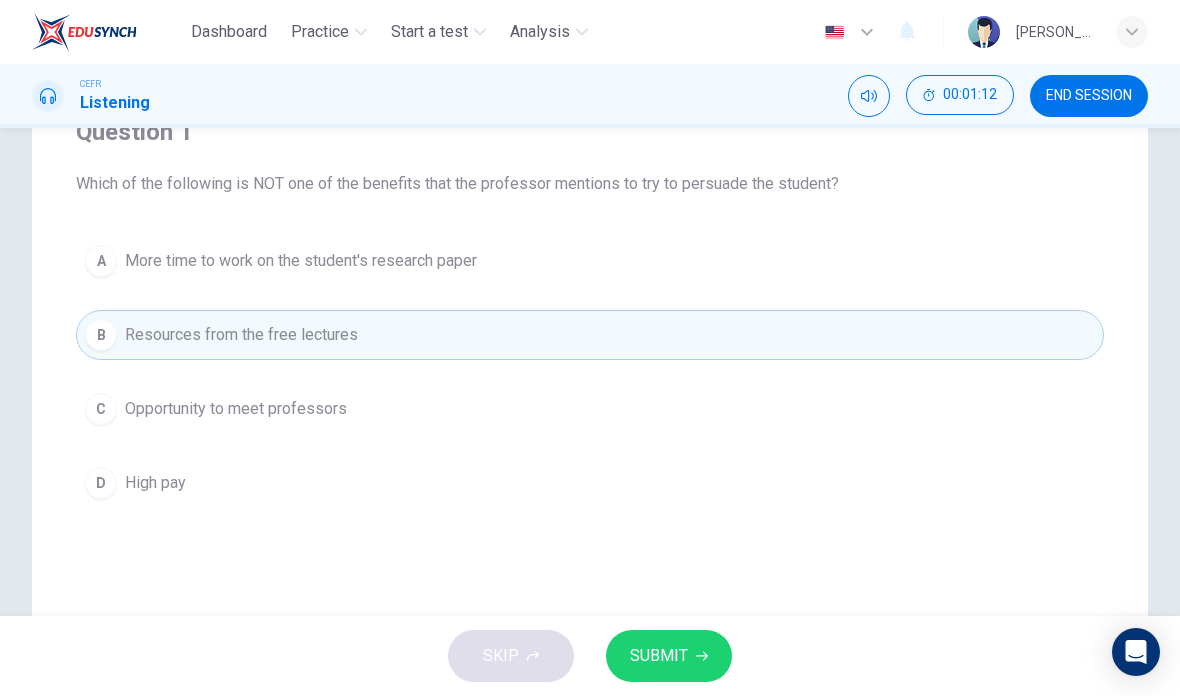 click on "D High pay" at bounding box center [590, 483] 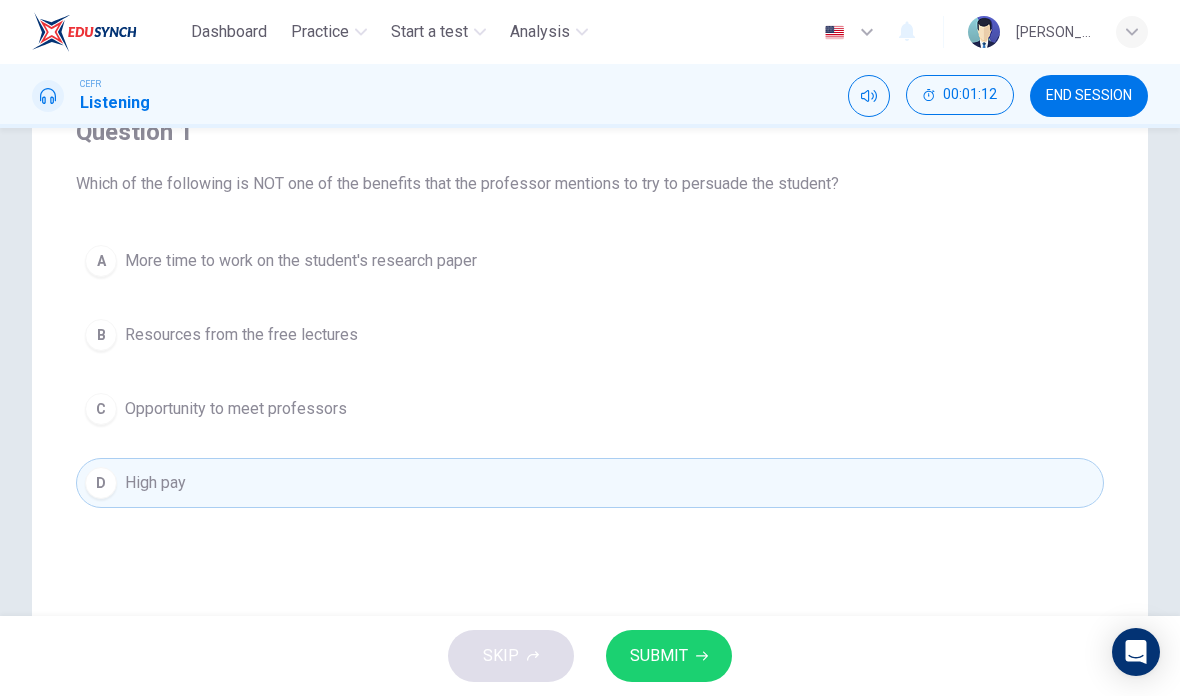 click on "D High pay" at bounding box center (590, 483) 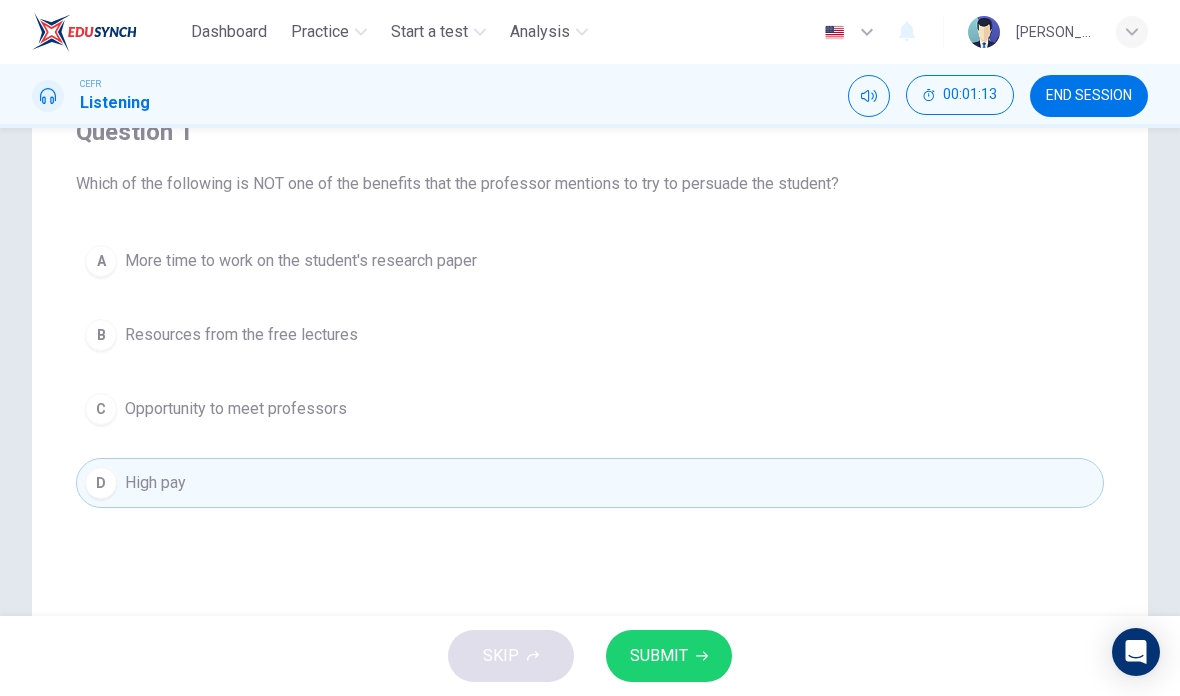 click on "B Resources from the free lectures" at bounding box center [590, 335] 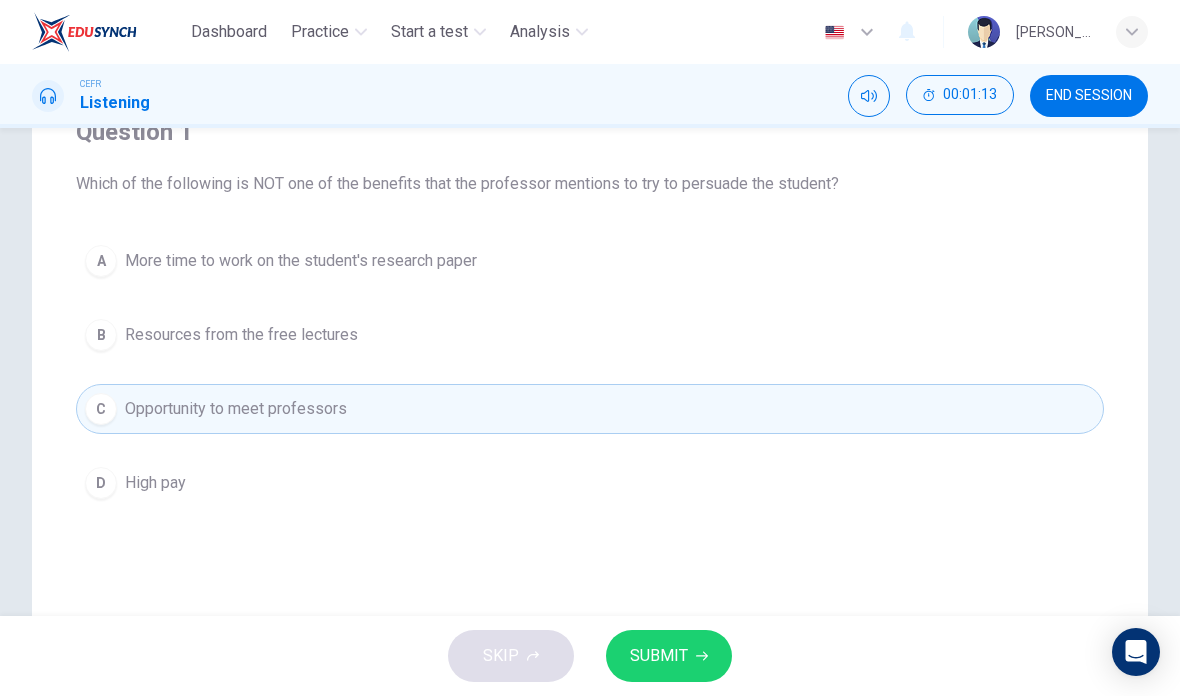 click on "C Opportunity to meet professors" at bounding box center (590, 409) 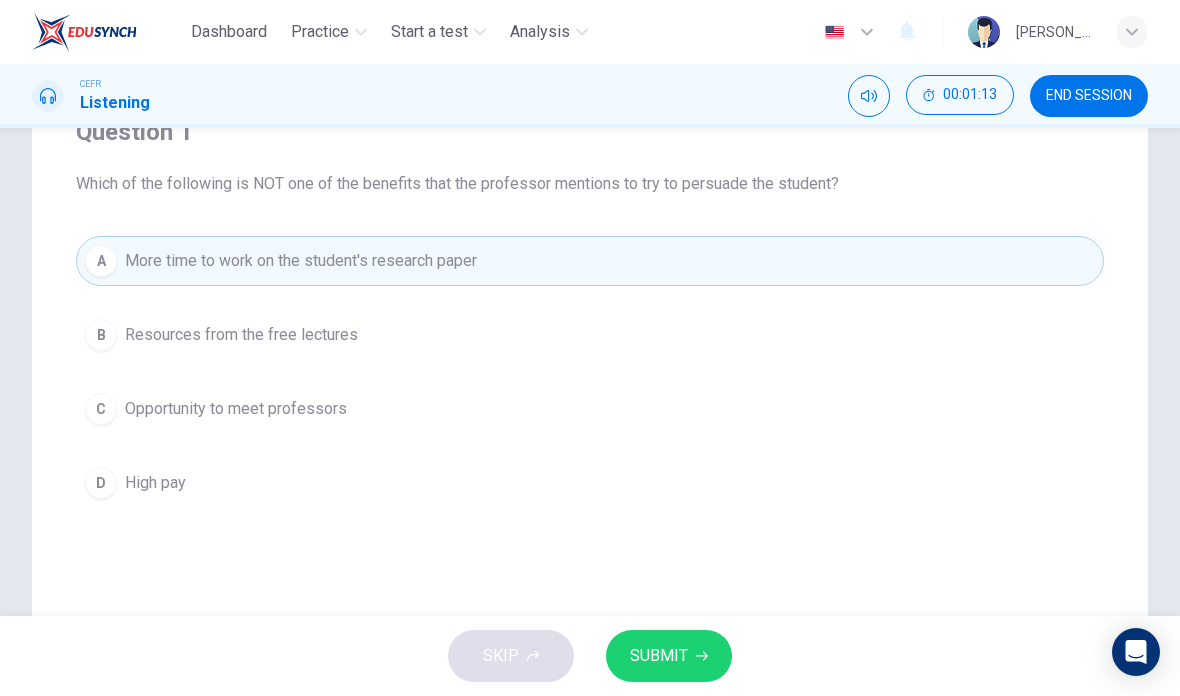 click on "C Opportunity to meet professors" at bounding box center (590, 409) 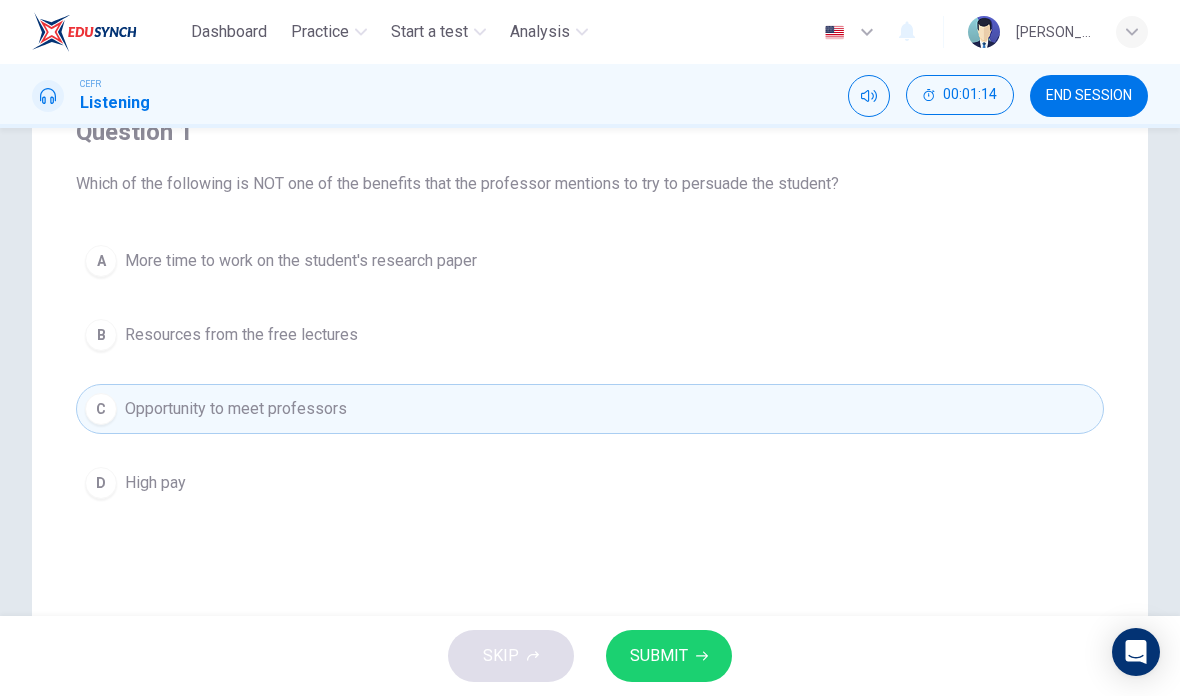 click on "A More time to work on the student's research paper" at bounding box center [590, 261] 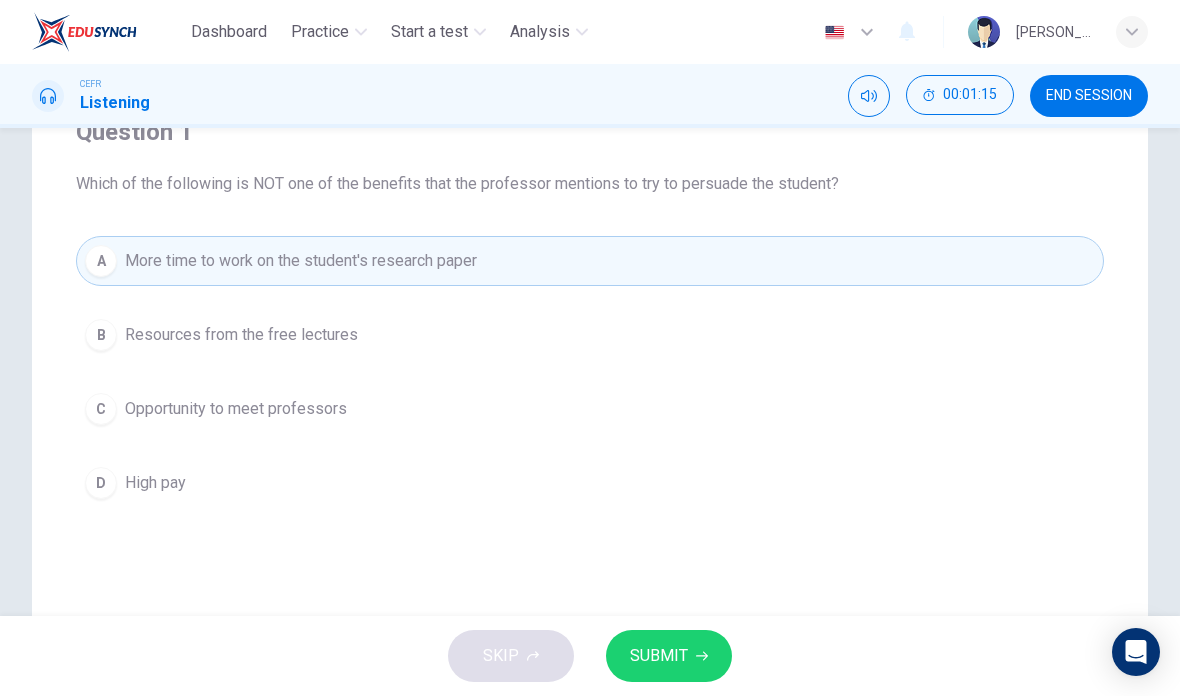 click on "B Resources from the free lectures" at bounding box center [590, 335] 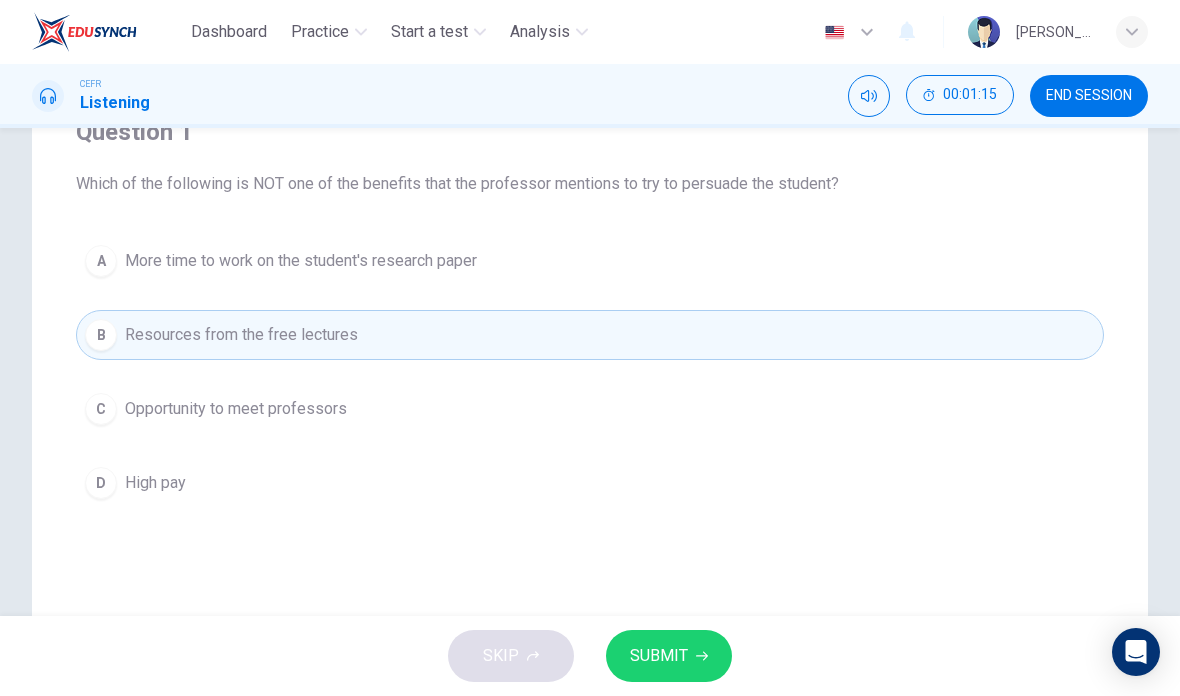 click on "B Resources from the free lectures" at bounding box center [590, 335] 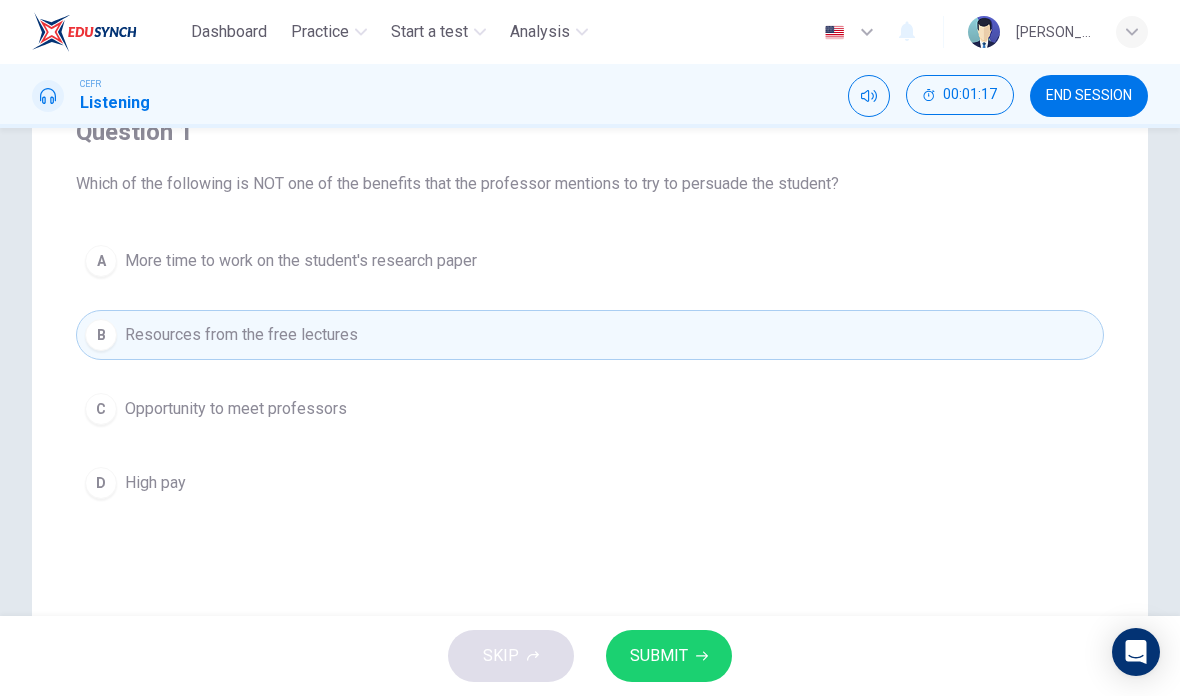 click on "A" at bounding box center [101, 261] 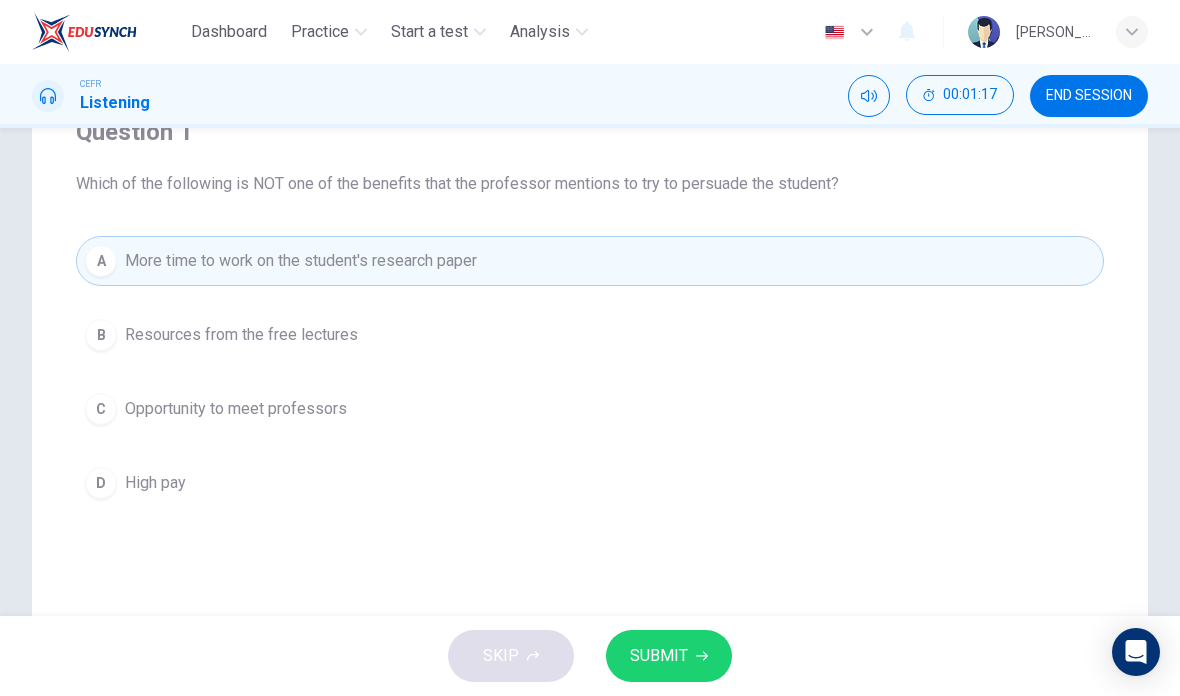 click on "A More time to work on the student's research paper" at bounding box center [590, 261] 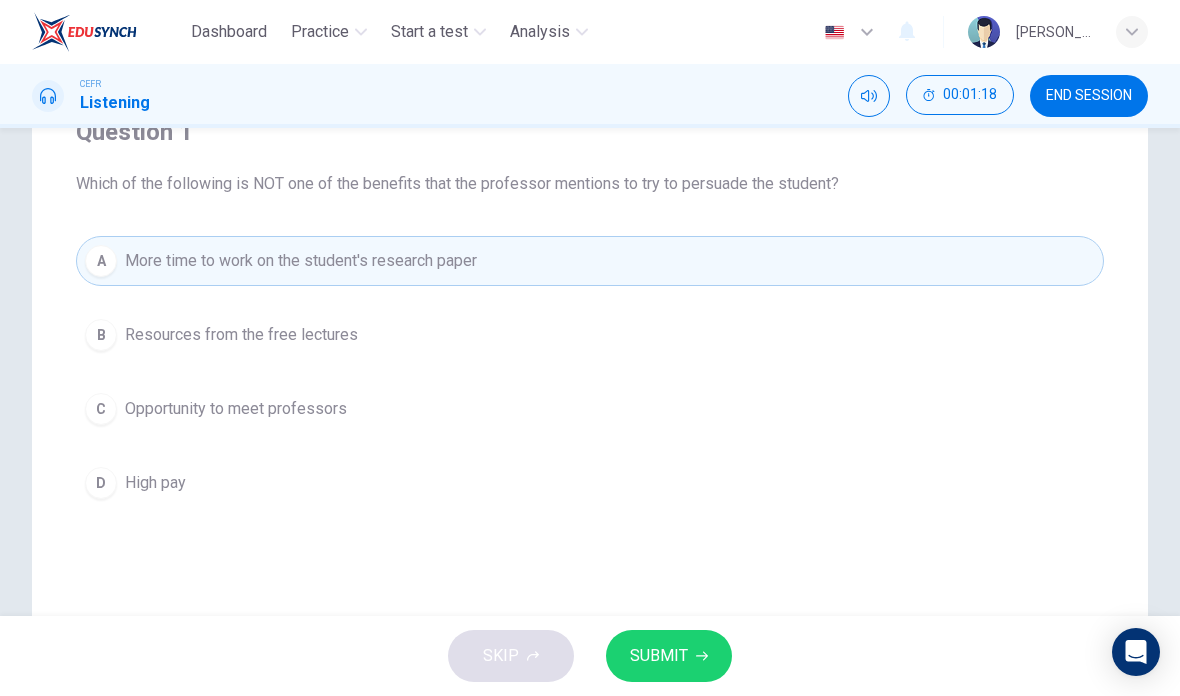 click on "A More time to work on the student's research paper" at bounding box center [590, 261] 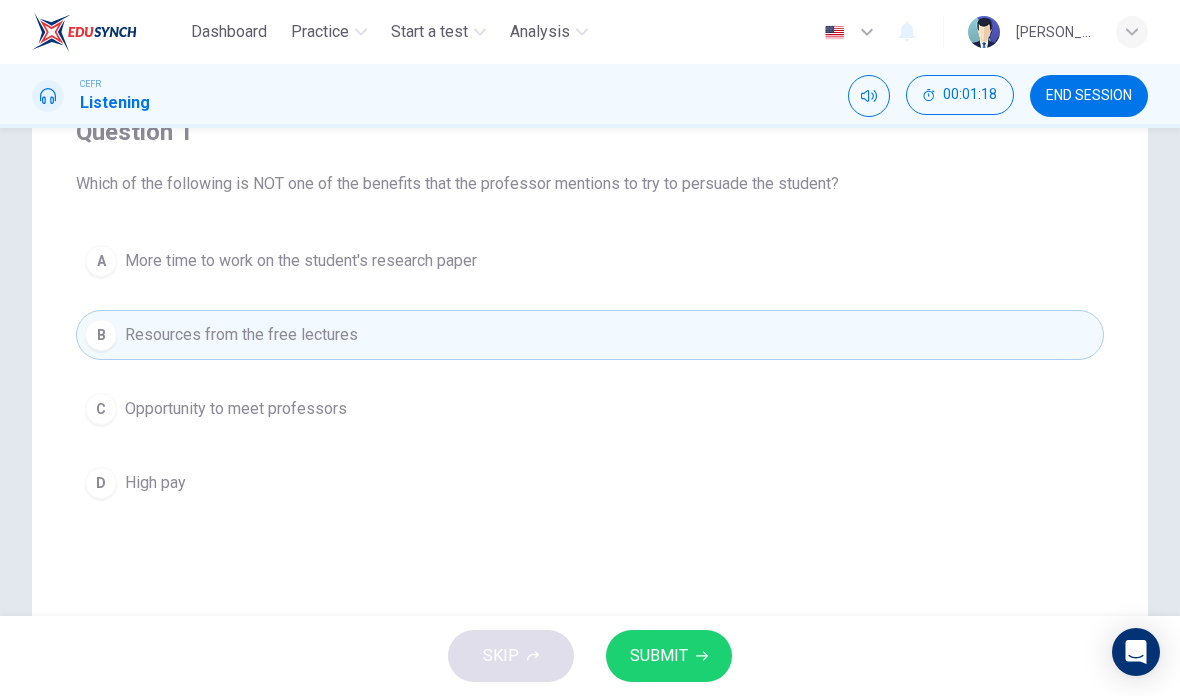 click on "B Resources from the free lectures" at bounding box center (590, 335) 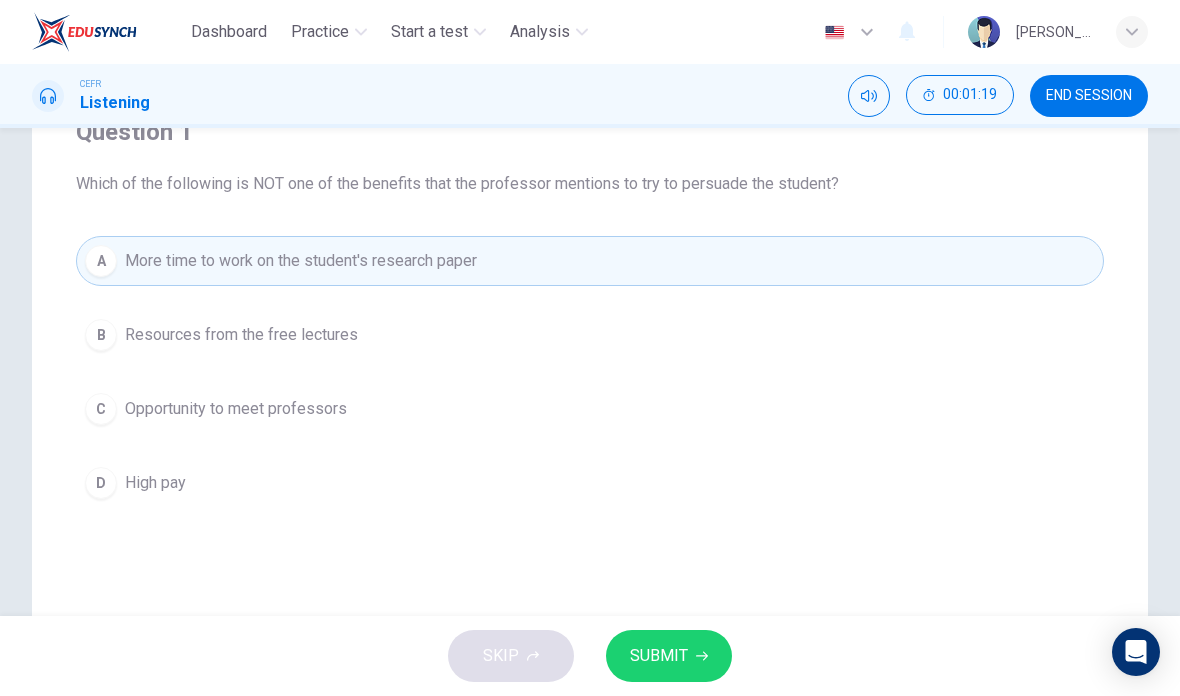 click on "A More time to work on the student's research paper" at bounding box center (590, 261) 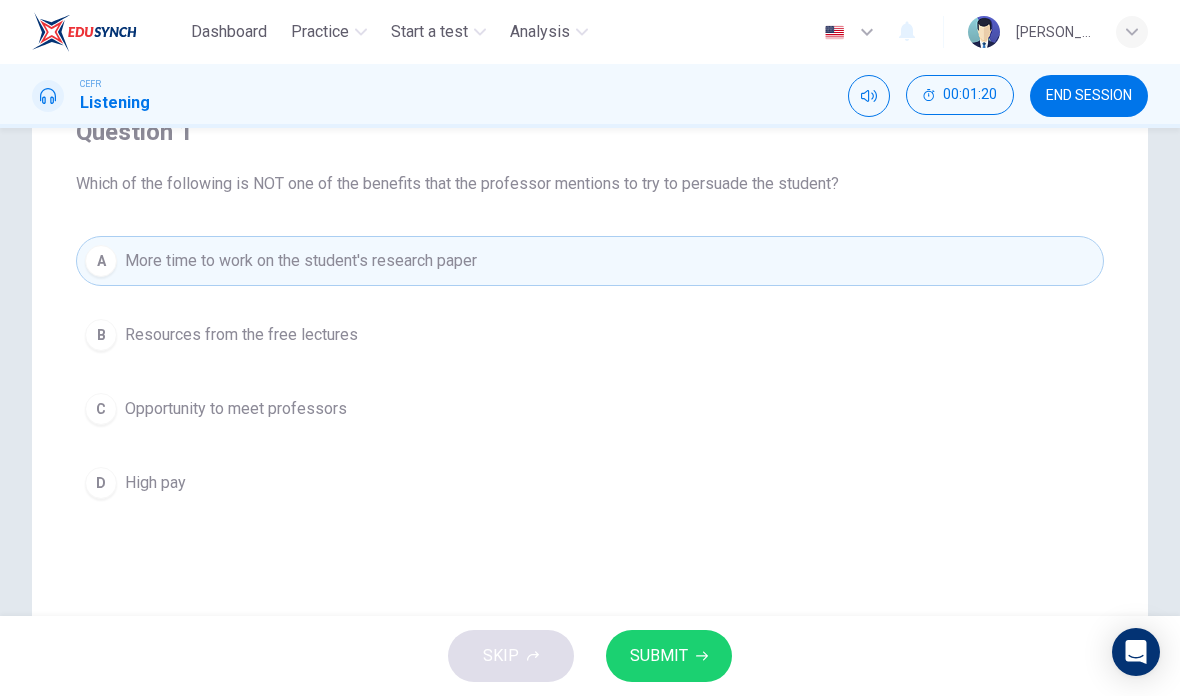click on "B Resources from the free lectures" at bounding box center (590, 335) 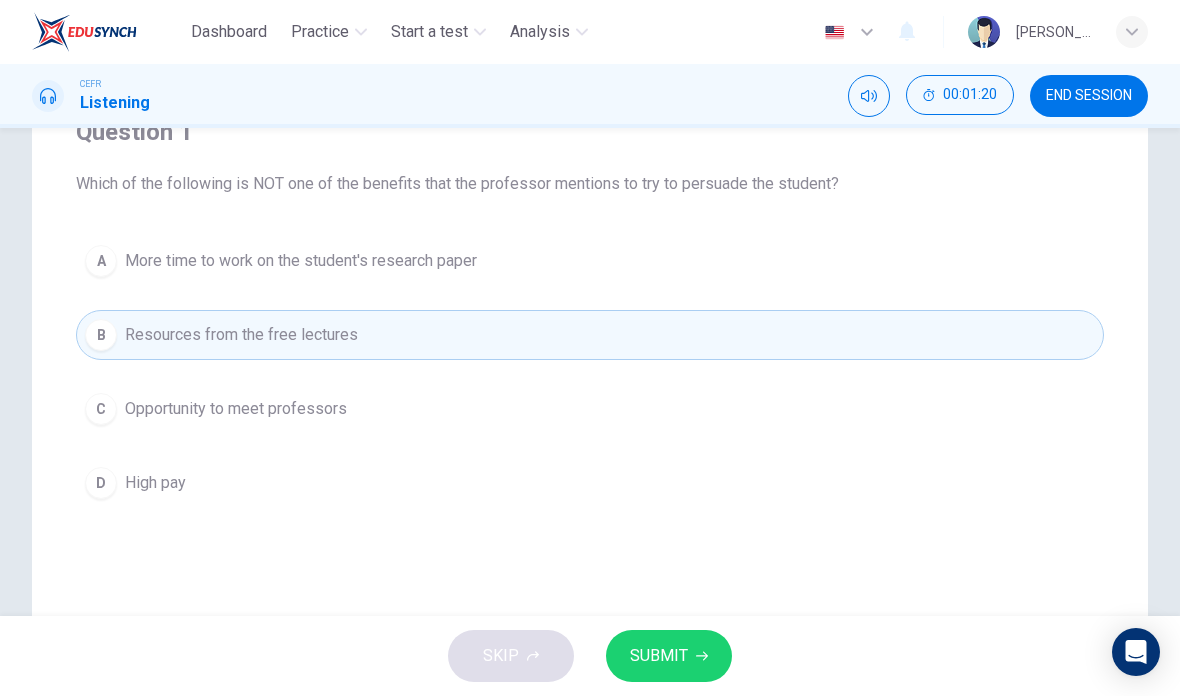 click on "A More time to work on the student's research paper" at bounding box center (590, 261) 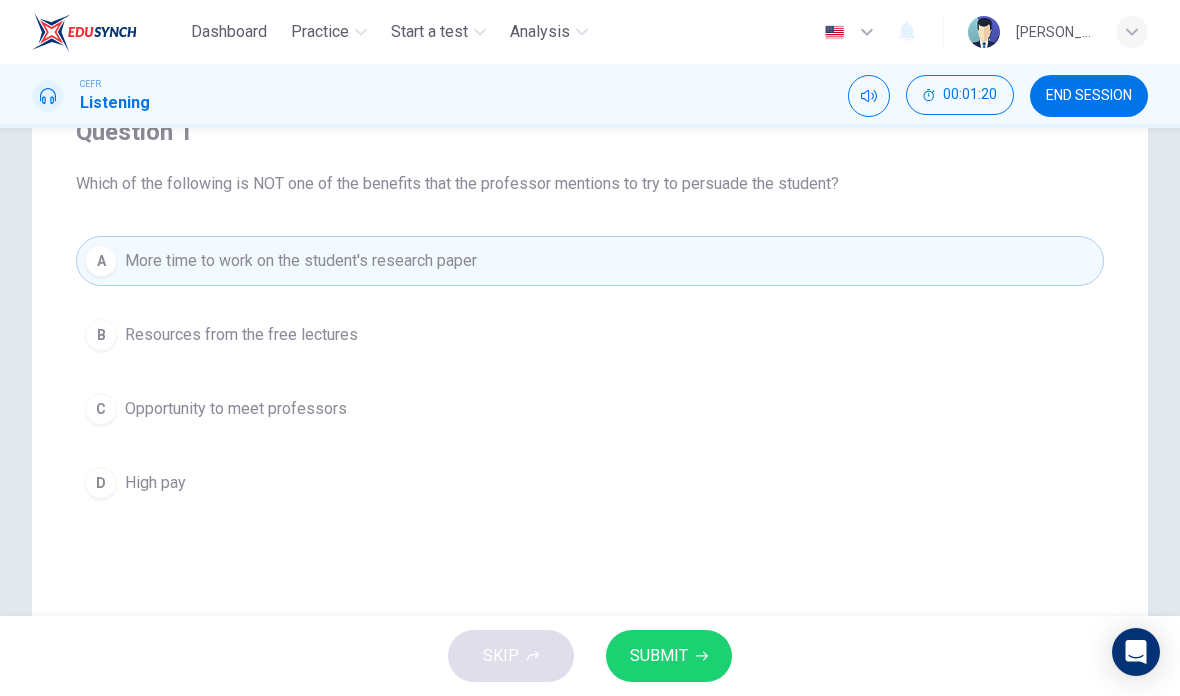 click on "Question 1 Which of the following is NOT one of the benefits that the professor mentions to try to persuade the student? A More time to work on the student's research paper B Resources from the free lectures C Opportunity to meet professors D High pay Listen to this clip about Research Papers before answering the questions:  02m 35s" at bounding box center [590, 386] 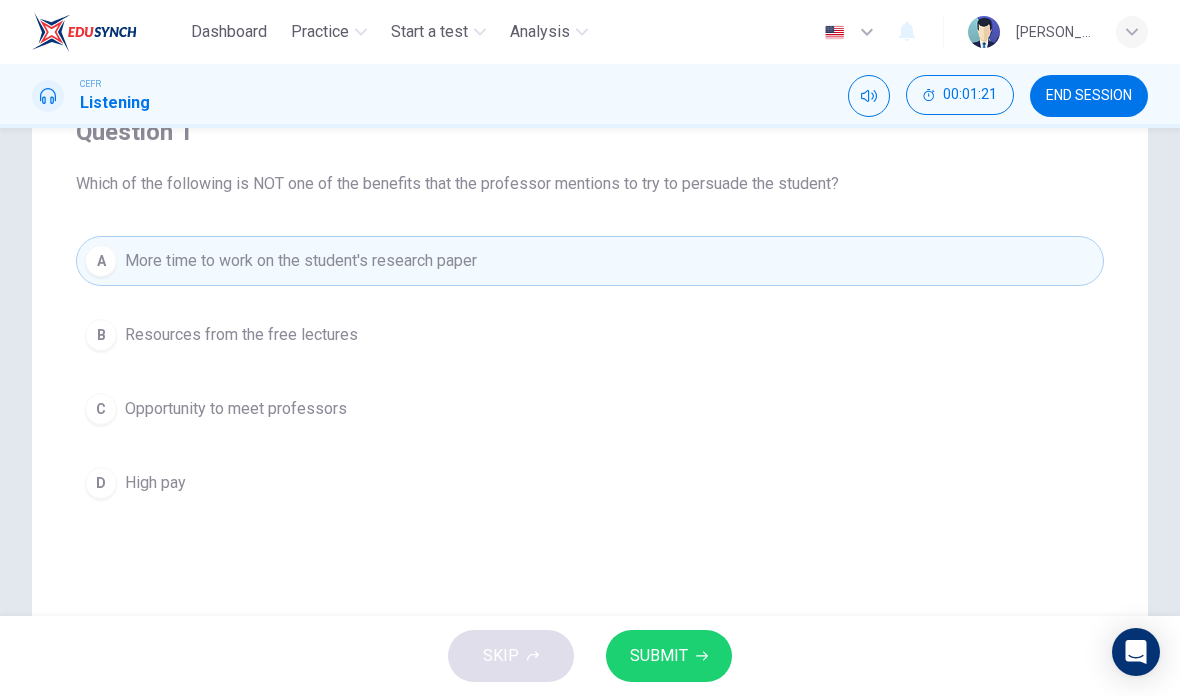 click on "B Resources from the free lectures" at bounding box center (590, 335) 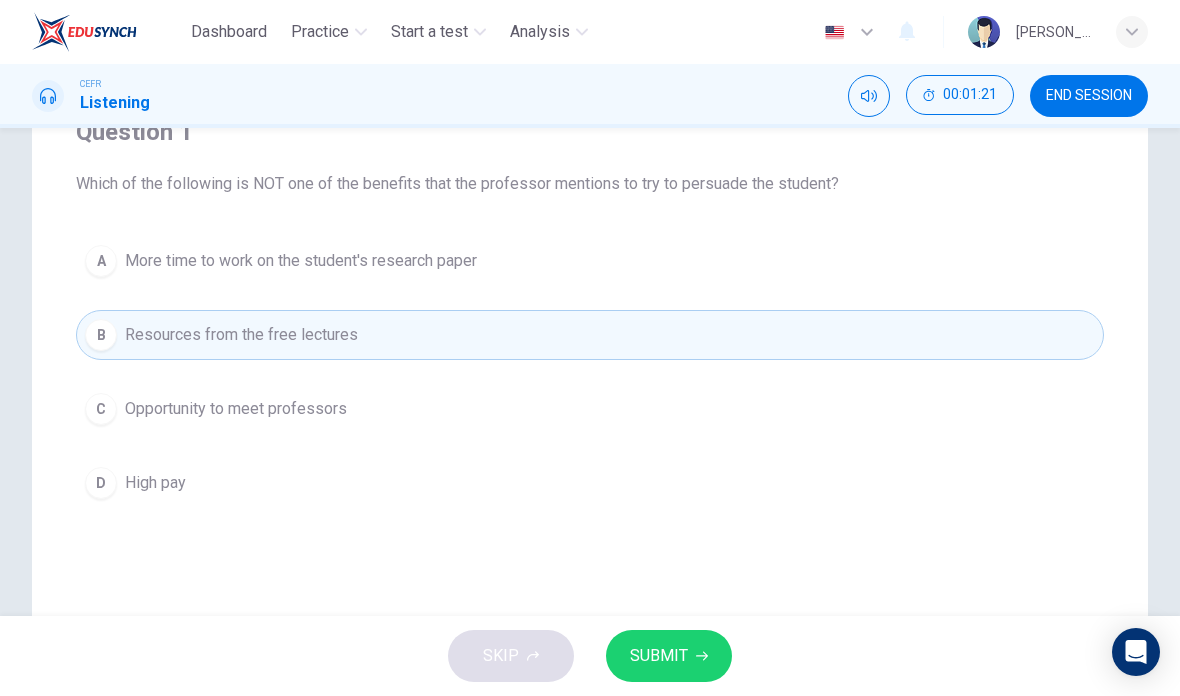 click on "A More time to work on the student's research paper" at bounding box center (590, 261) 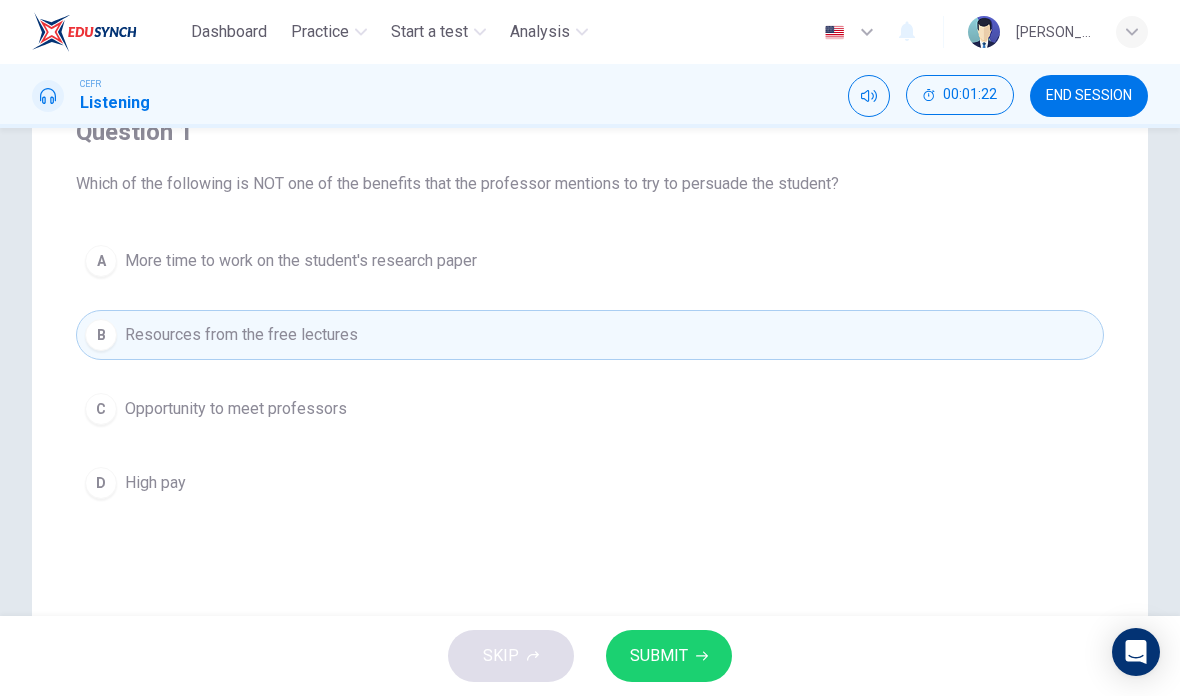 click on "A More time to work on the student's research paper" at bounding box center (590, 261) 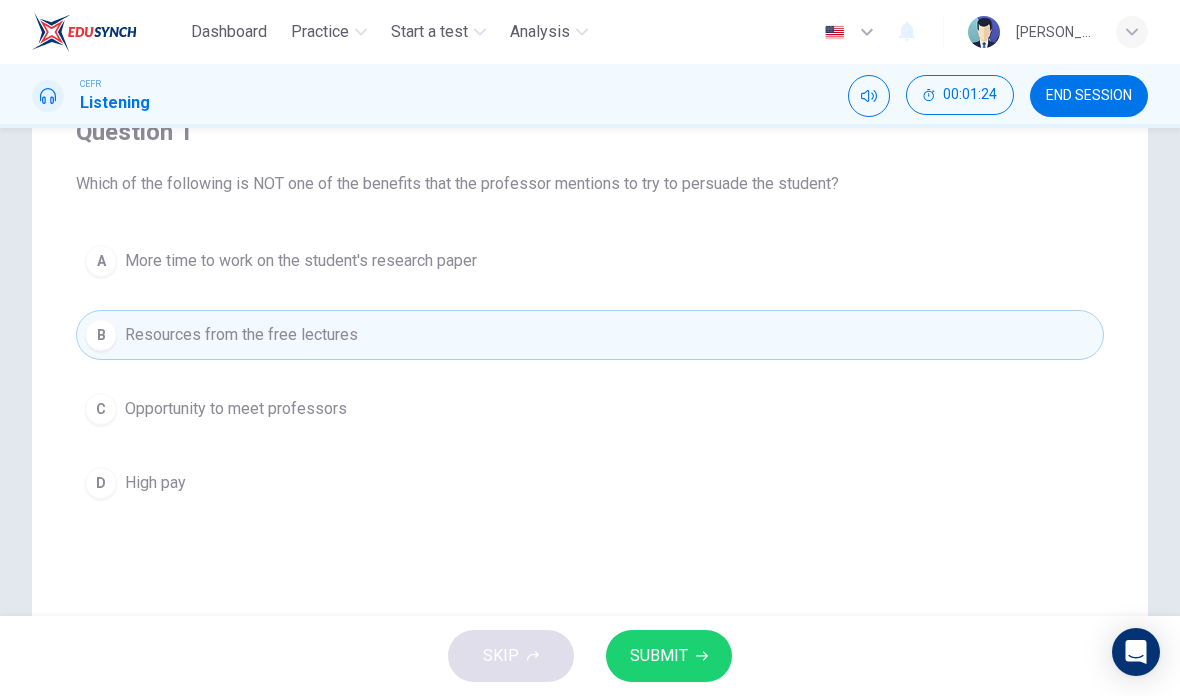 click on "More time to work on the student's research paper" at bounding box center [301, 261] 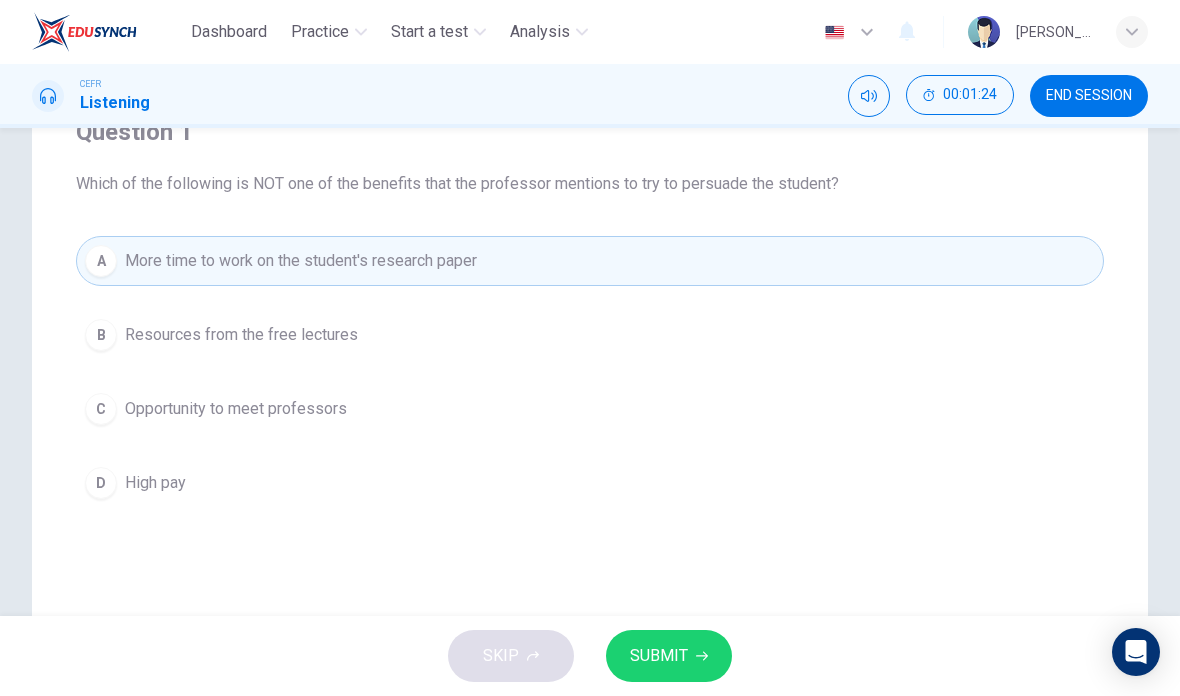 click on "More time to work on the student's research paper" at bounding box center [301, 261] 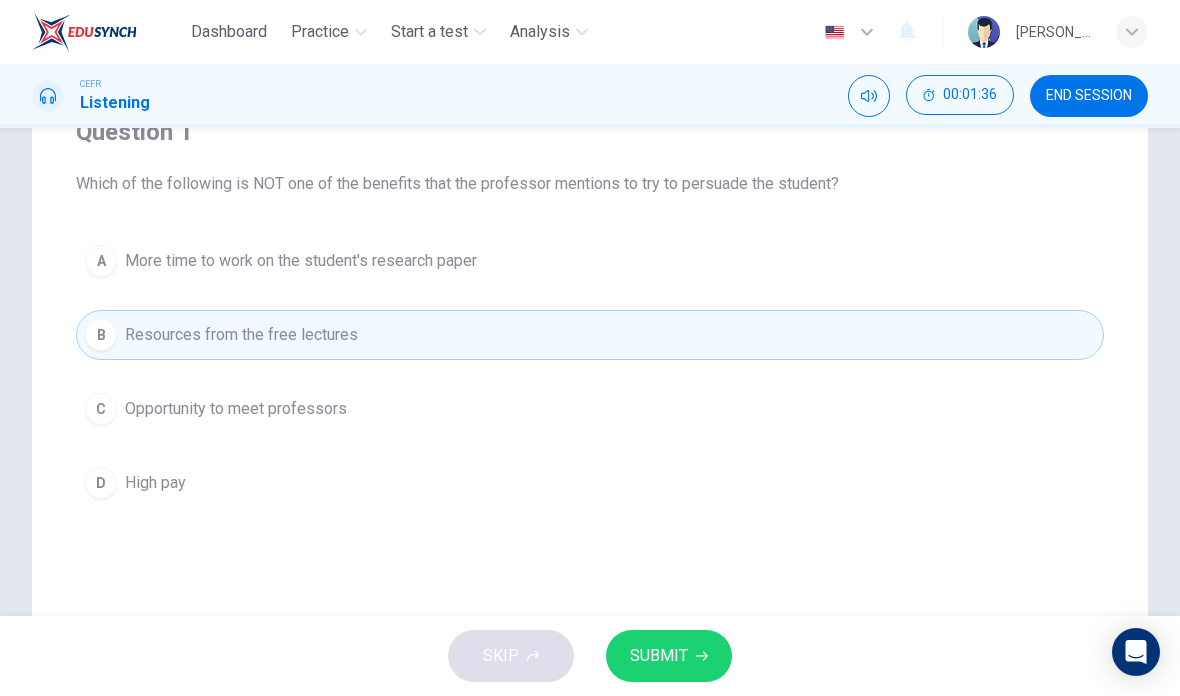 click on "A More time to work on the student's research paper" at bounding box center (590, 261) 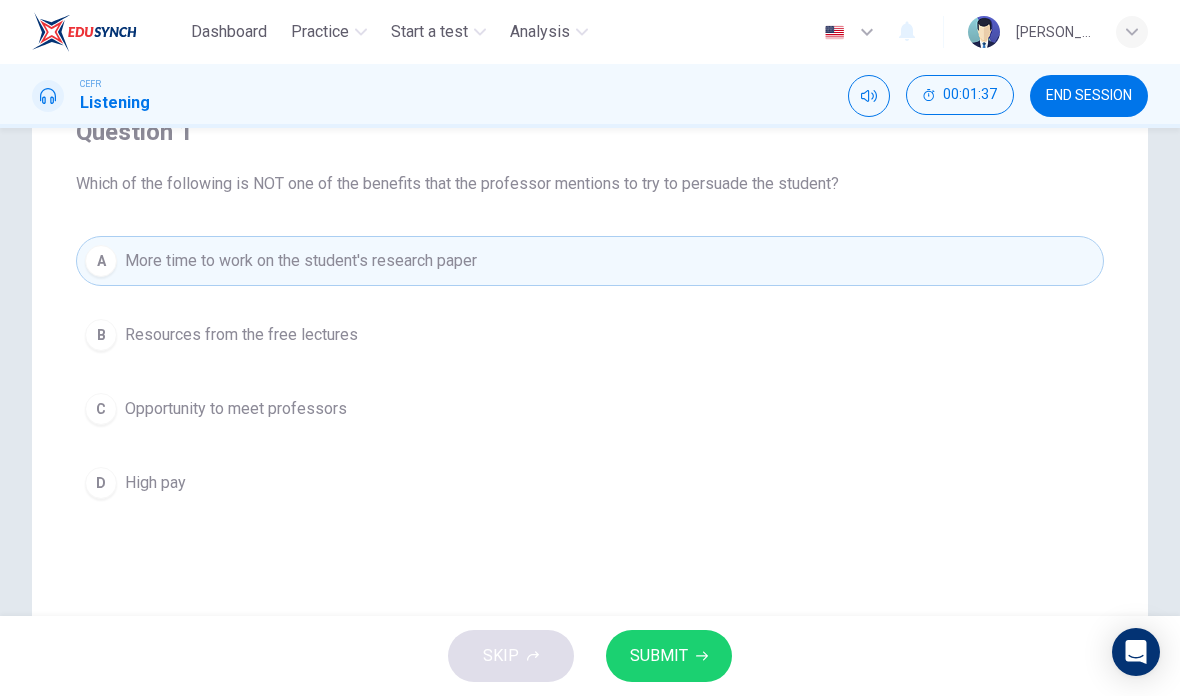 click on "C Opportunity to meet professors" at bounding box center [590, 409] 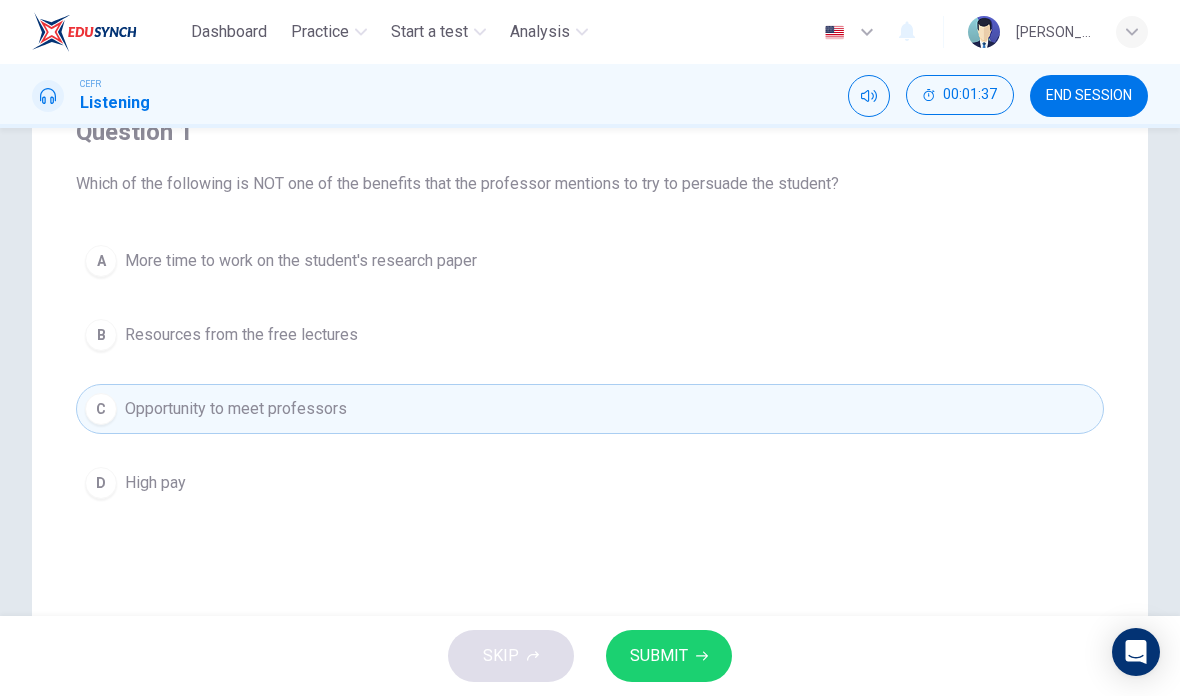 click on "A More time to work on the student's research paper" at bounding box center (590, 261) 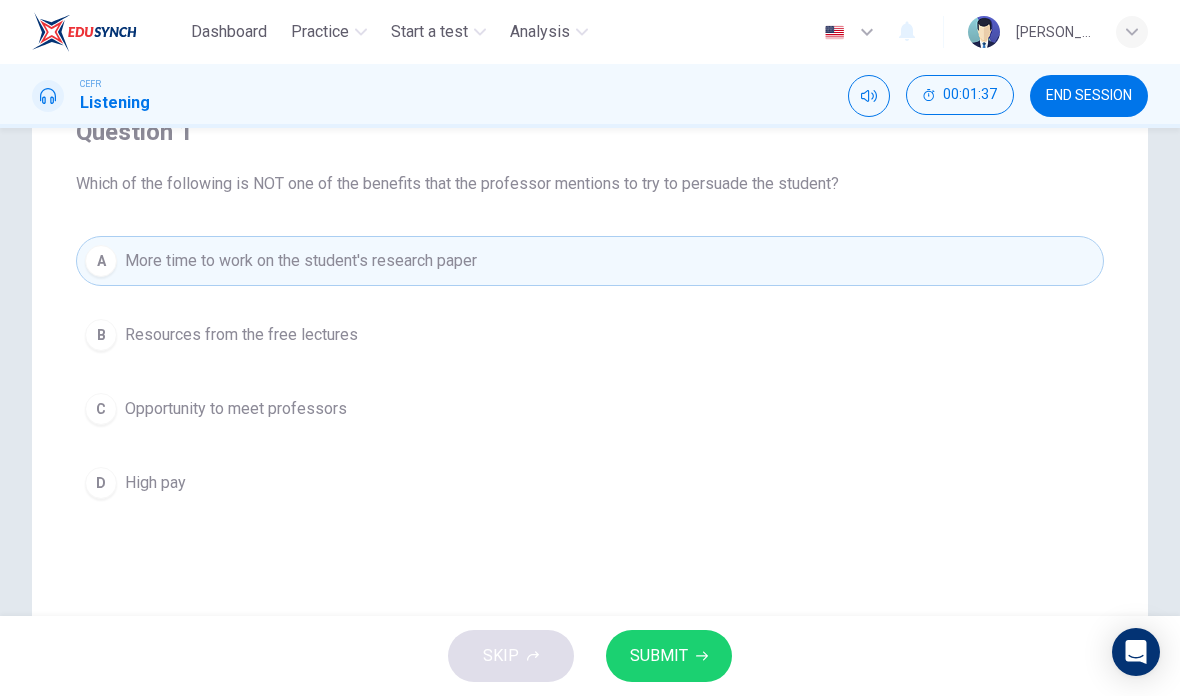 click on "B Resources from the free lectures" at bounding box center (590, 335) 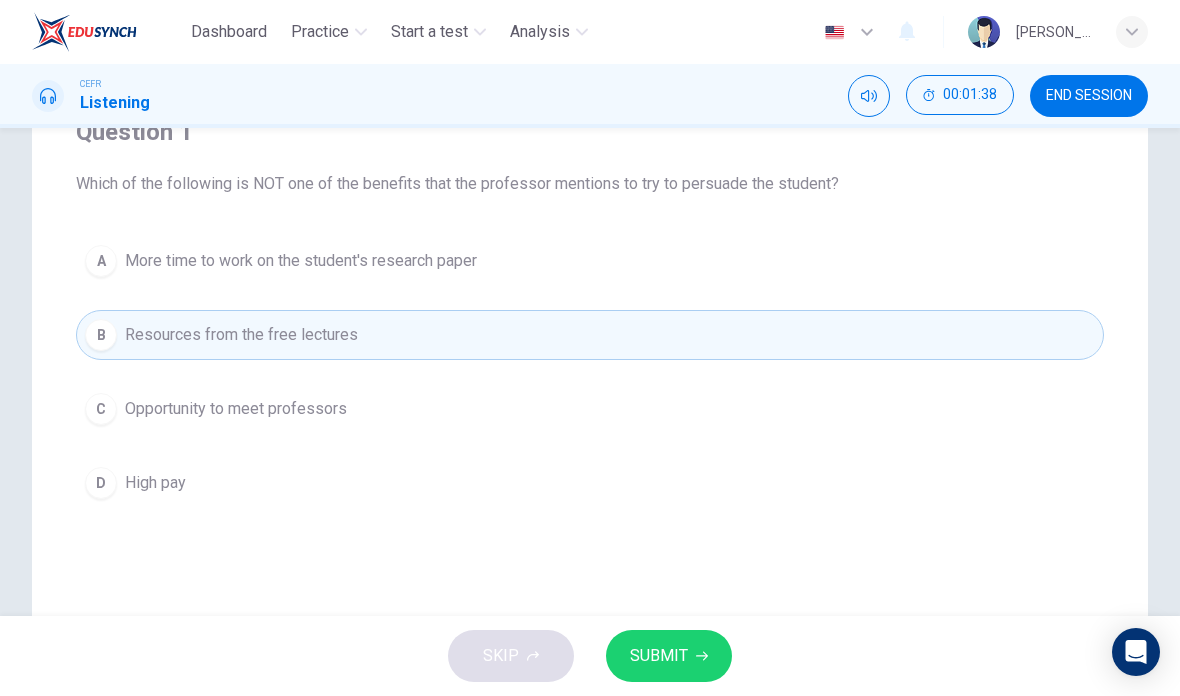 click on "D High pay" at bounding box center (590, 483) 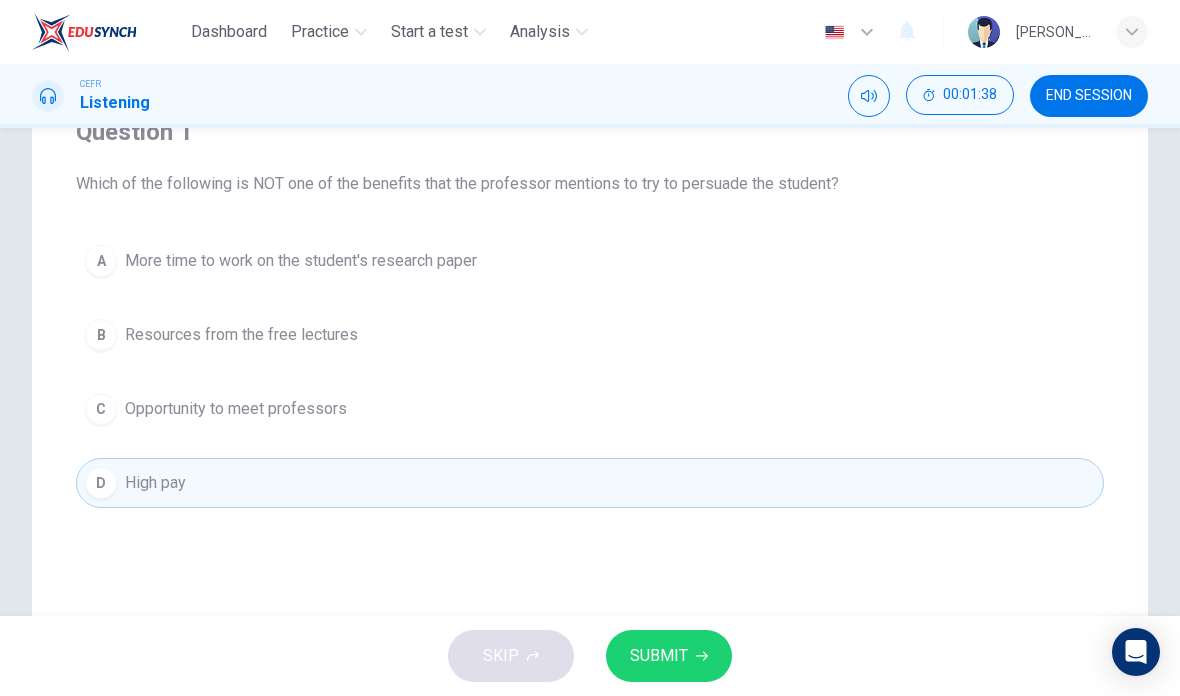 click on "A More time to work on the student's research paper B Resources from the free lectures C Opportunity to meet professors D High pay" at bounding box center [590, 372] 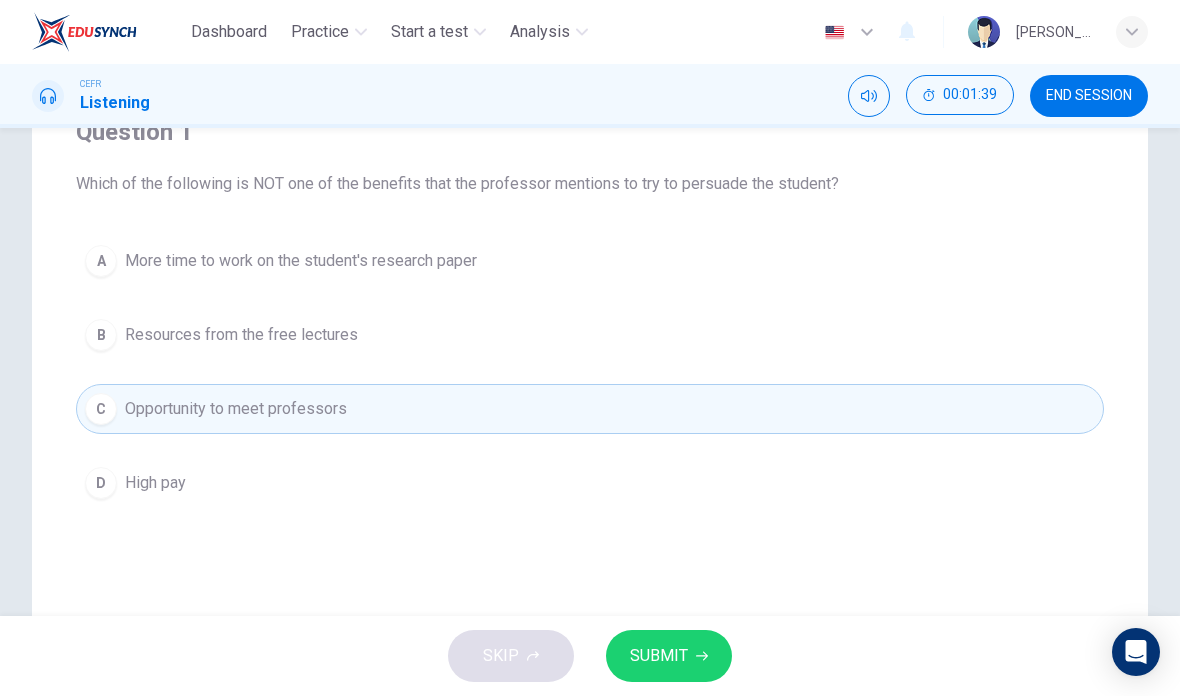 click on "B Resources from the free lectures" at bounding box center (590, 335) 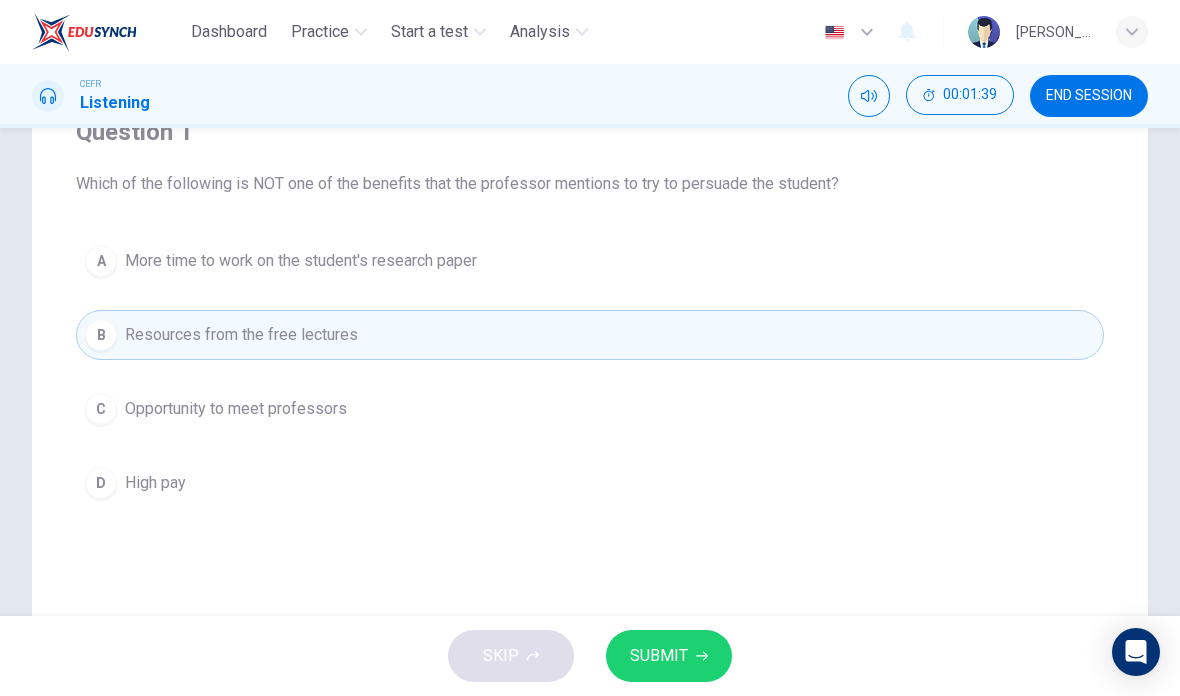 click on "A More time to work on the student's research paper" at bounding box center [590, 261] 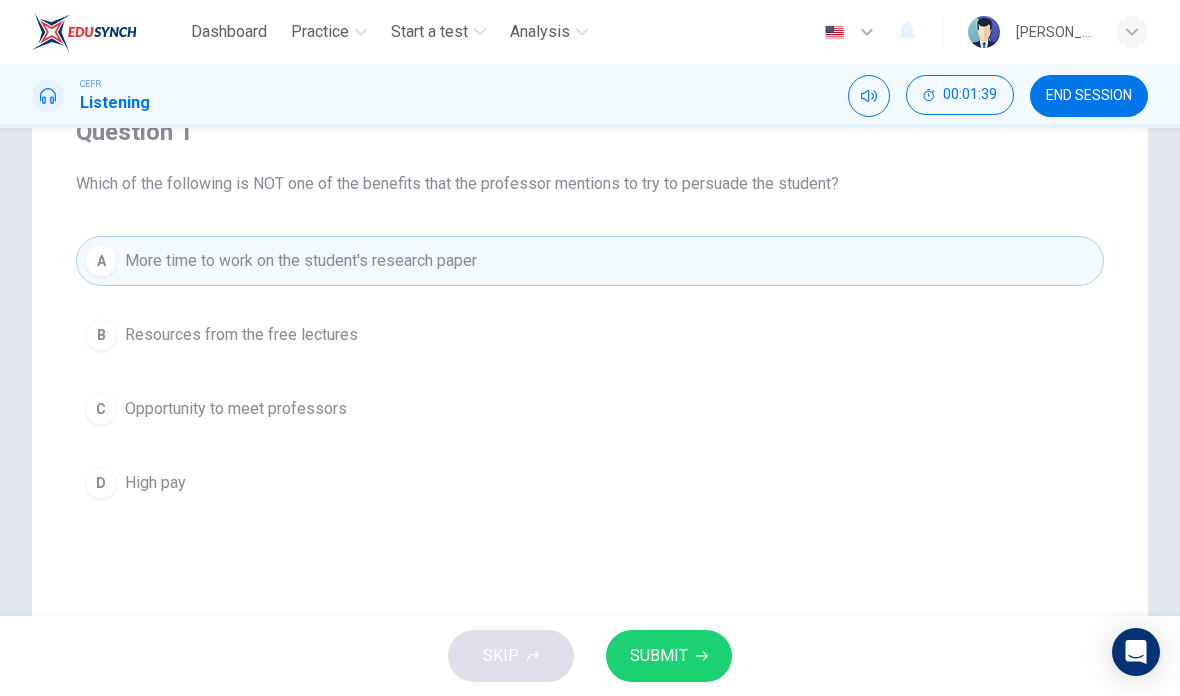 click on "B Resources from the free lectures" at bounding box center [590, 335] 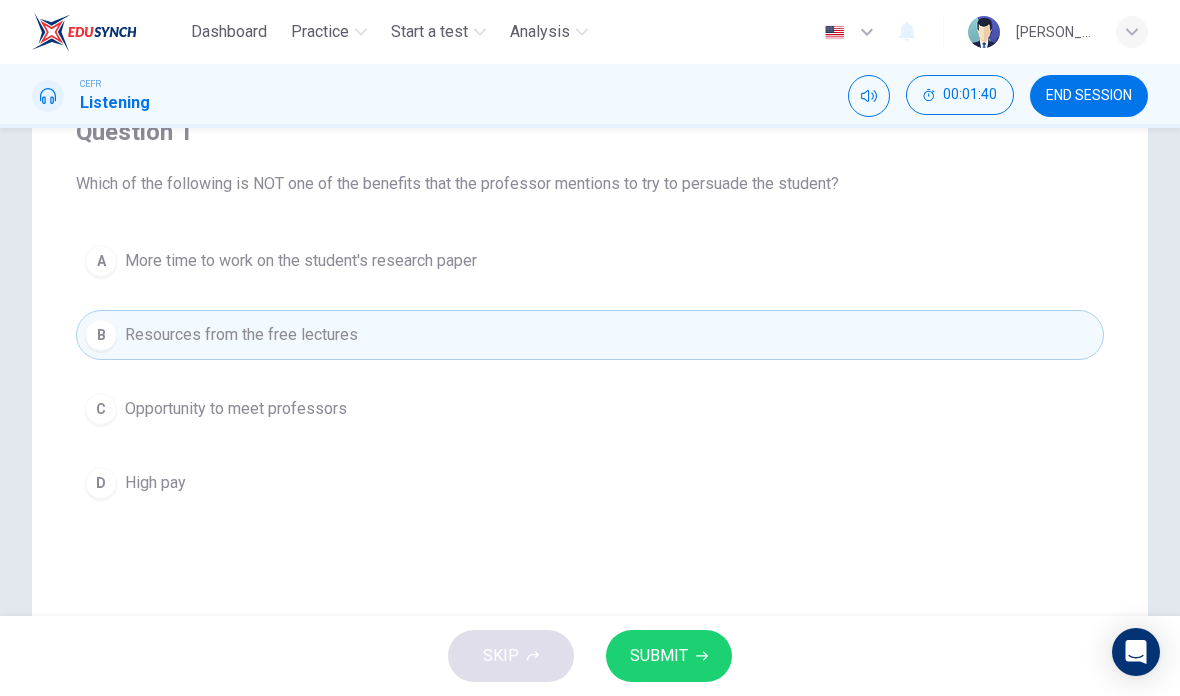 click on "C Opportunity to meet professors" at bounding box center (590, 409) 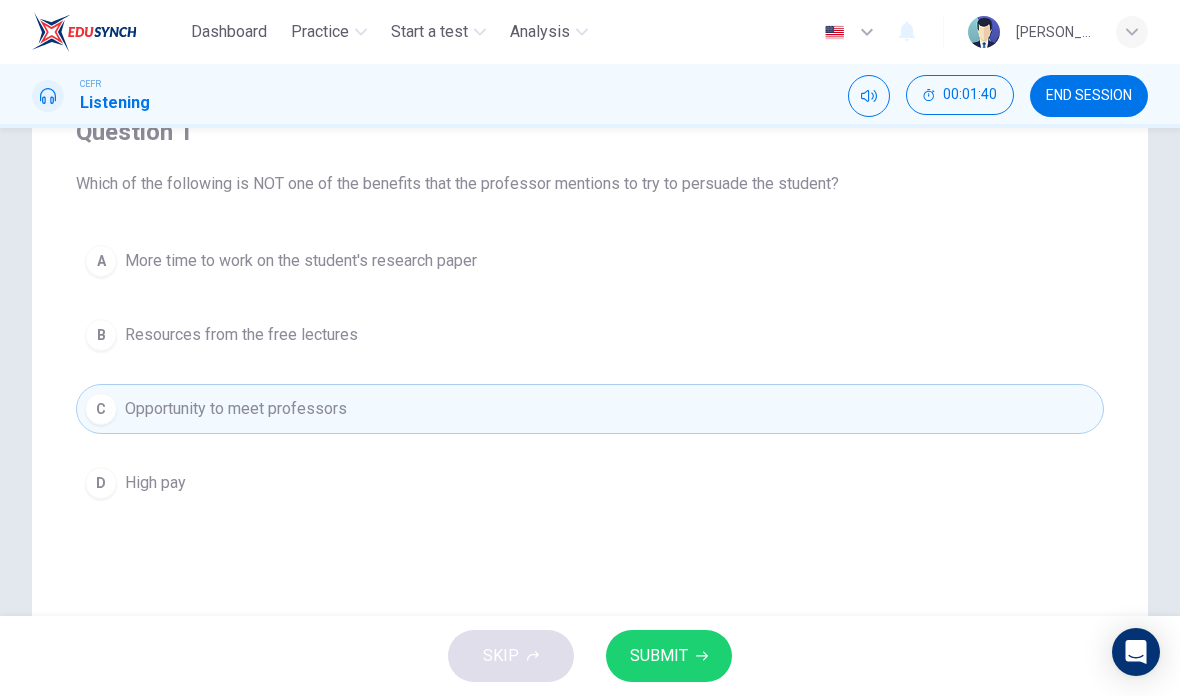 click on "B Resources from the free lectures" at bounding box center [590, 335] 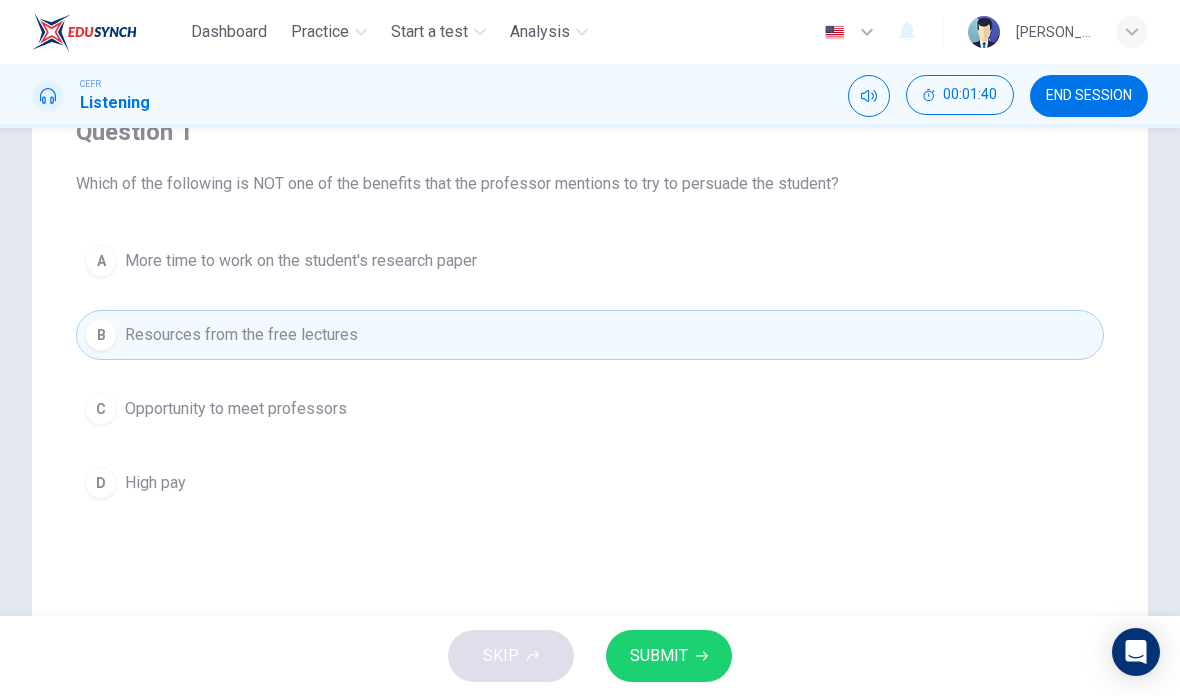 click on "D High pay" at bounding box center (590, 483) 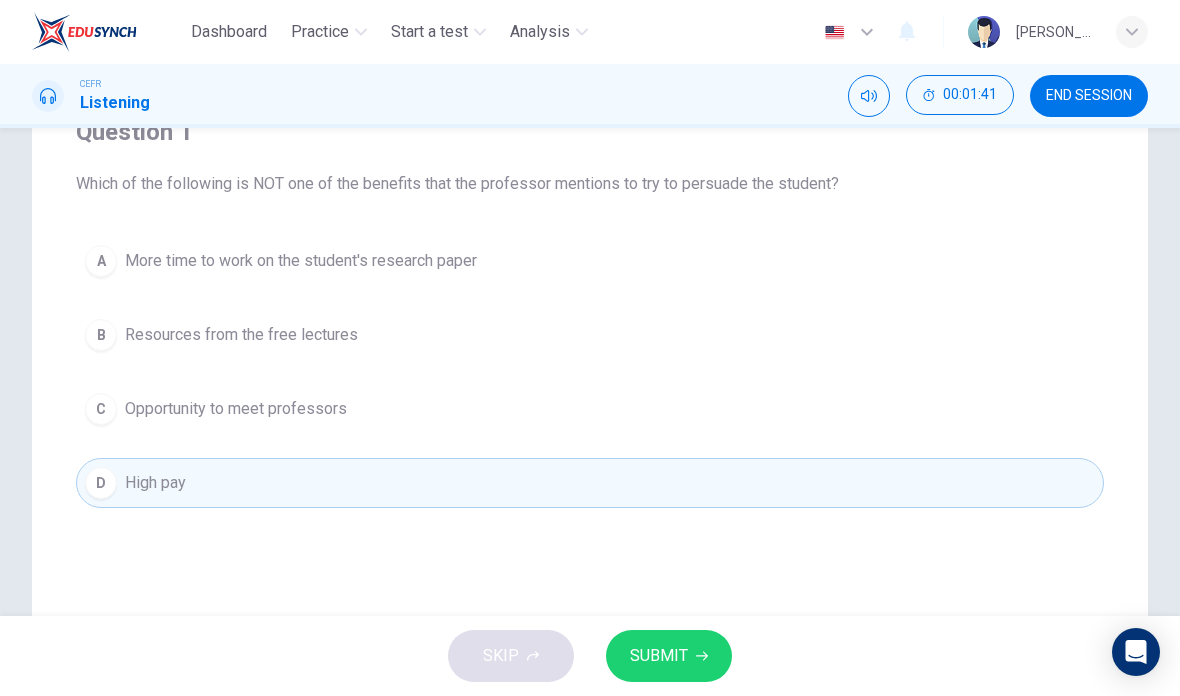 click on "C Opportunity to meet professors" at bounding box center (590, 409) 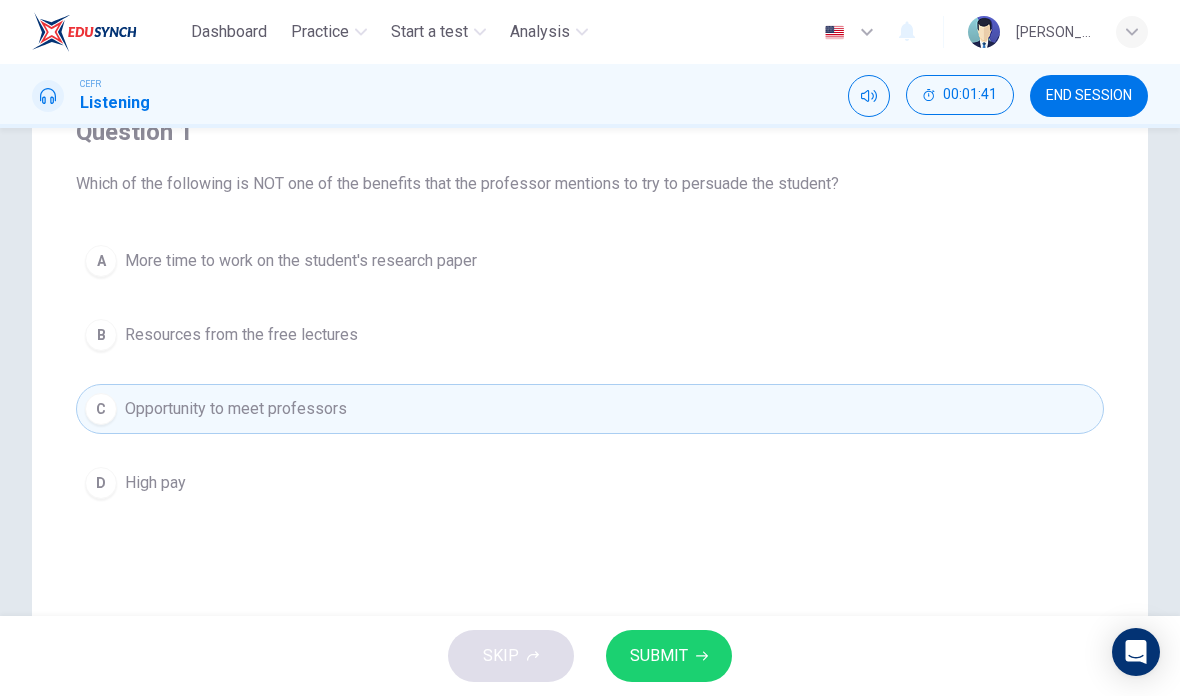 click on "B Resources from the free lectures" at bounding box center [590, 335] 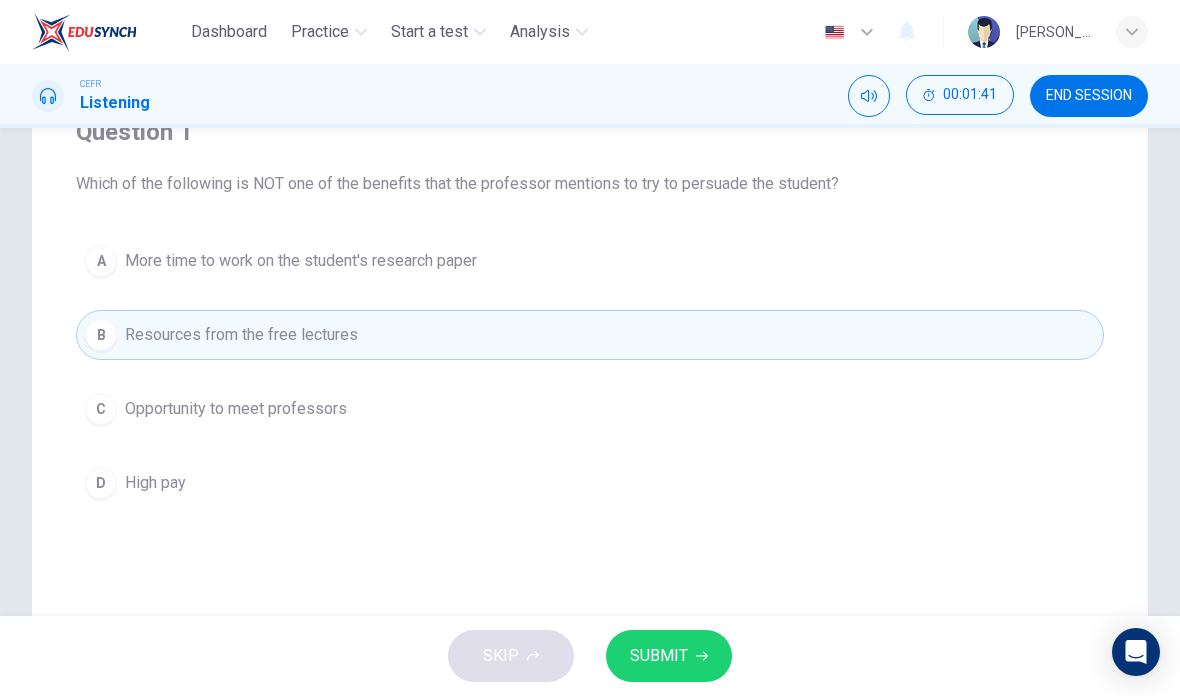 click on "A More time to work on the student's research paper" at bounding box center [590, 261] 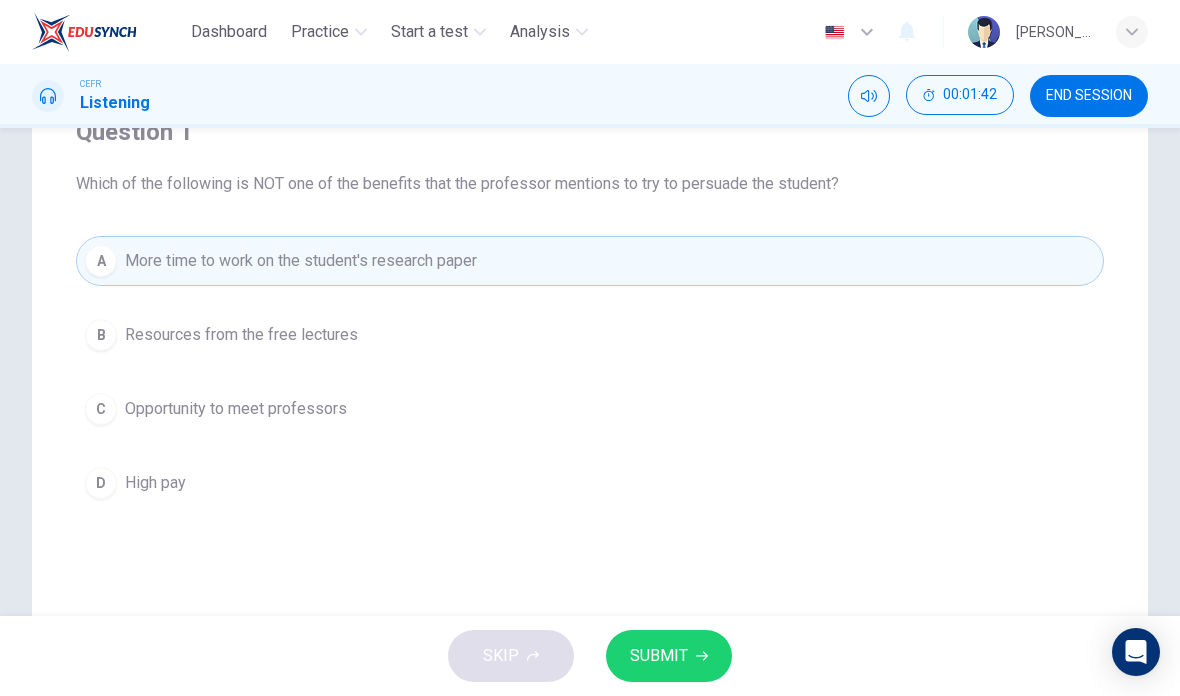 click on "B Resources from the free lectures" at bounding box center [590, 335] 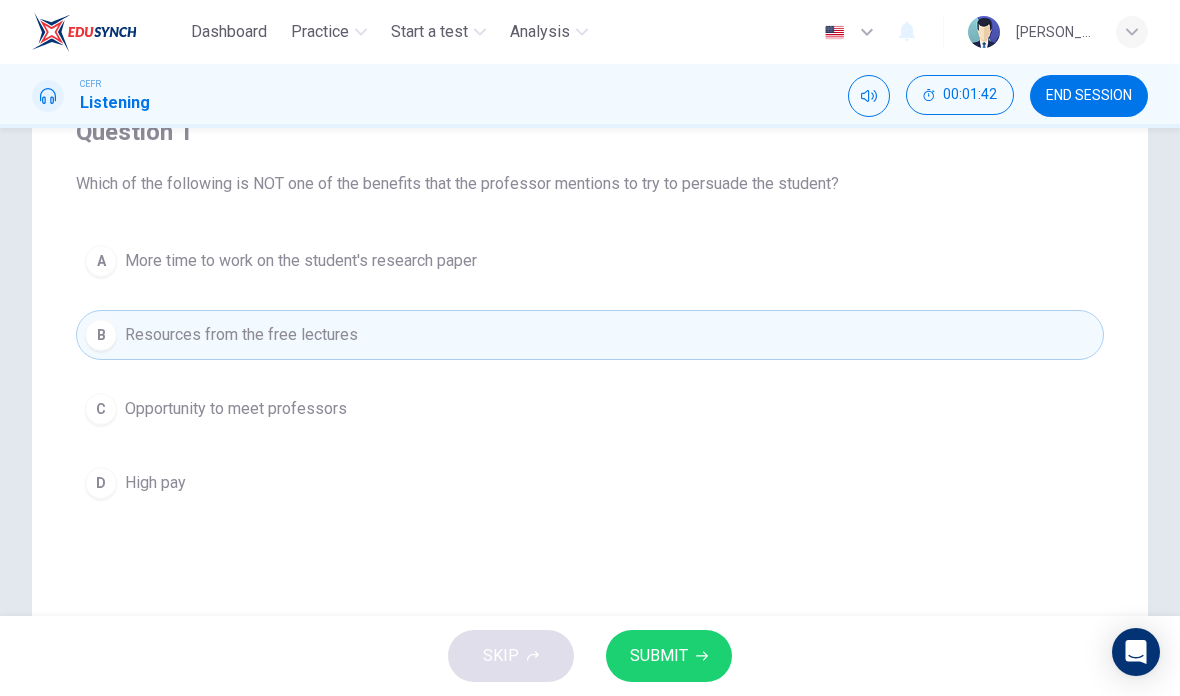 click on "C Opportunity to meet professors" at bounding box center (590, 409) 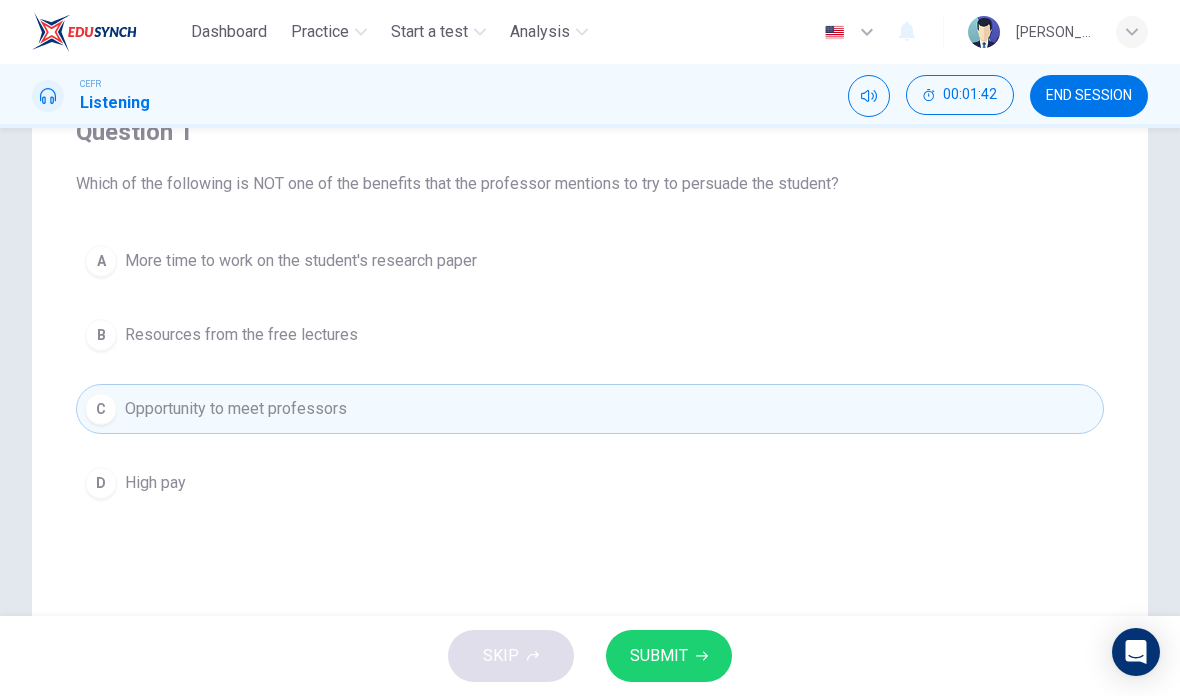 click on "B Resources from the free lectures" at bounding box center (590, 335) 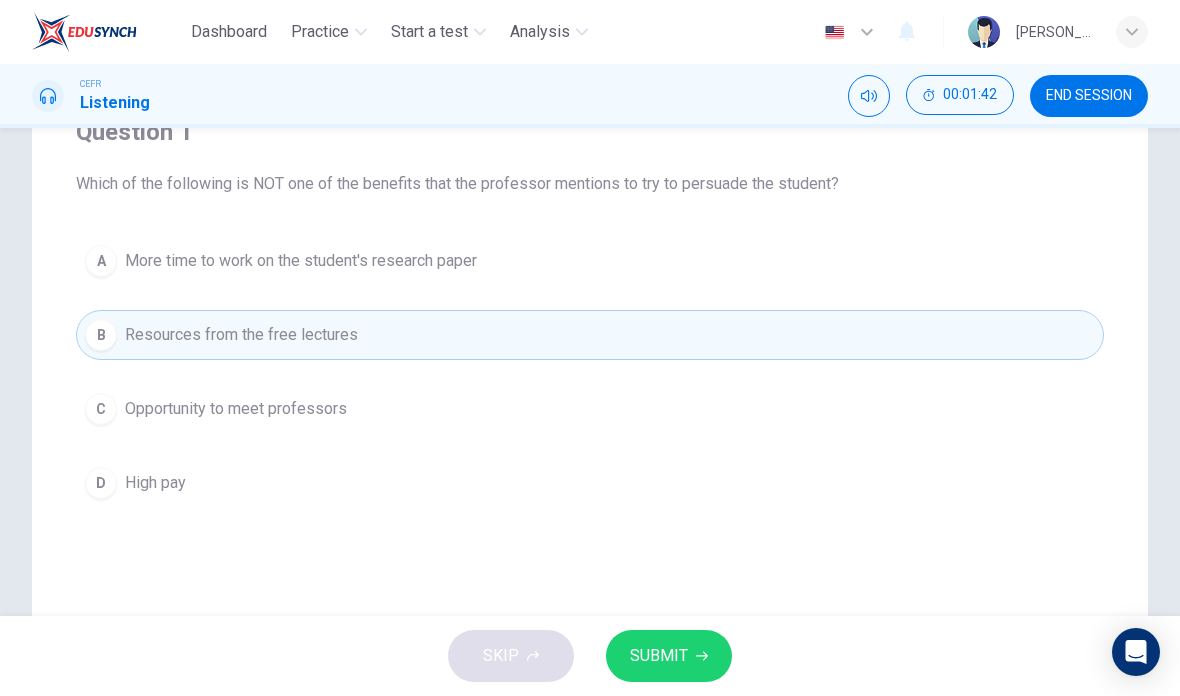 click on "A More time to work on the student's research paper" at bounding box center [590, 261] 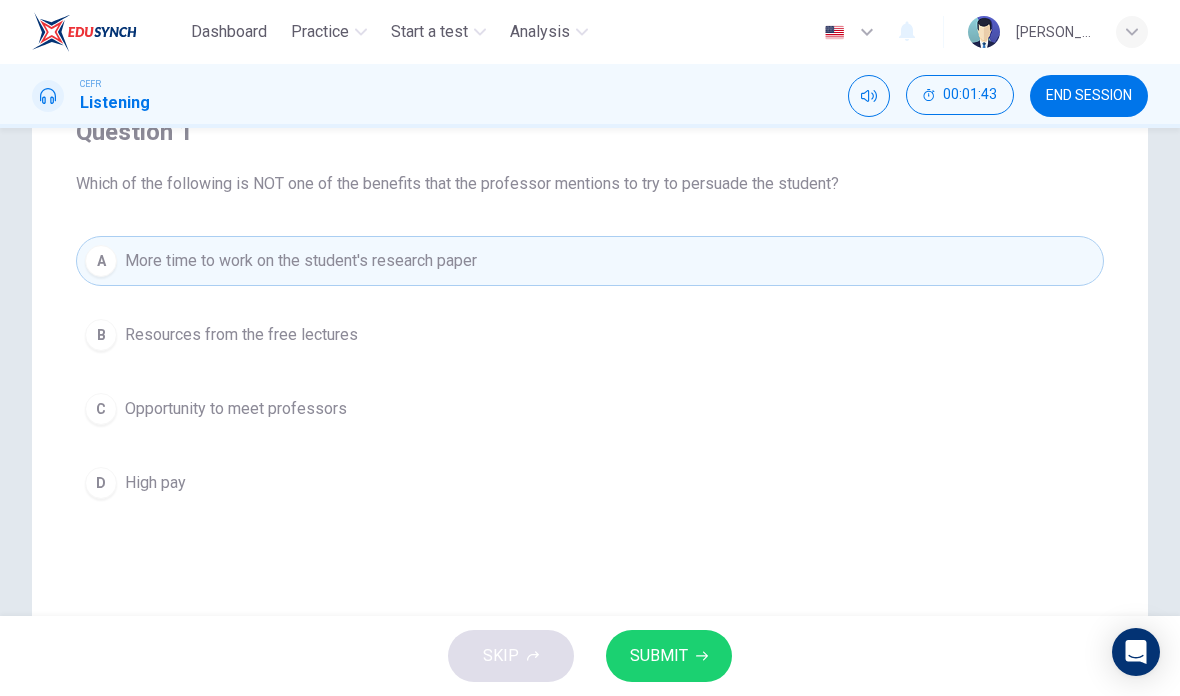 click on "C Opportunity to meet professors" at bounding box center [590, 409] 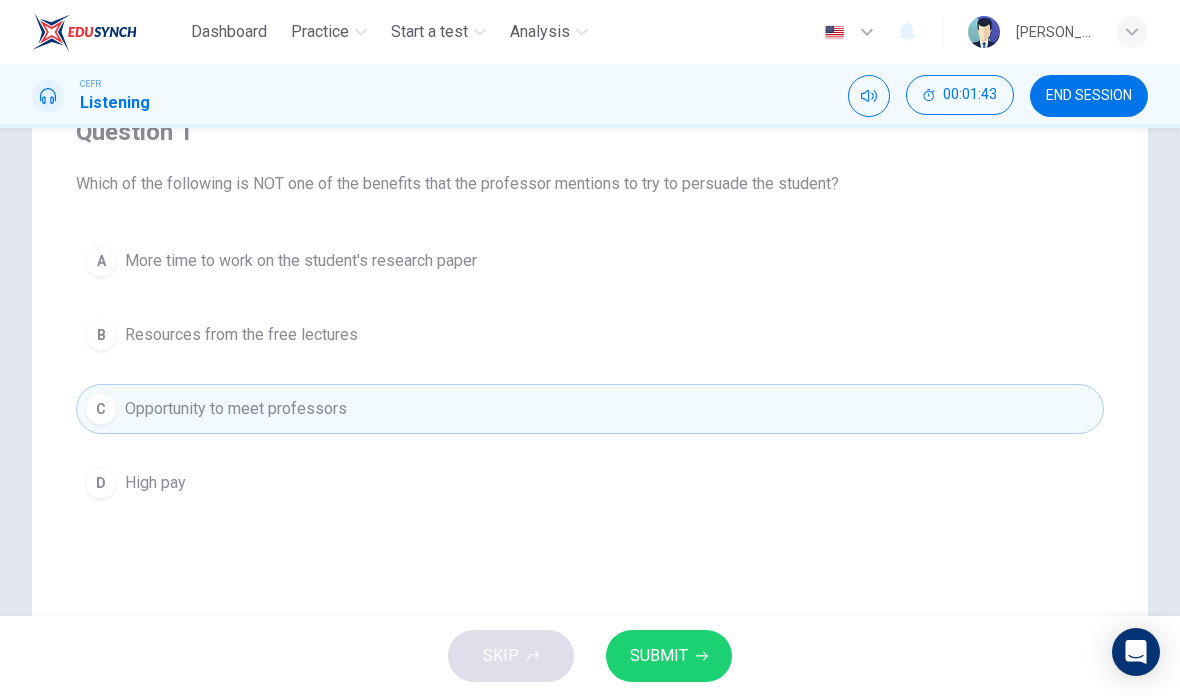 click on "C Opportunity to meet professors" at bounding box center [590, 409] 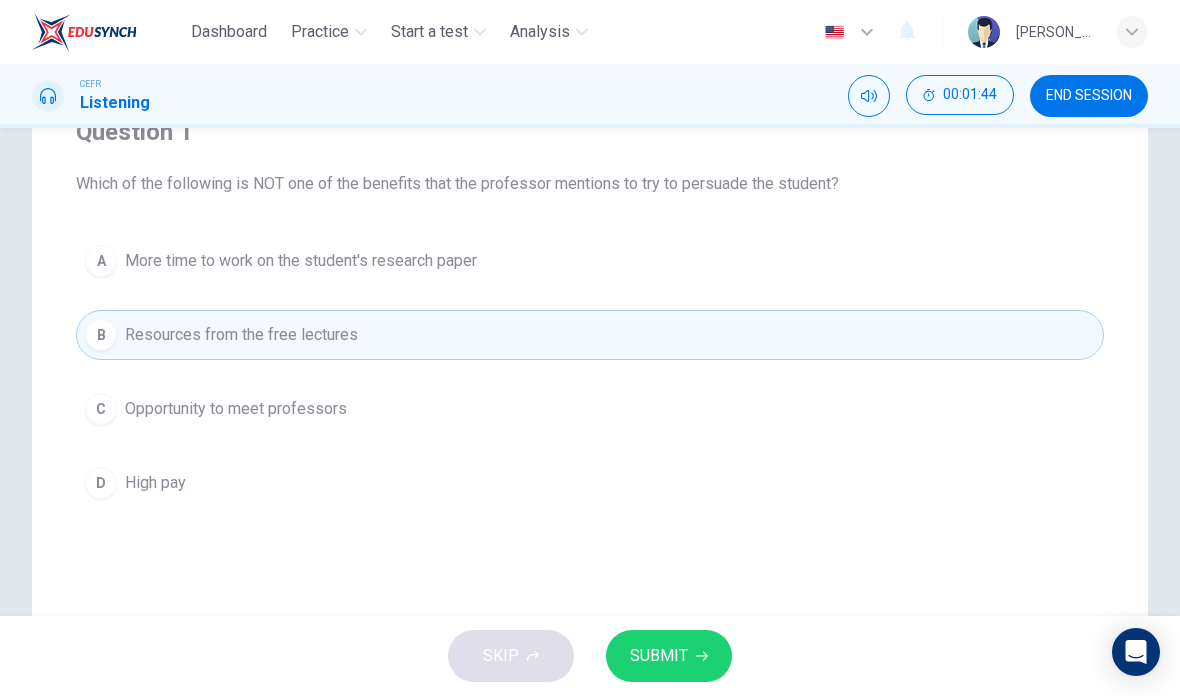 click on "D High pay" at bounding box center (590, 483) 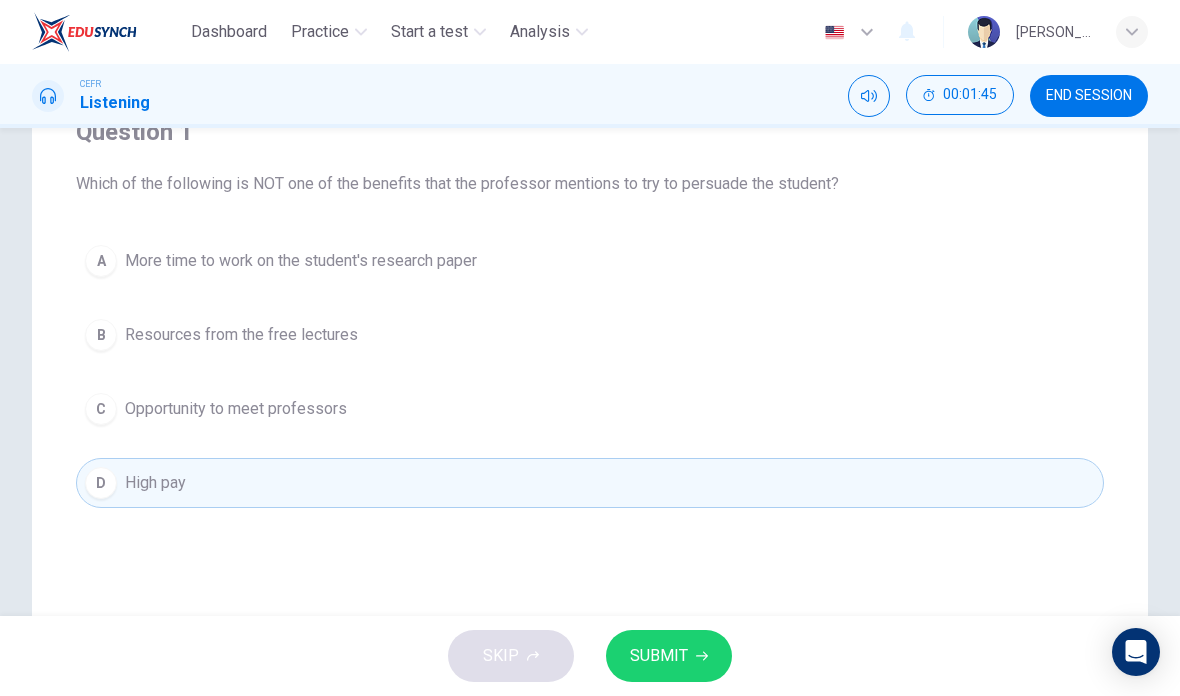 click on "B Resources from the free lectures" at bounding box center (590, 335) 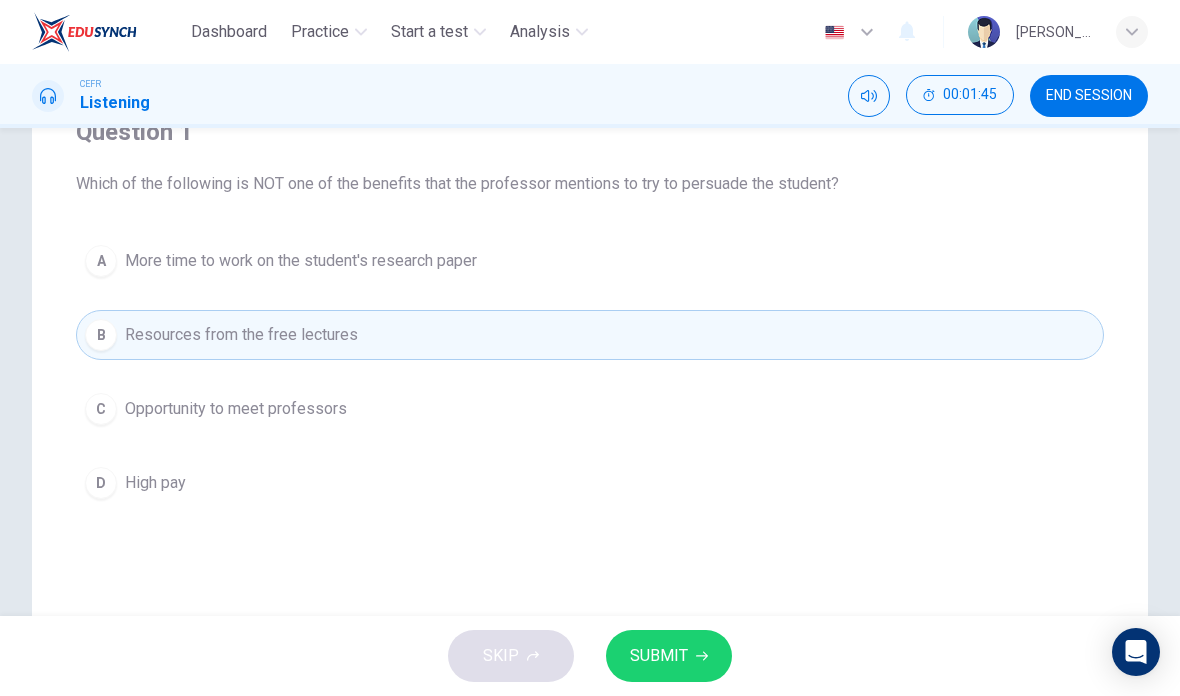 click on "C Opportunity to meet professors" at bounding box center (590, 409) 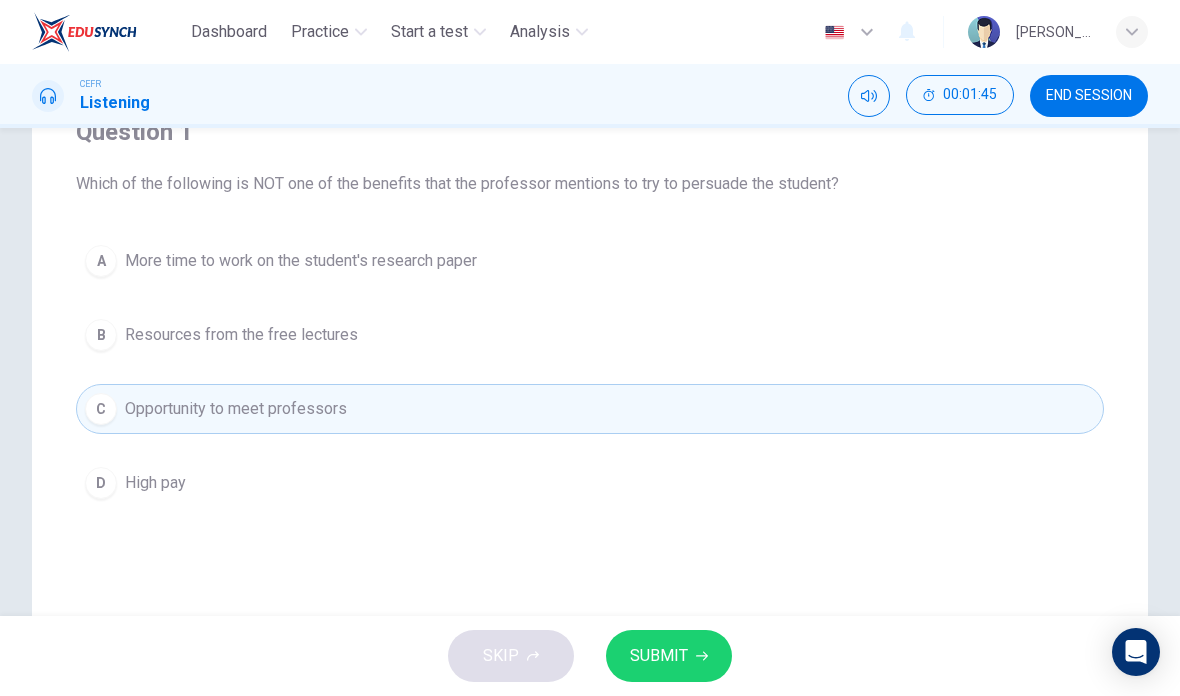 click on "D High pay" at bounding box center (590, 483) 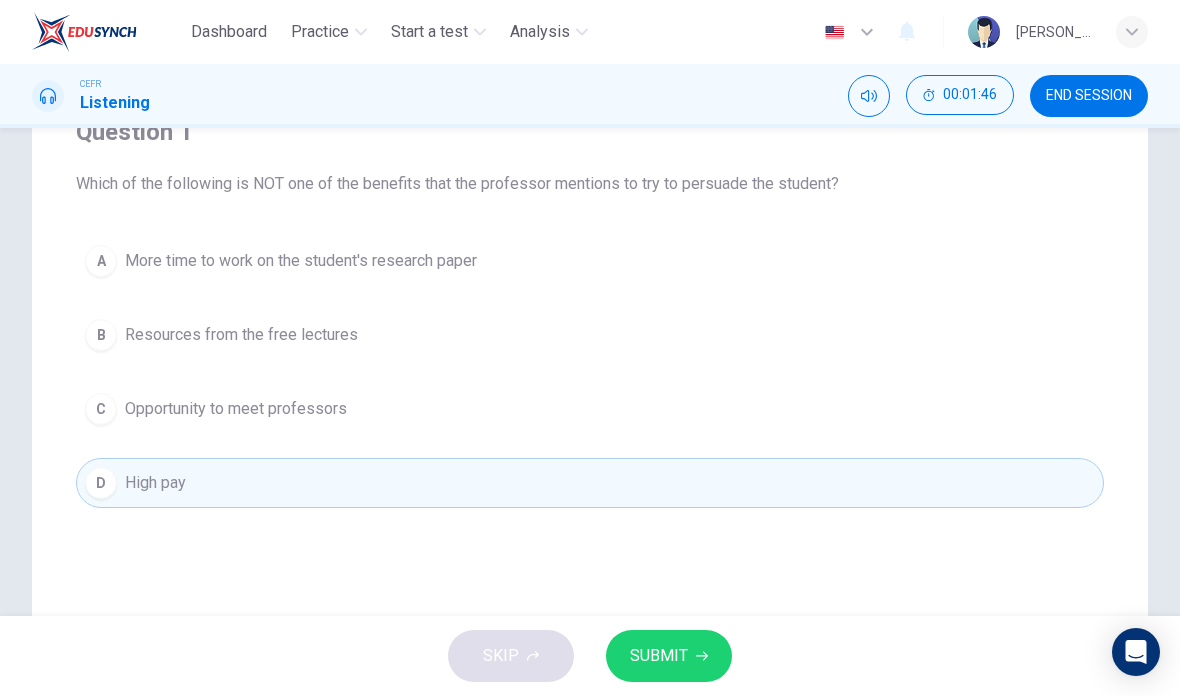 click on "B Resources from the free lectures" at bounding box center [590, 335] 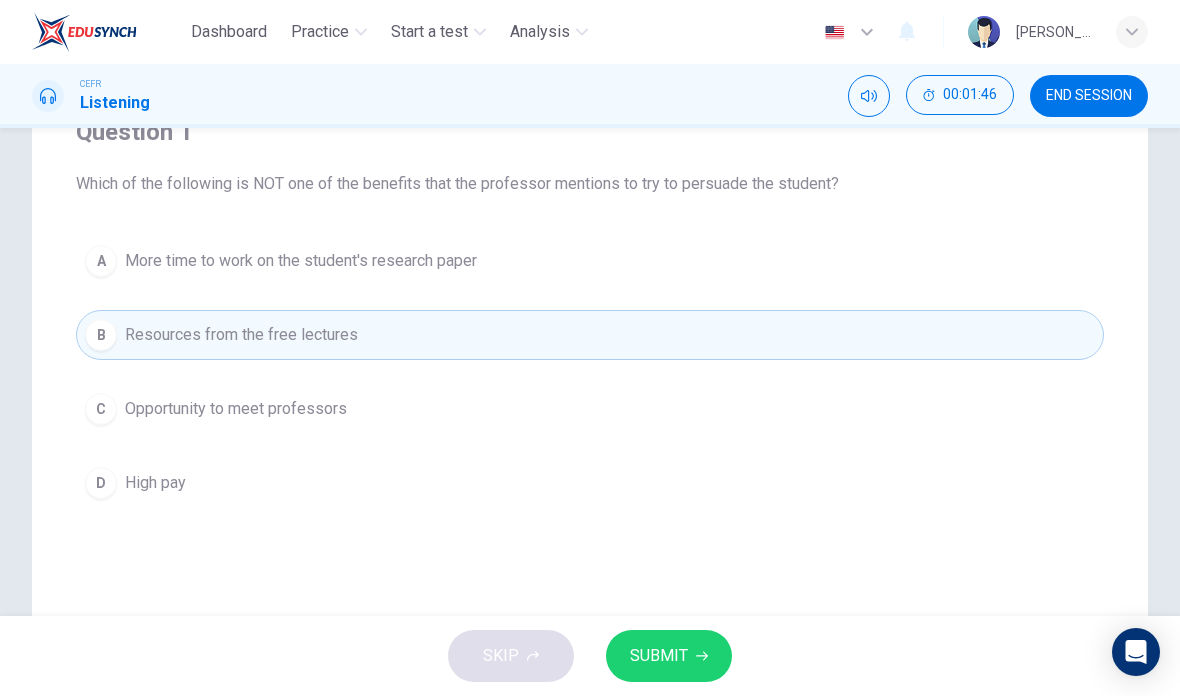 click on "A More time to work on the student's research paper B Resources from the free lectures C Opportunity to meet professors D High pay" at bounding box center (590, 372) 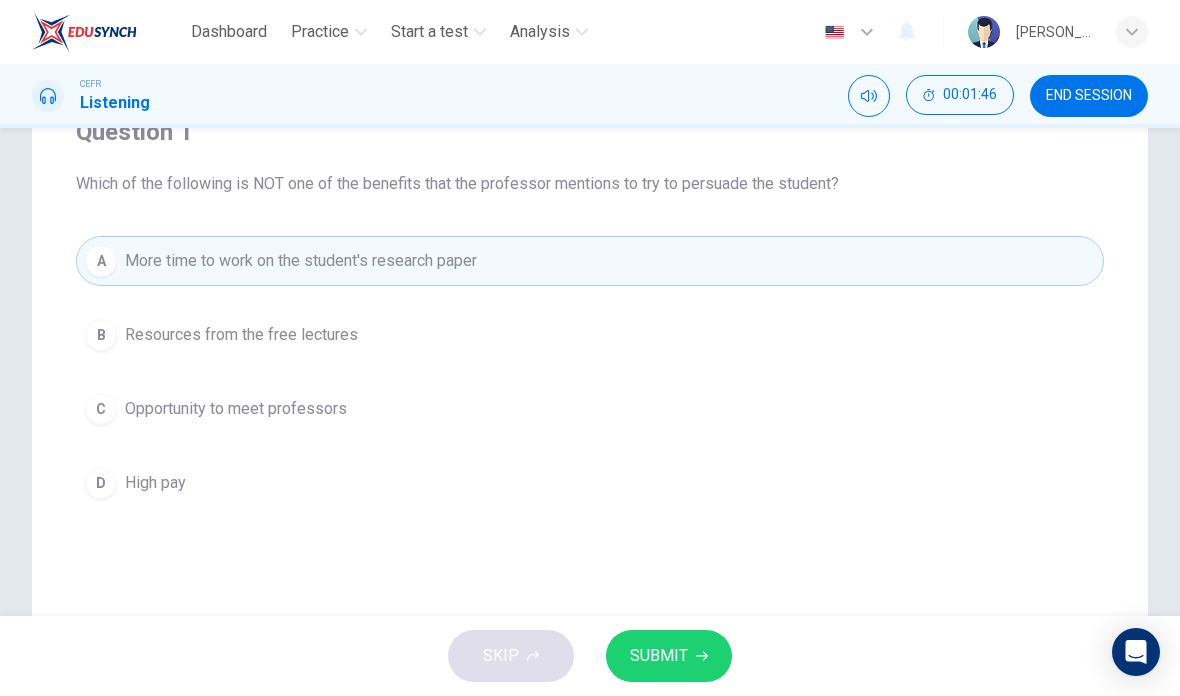 click on "B Resources from the free lectures" at bounding box center [590, 335] 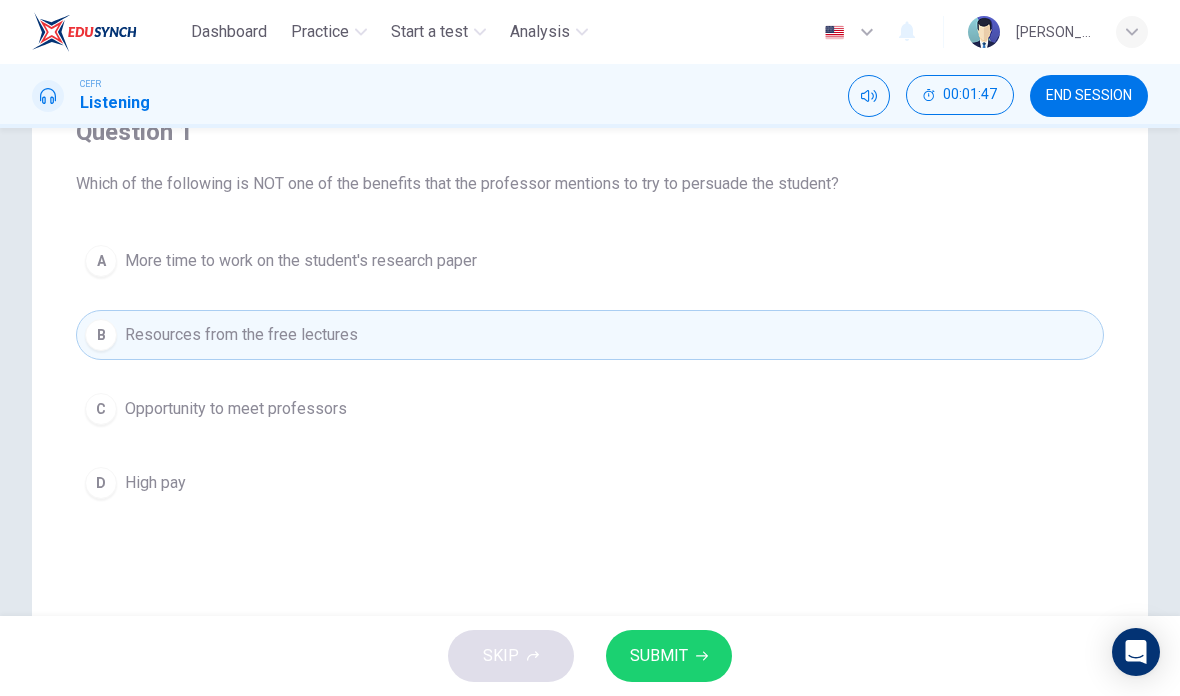click on "C Opportunity to meet professors" at bounding box center (590, 409) 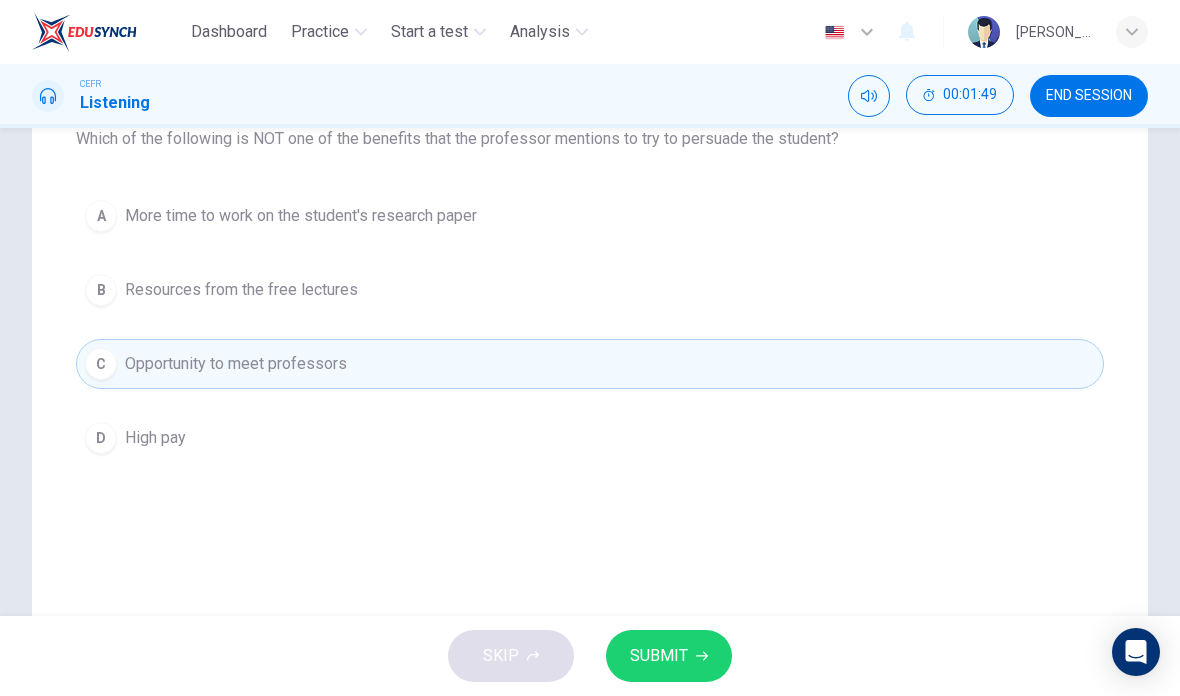 scroll, scrollTop: 217, scrollLeft: 0, axis: vertical 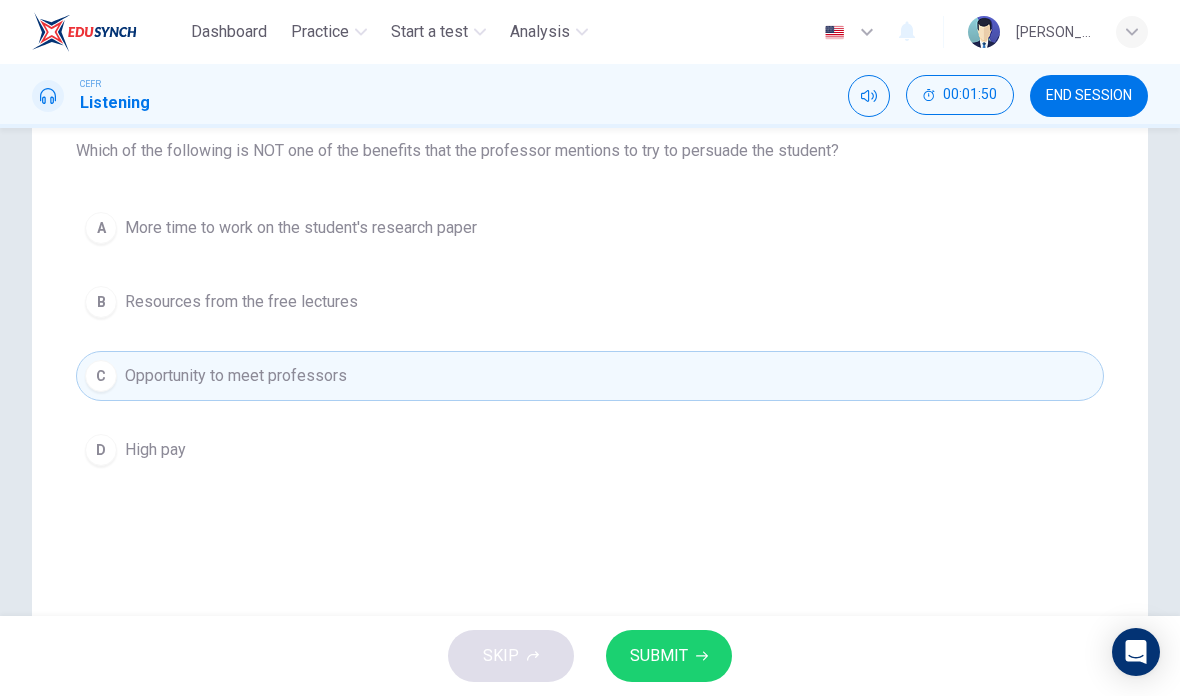 click on "D High pay" at bounding box center [590, 450] 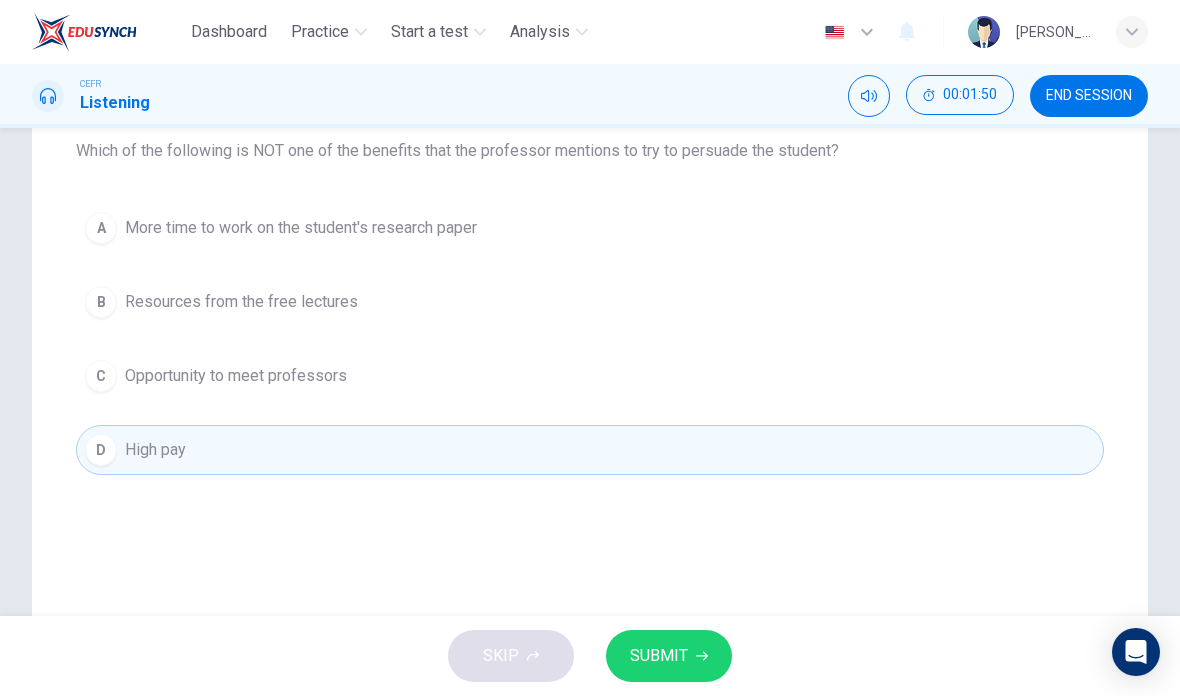 click on "C Opportunity to meet professors" at bounding box center [590, 376] 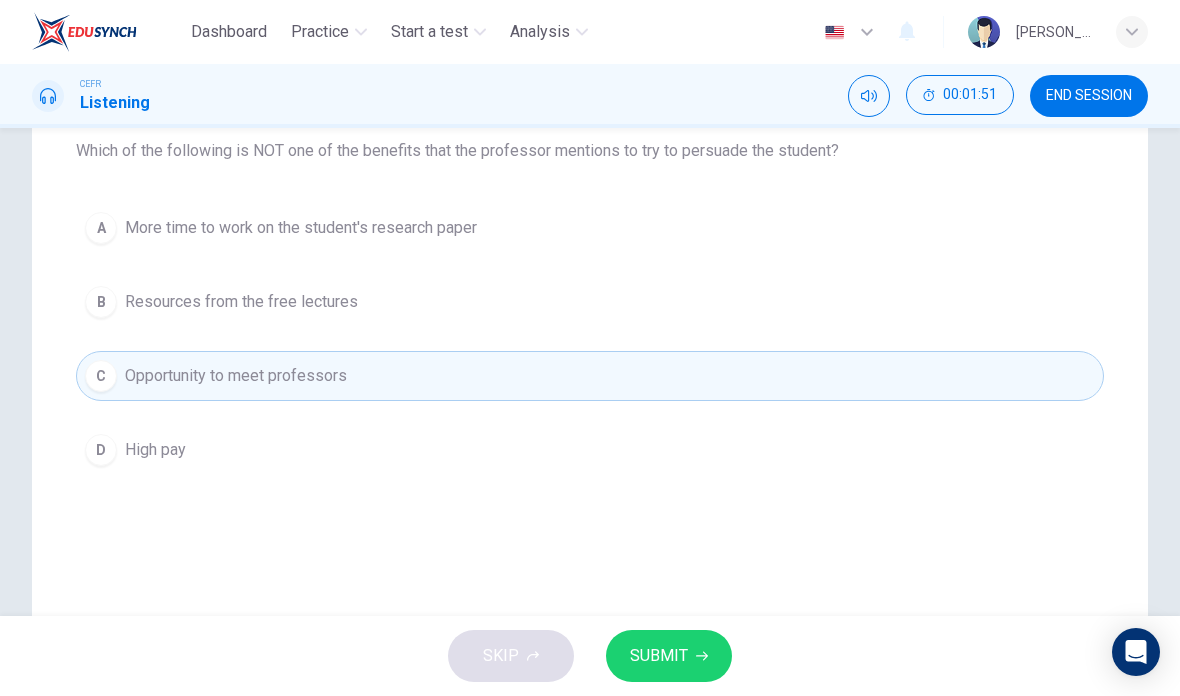 click on "B Resources from the free lectures" at bounding box center [590, 302] 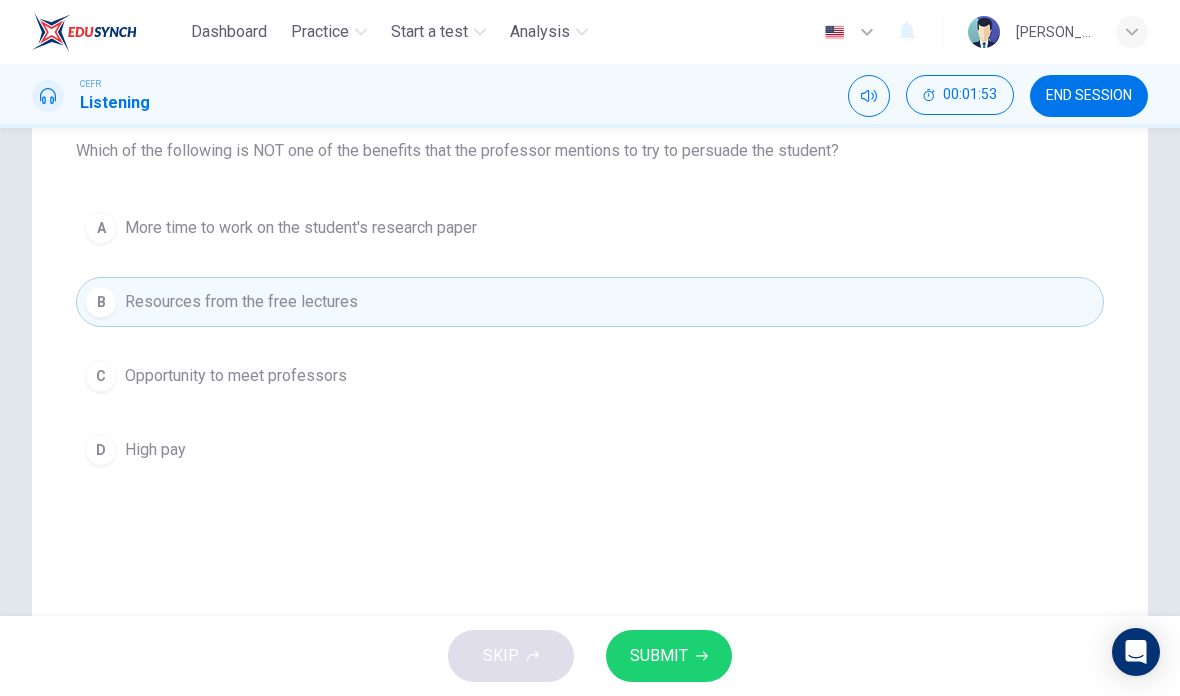 click on "SKIP SUBMIT" at bounding box center (590, 656) 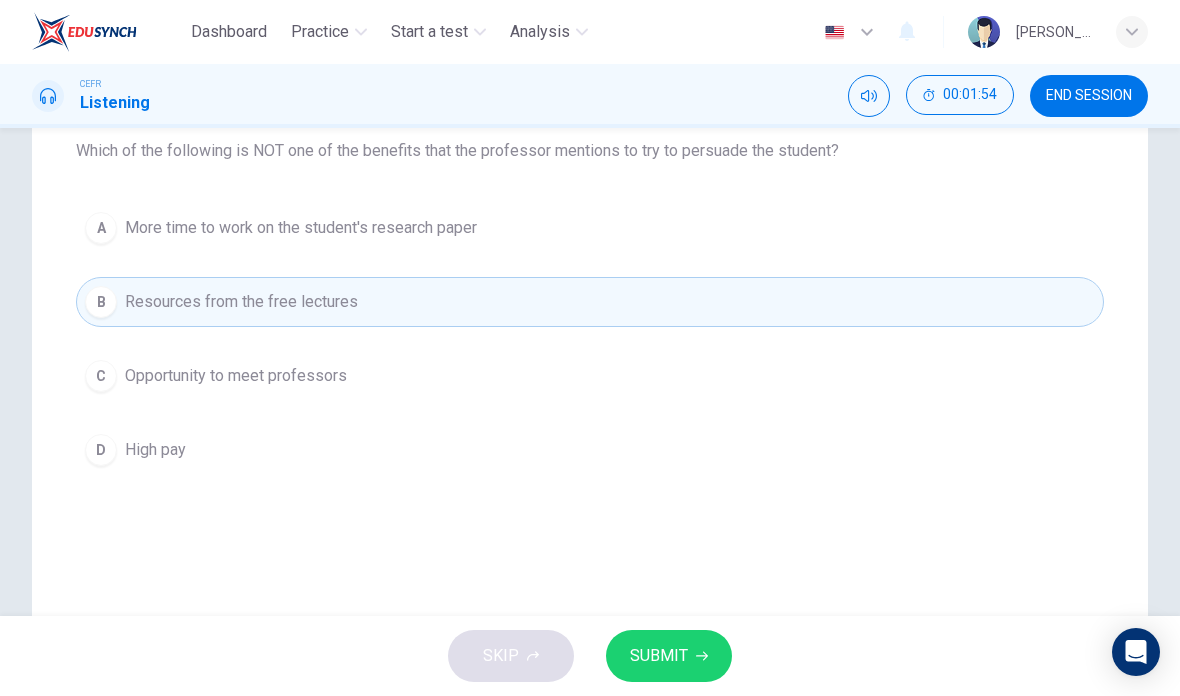 click on "B Resources from the free lectures" at bounding box center [590, 302] 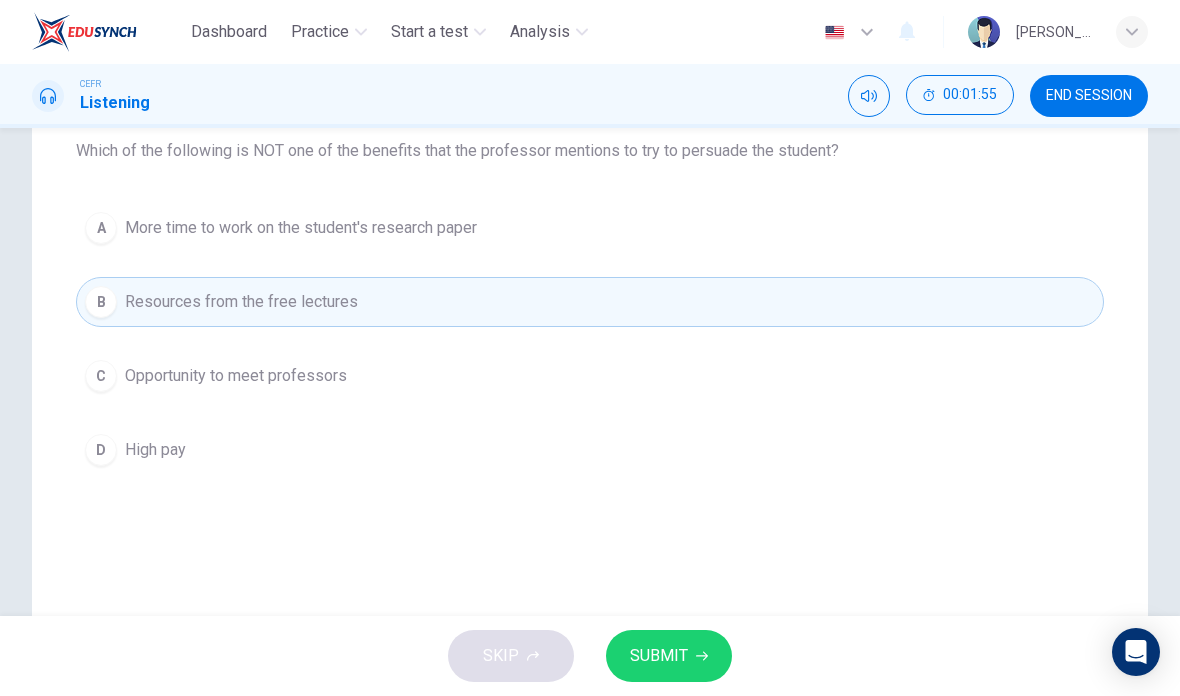 click on "SKIP SUBMIT" at bounding box center (590, 656) 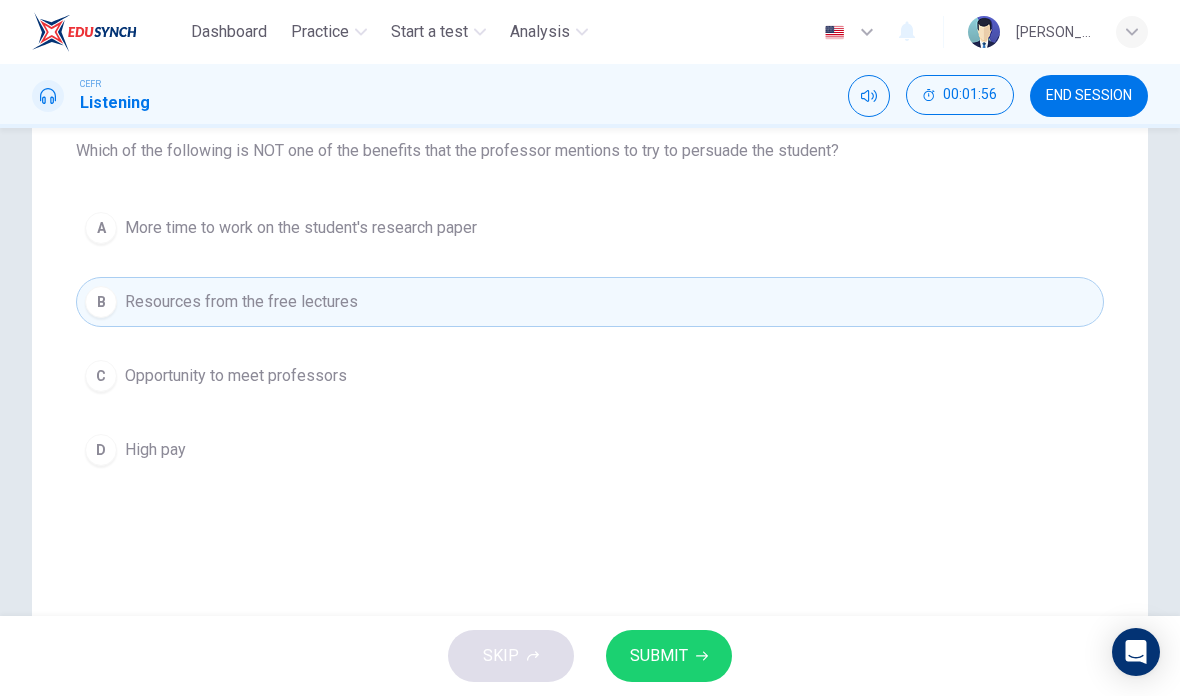 click on "SKIP SUBMIT" at bounding box center (590, 656) 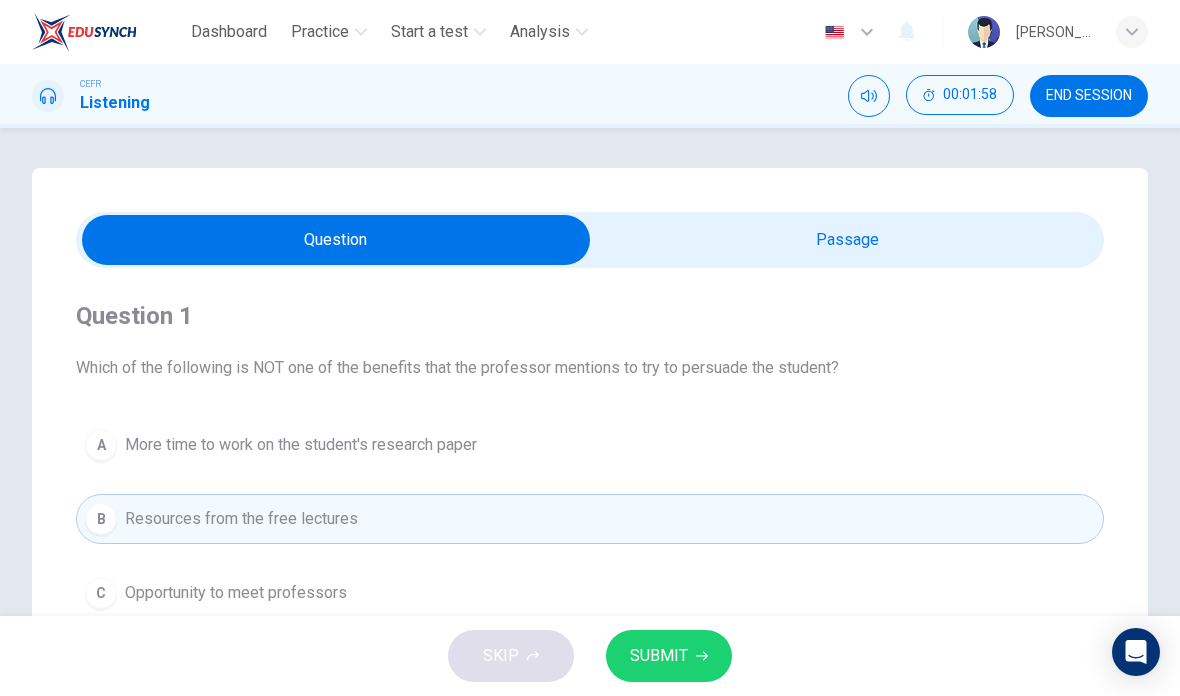 scroll, scrollTop: 0, scrollLeft: 0, axis: both 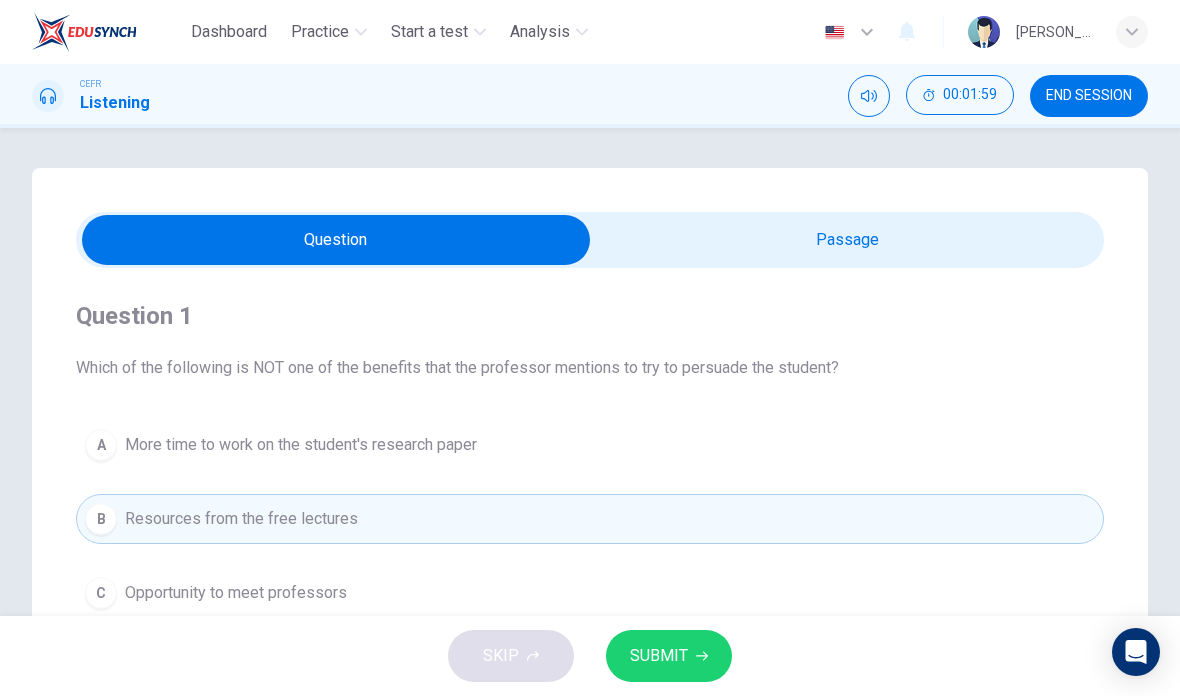 click on "A More time to work on the student's research paper" at bounding box center [590, 445] 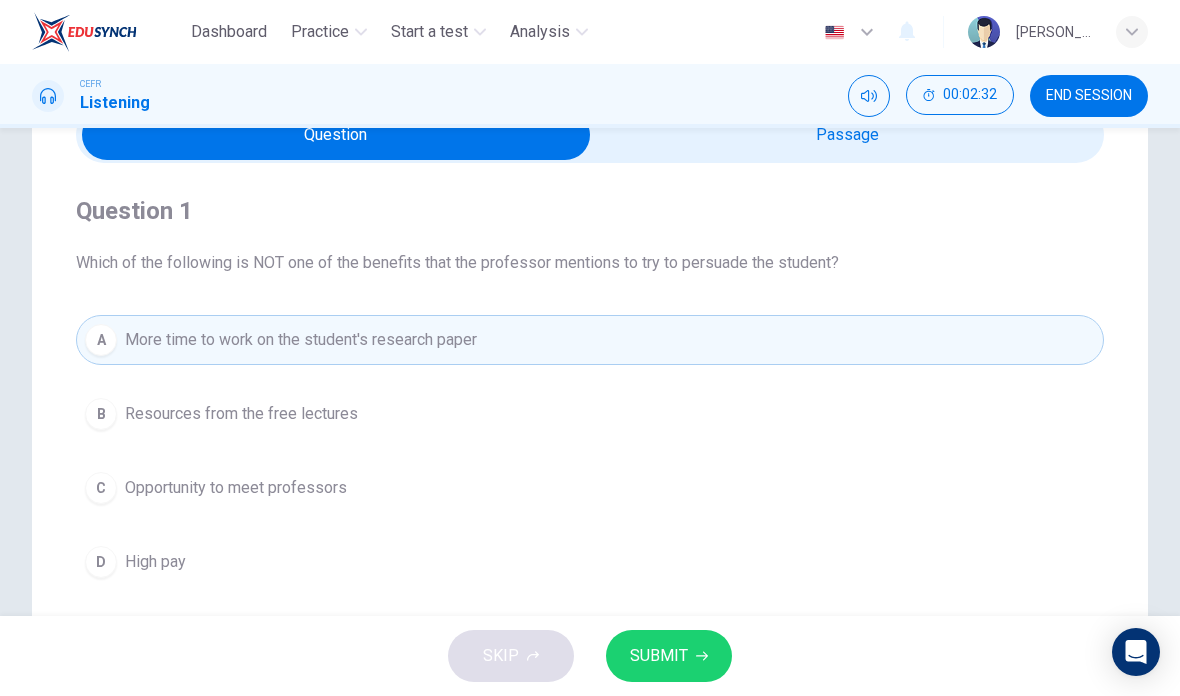 scroll, scrollTop: 126, scrollLeft: 0, axis: vertical 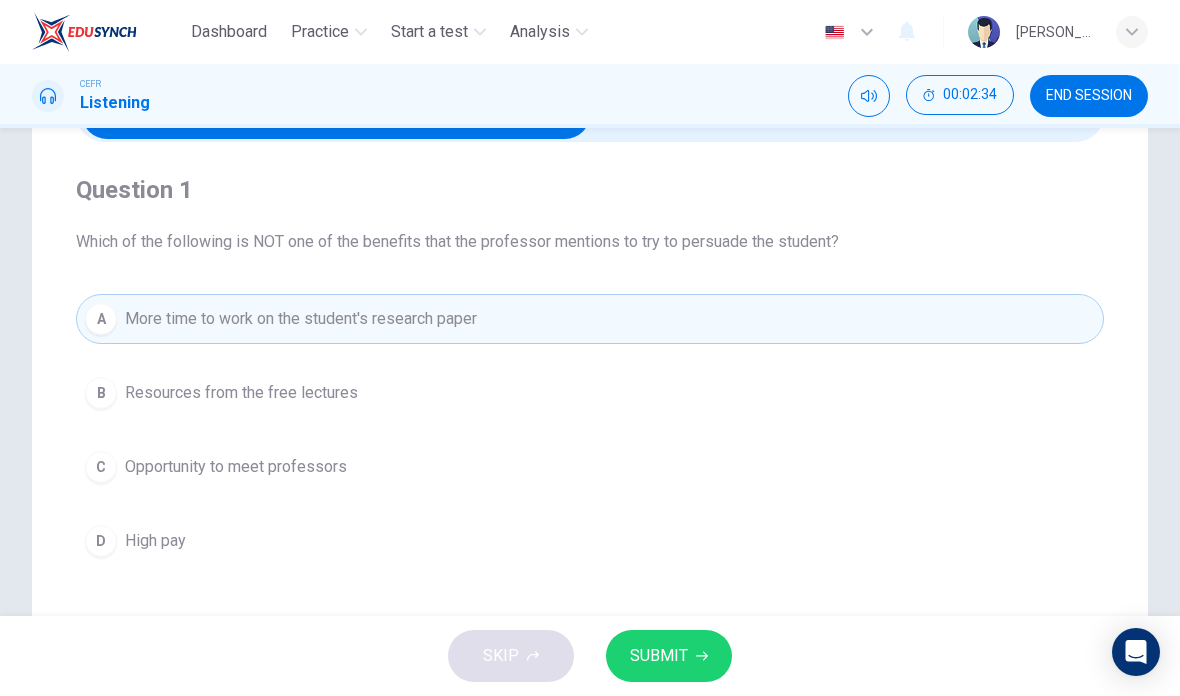 click on "B Resources from the free lectures" at bounding box center [590, 393] 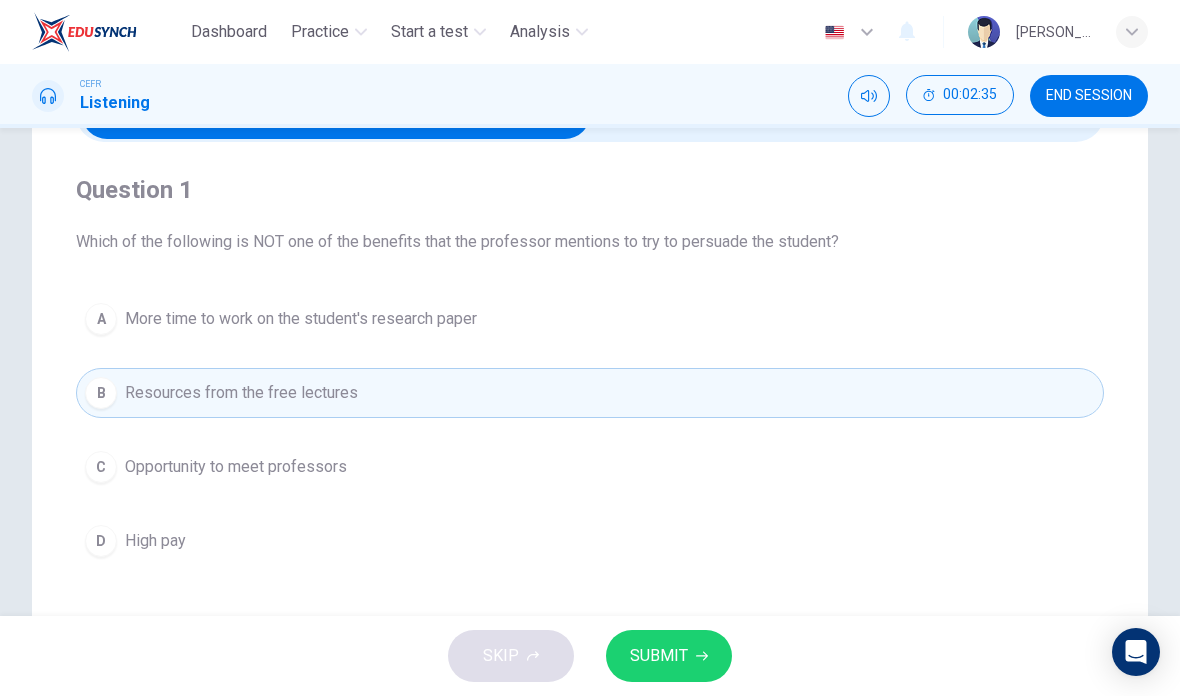 click on "C Opportunity to meet professors" at bounding box center (590, 467) 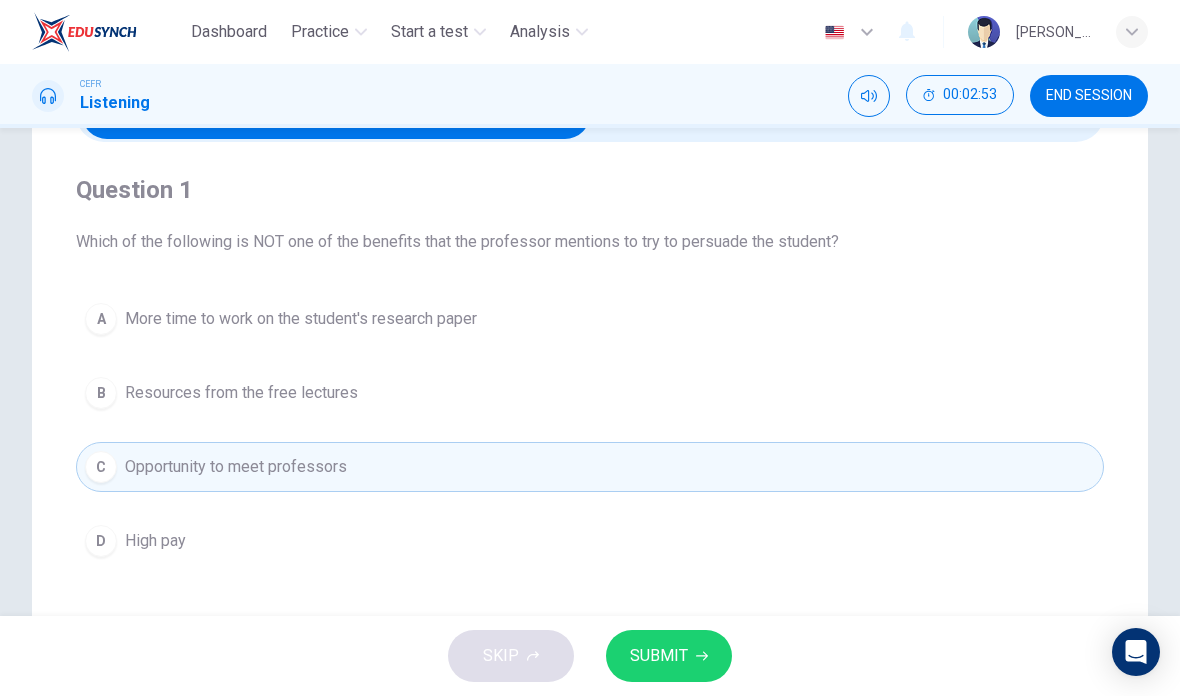 scroll, scrollTop: 160, scrollLeft: 0, axis: vertical 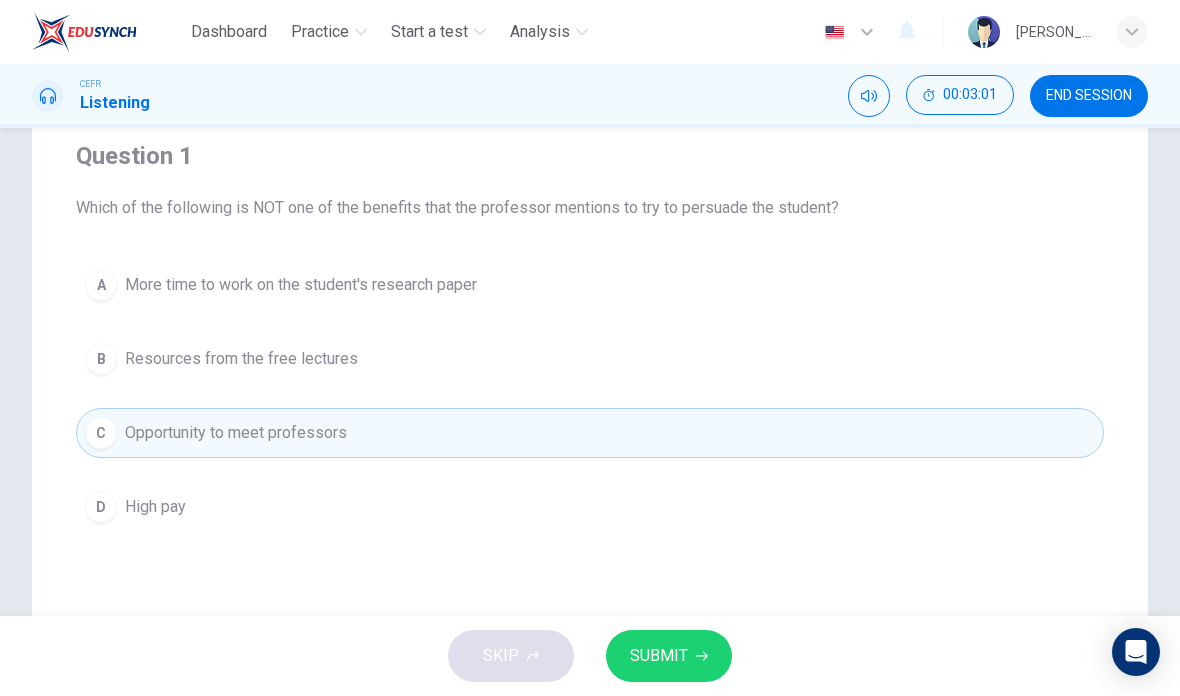 click on "D High pay" at bounding box center [590, 507] 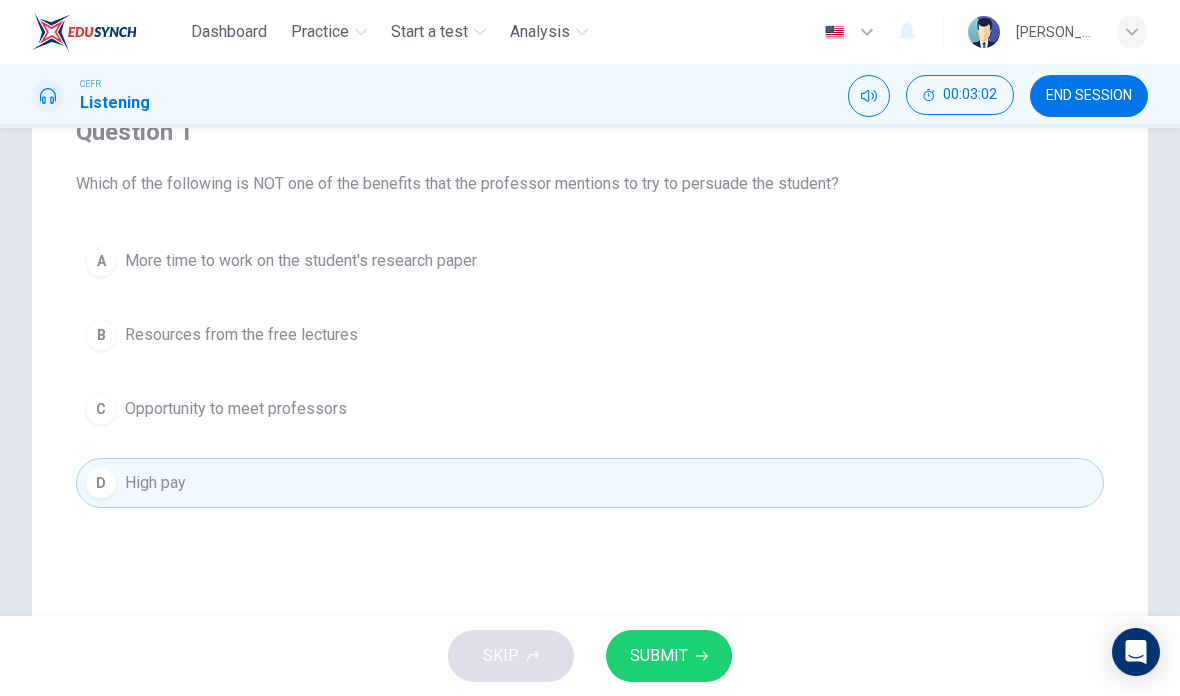 scroll, scrollTop: 189, scrollLeft: 0, axis: vertical 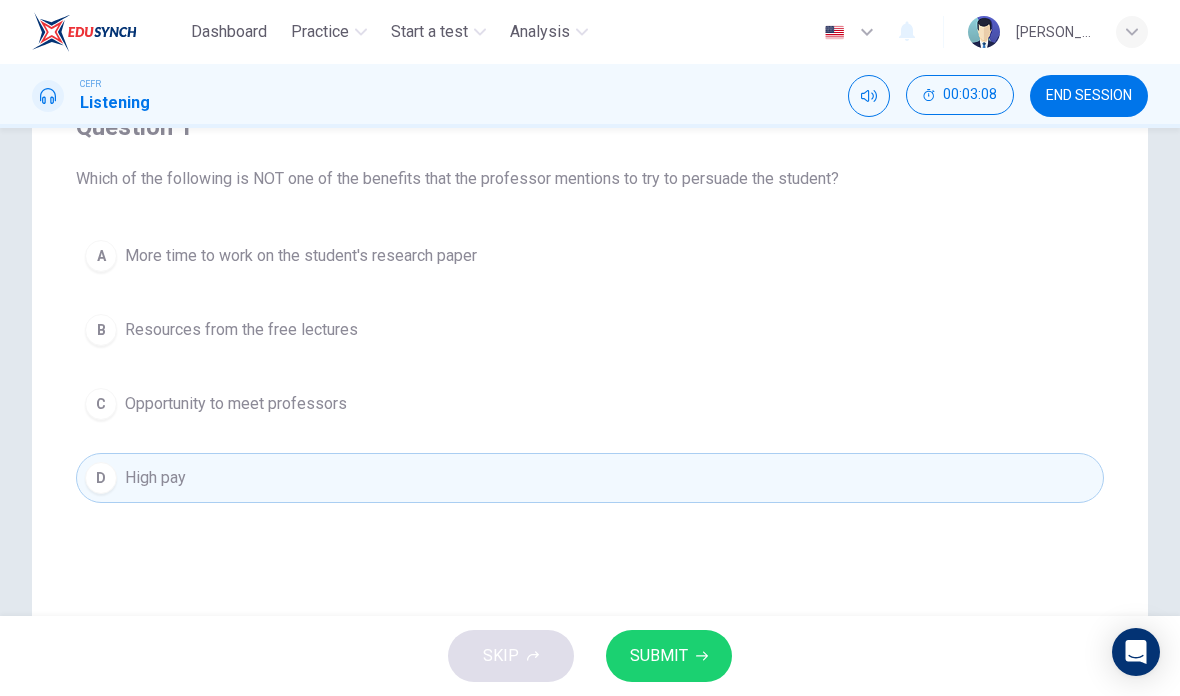click on "SUBMIT" at bounding box center [669, 656] 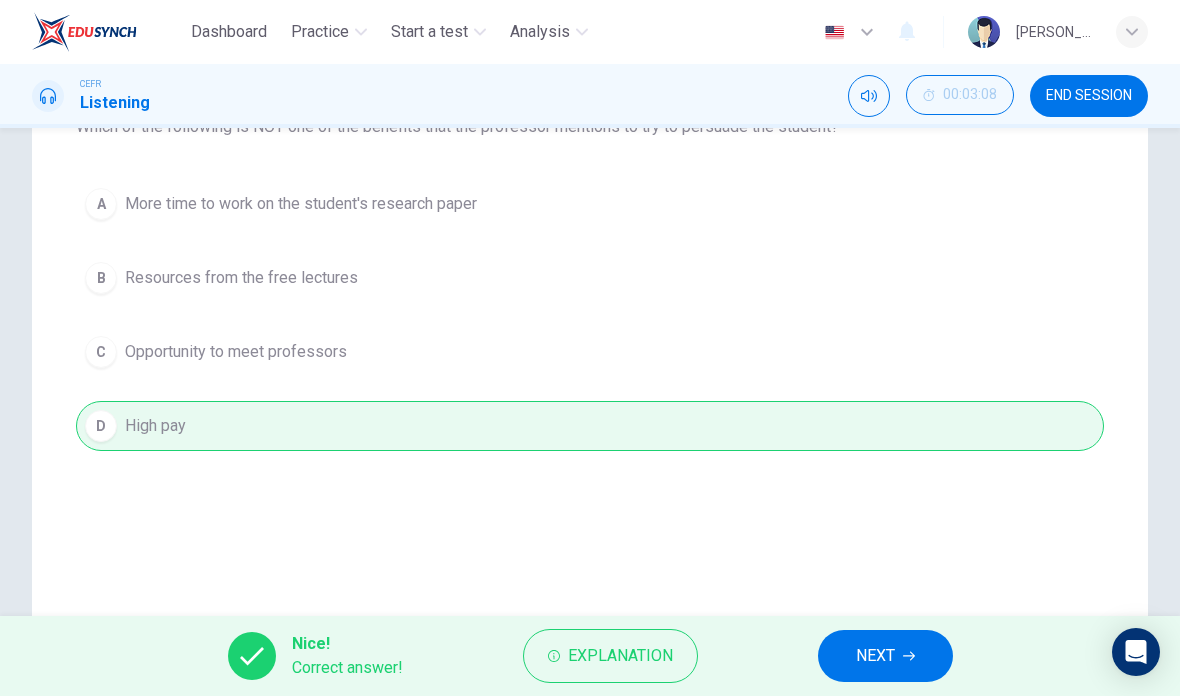 scroll, scrollTop: 243, scrollLeft: 0, axis: vertical 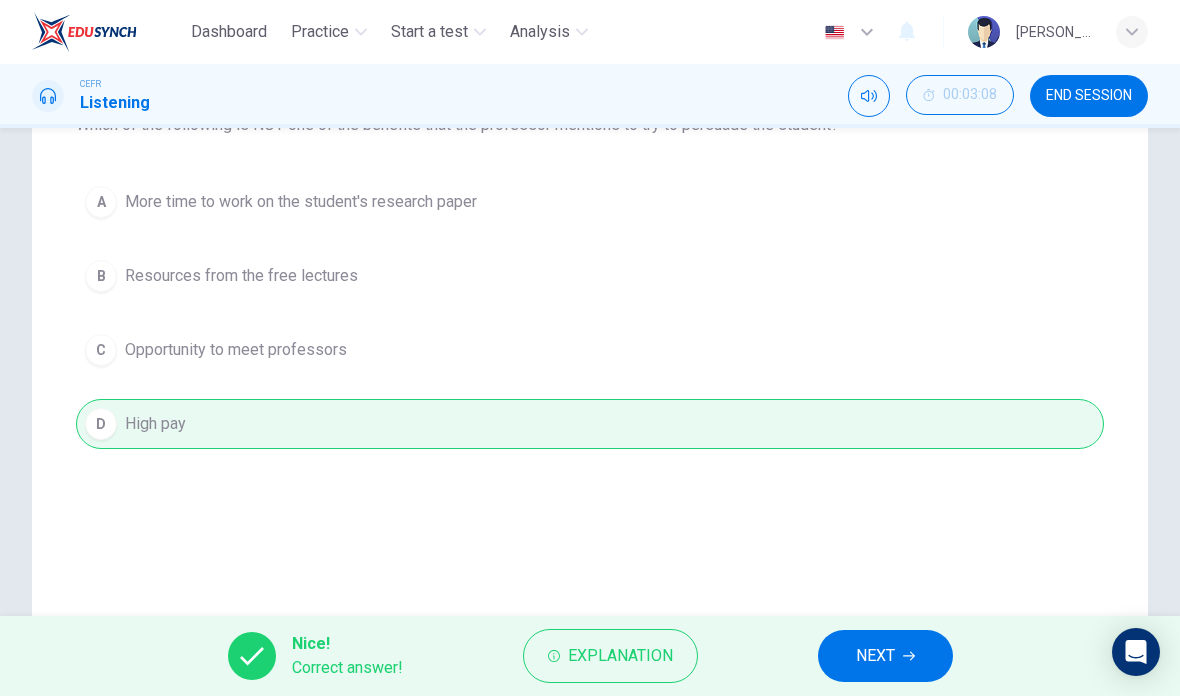 click on "NEXT" at bounding box center [885, 656] 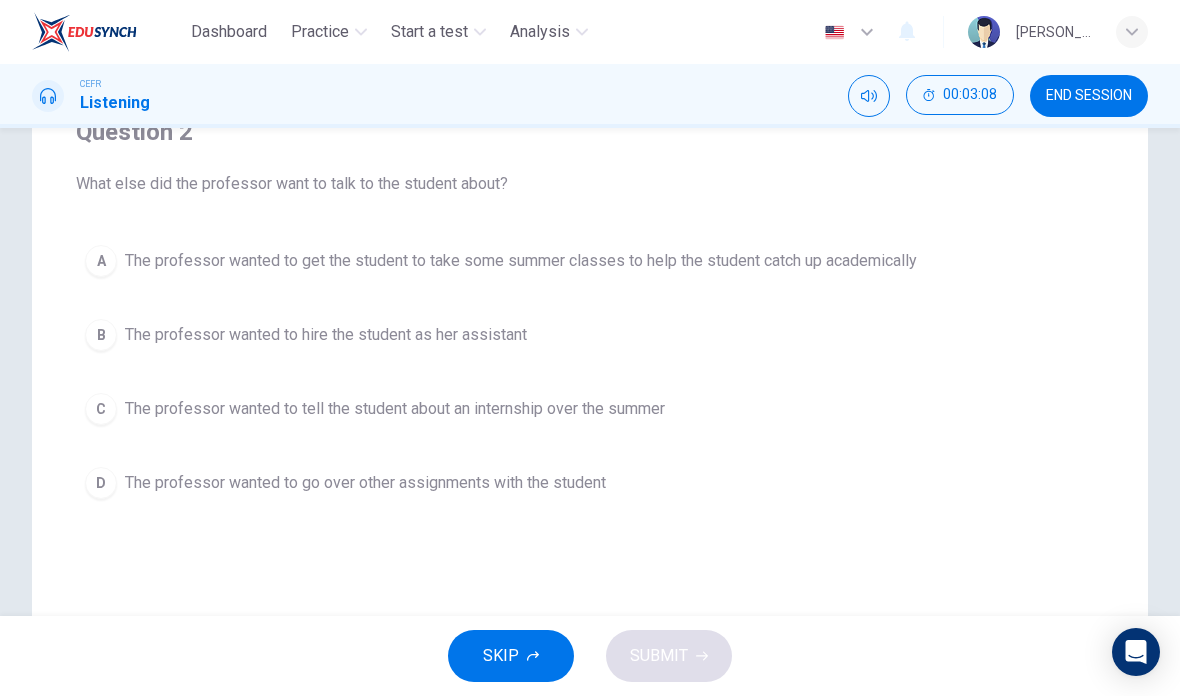 scroll, scrollTop: 180, scrollLeft: 0, axis: vertical 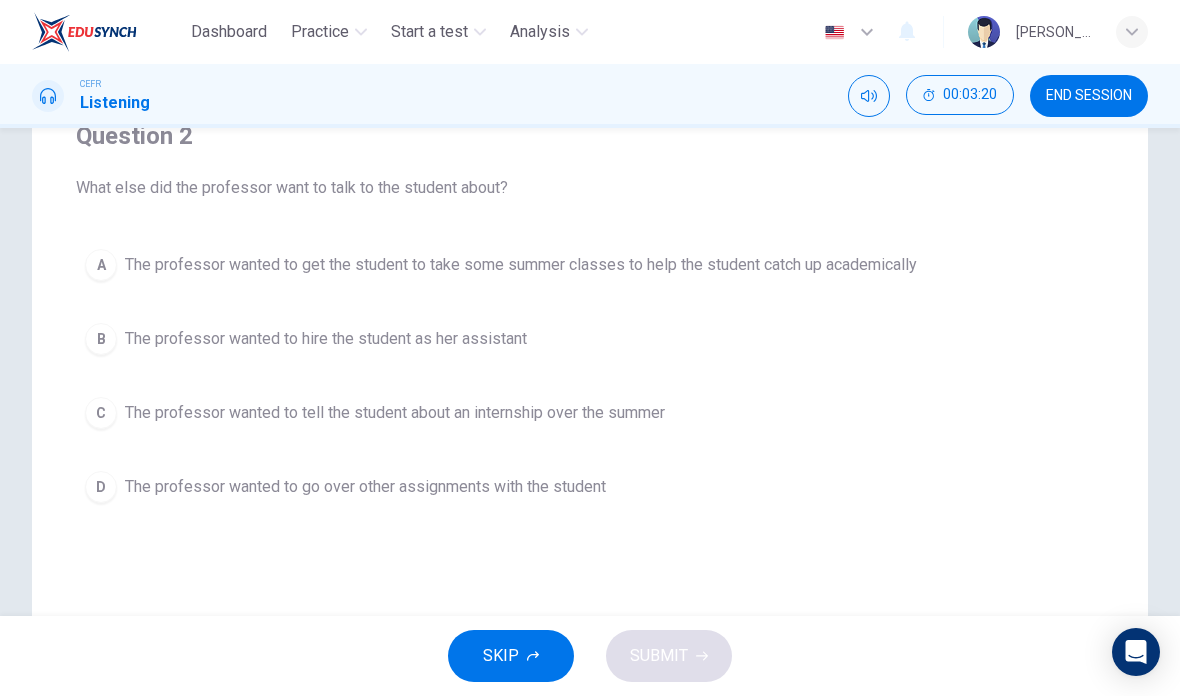 click on "The professor wanted to tell the student about an internship over the summer" at bounding box center (395, 413) 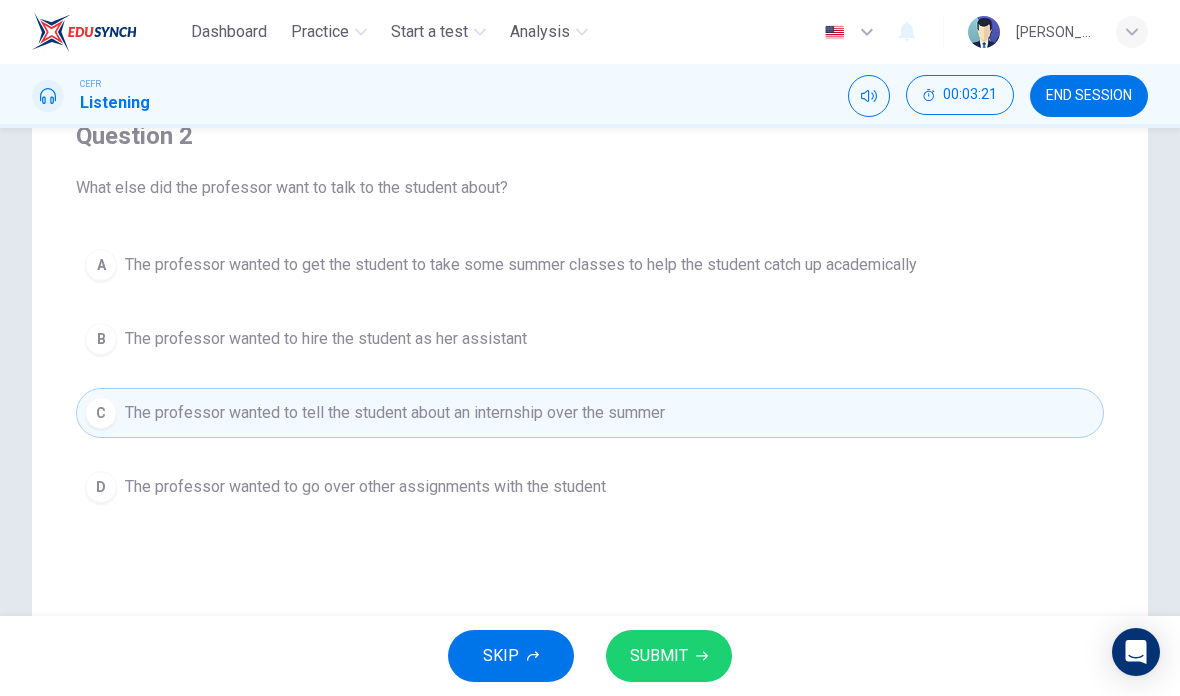 click on "SUBMIT" at bounding box center (669, 656) 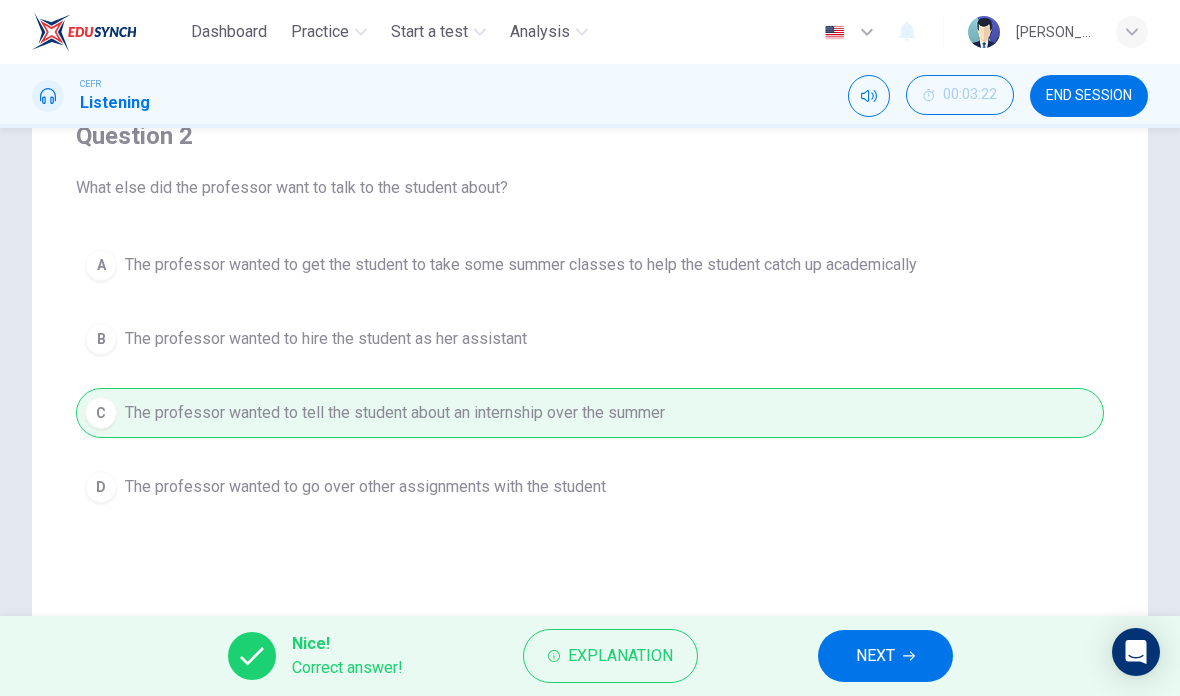 click on "NEXT" at bounding box center (875, 656) 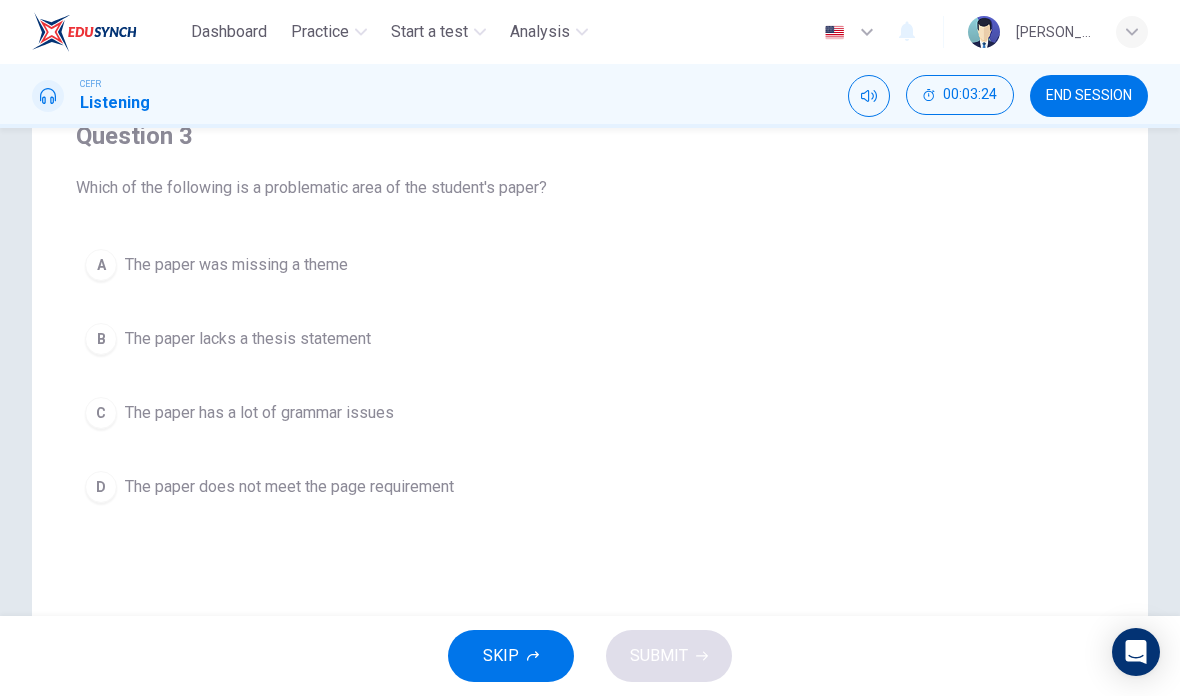 click on "The paper was missing a theme" at bounding box center [236, 265] 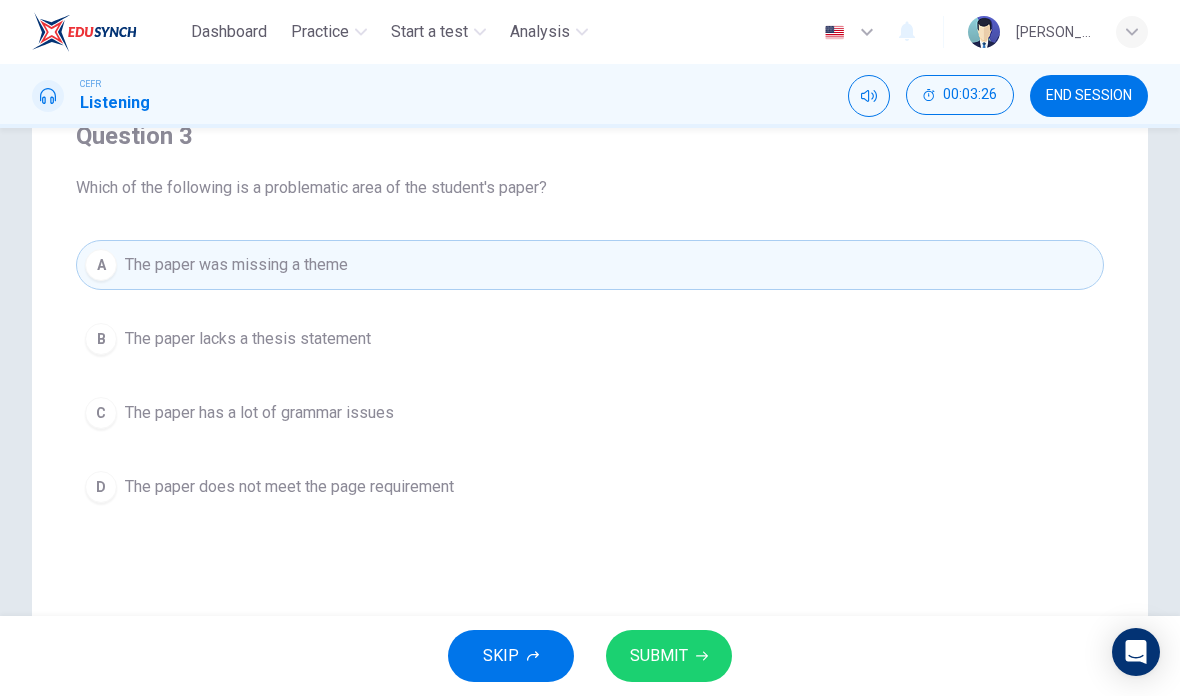 click on "SKIP SUBMIT" at bounding box center [590, 656] 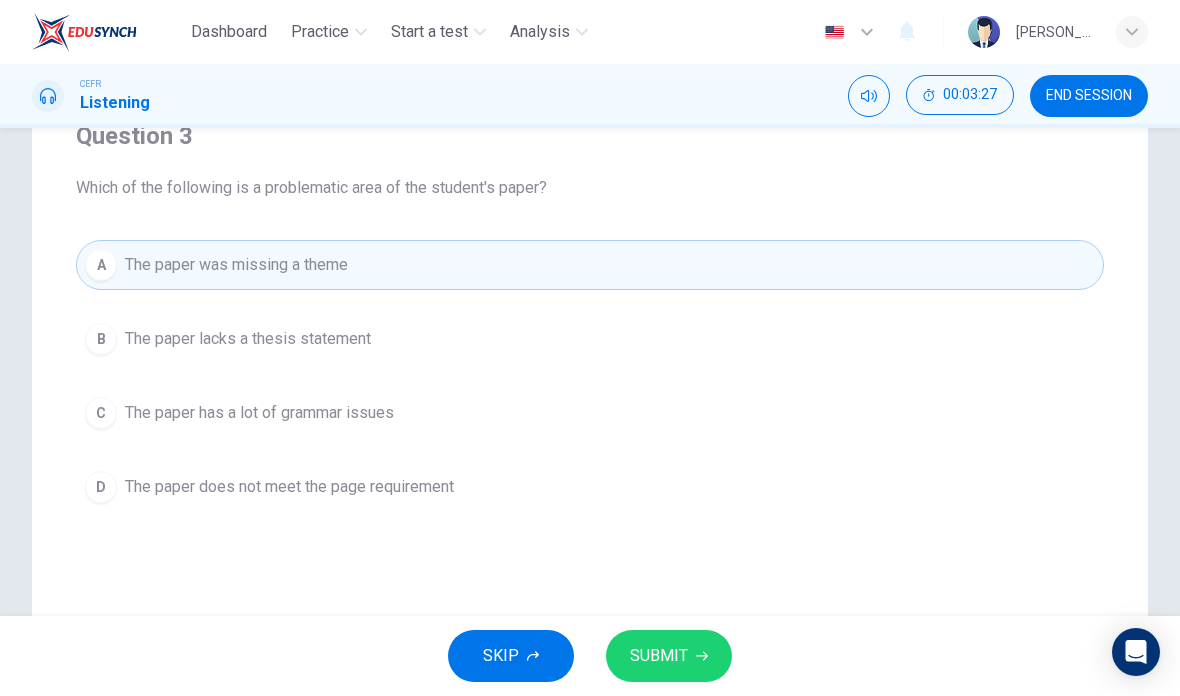 click on "SUBMIT" at bounding box center (669, 656) 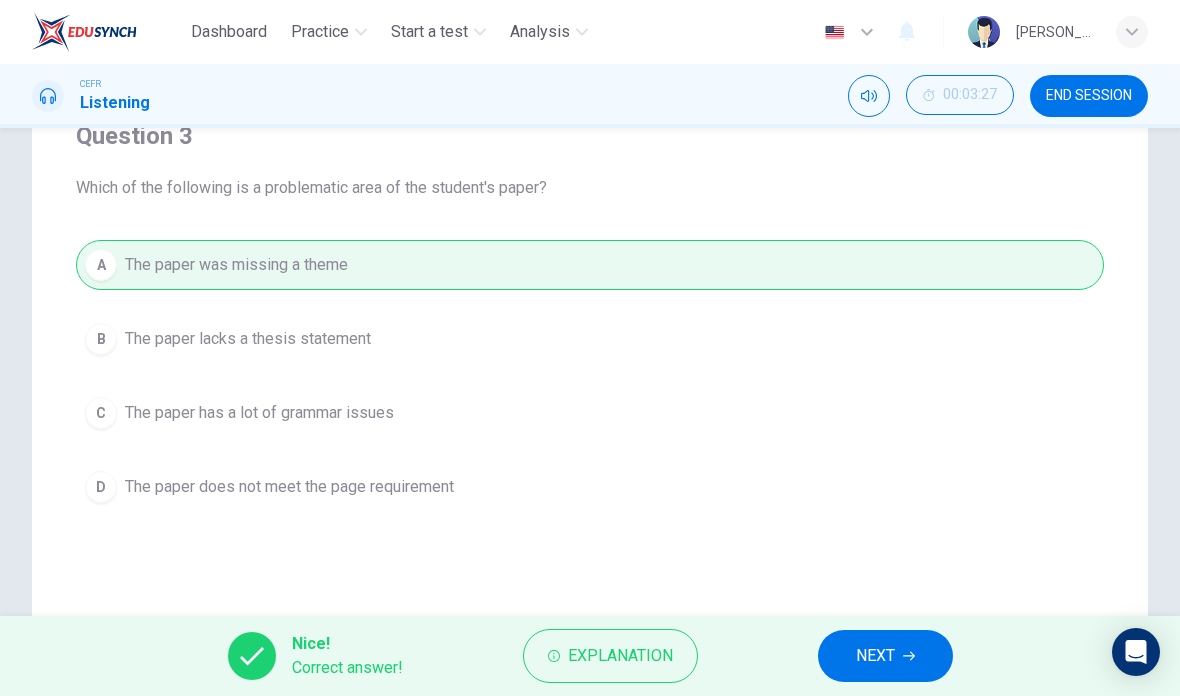 click 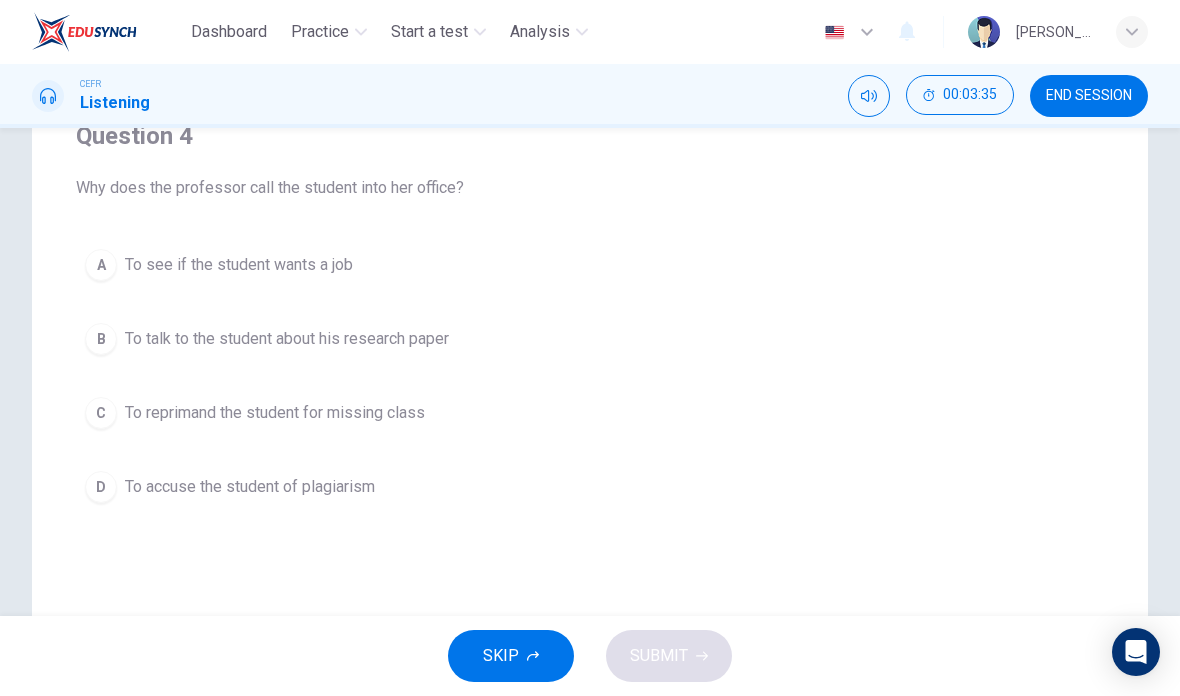 click on "To talk to the student about his research paper" at bounding box center [287, 339] 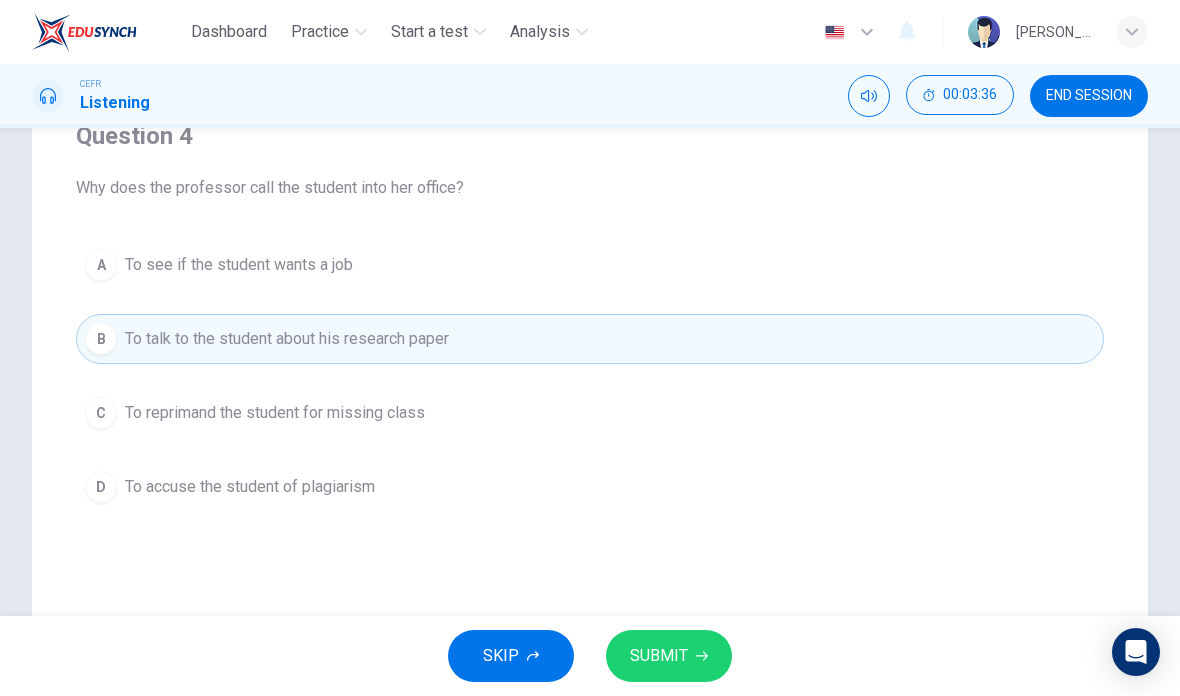 click on "SUBMIT" at bounding box center [669, 656] 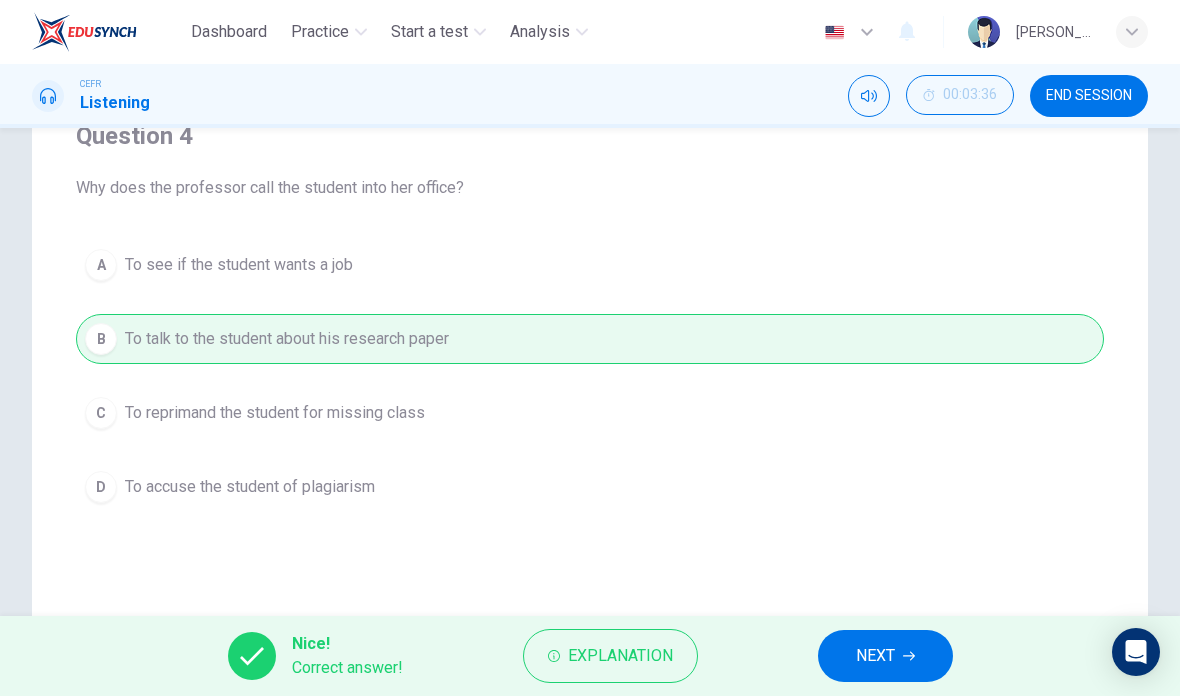 click on "NEXT" at bounding box center [885, 656] 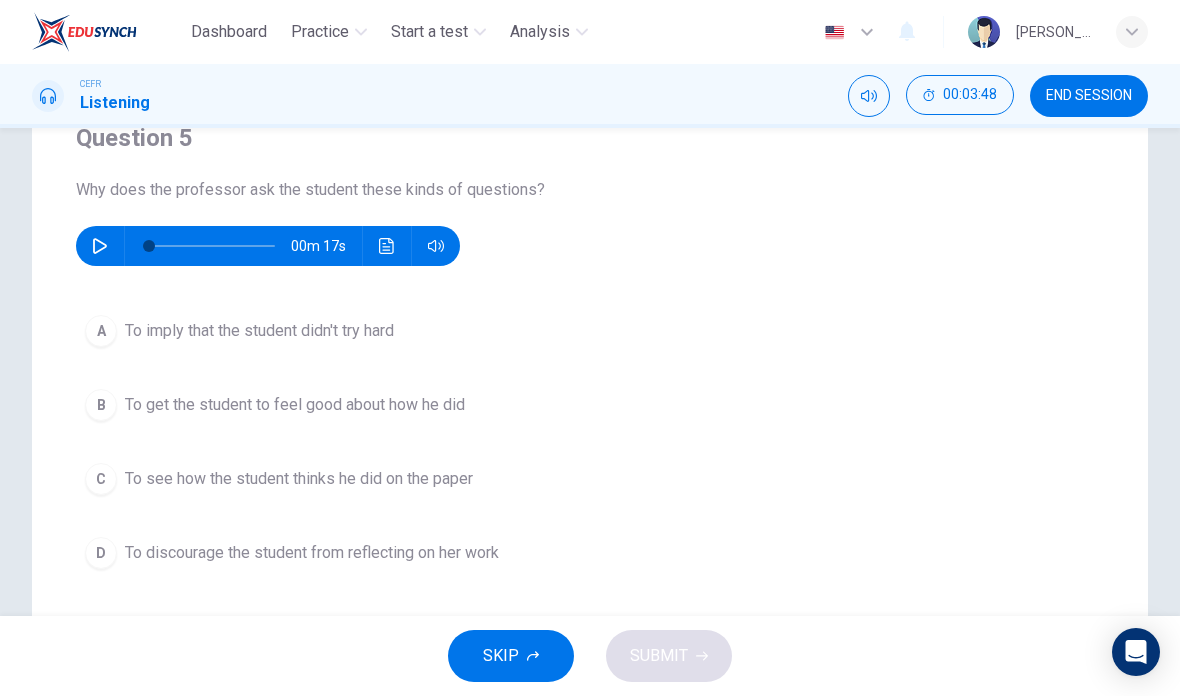 scroll, scrollTop: 177, scrollLeft: 0, axis: vertical 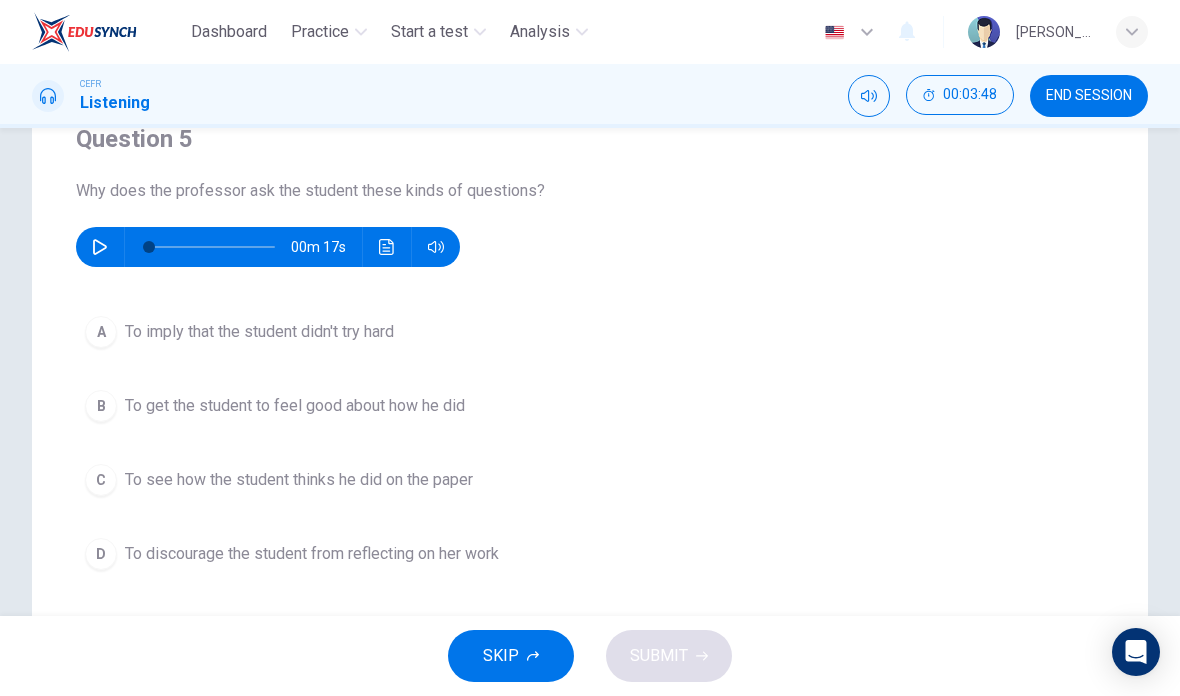 click at bounding box center (100, 247) 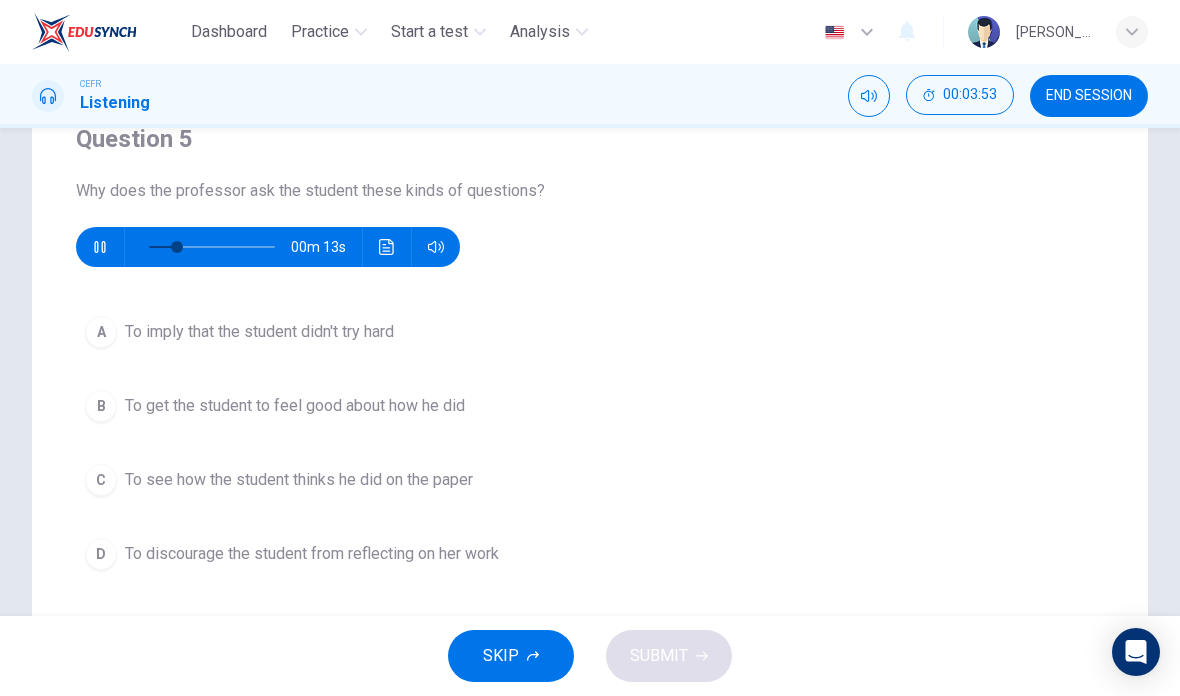 click on "C To see how the student thinks he did on the paper" at bounding box center [590, 480] 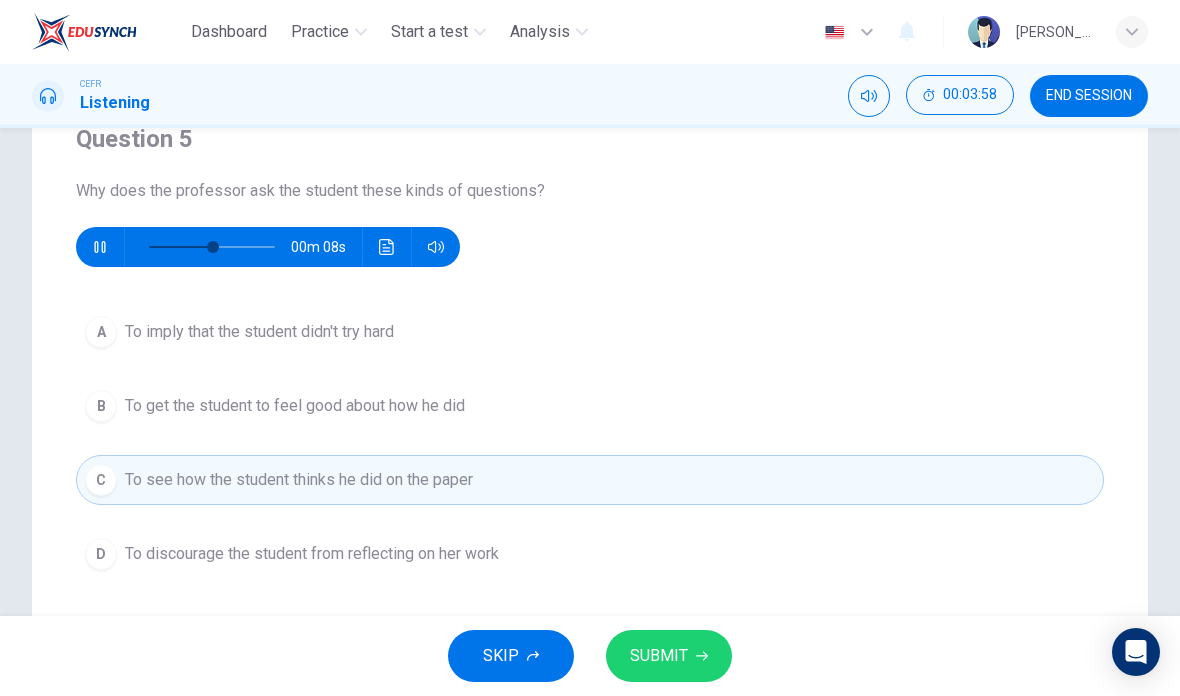 click on "SUBMIT" at bounding box center (669, 656) 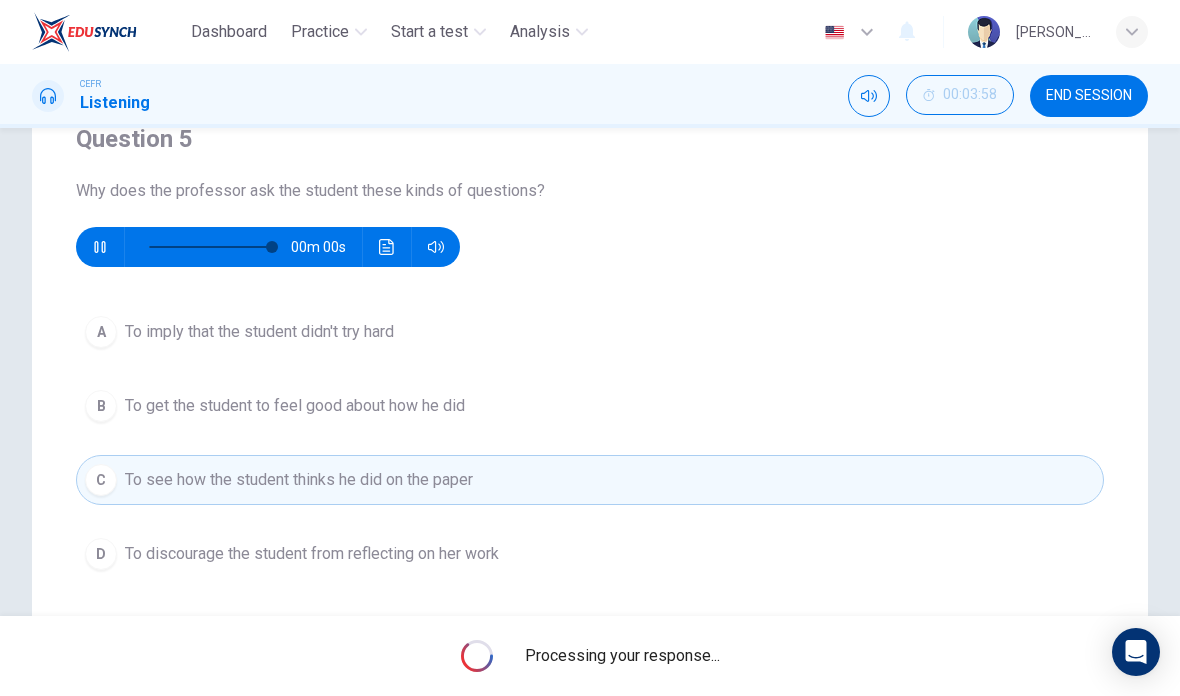 type on "0" 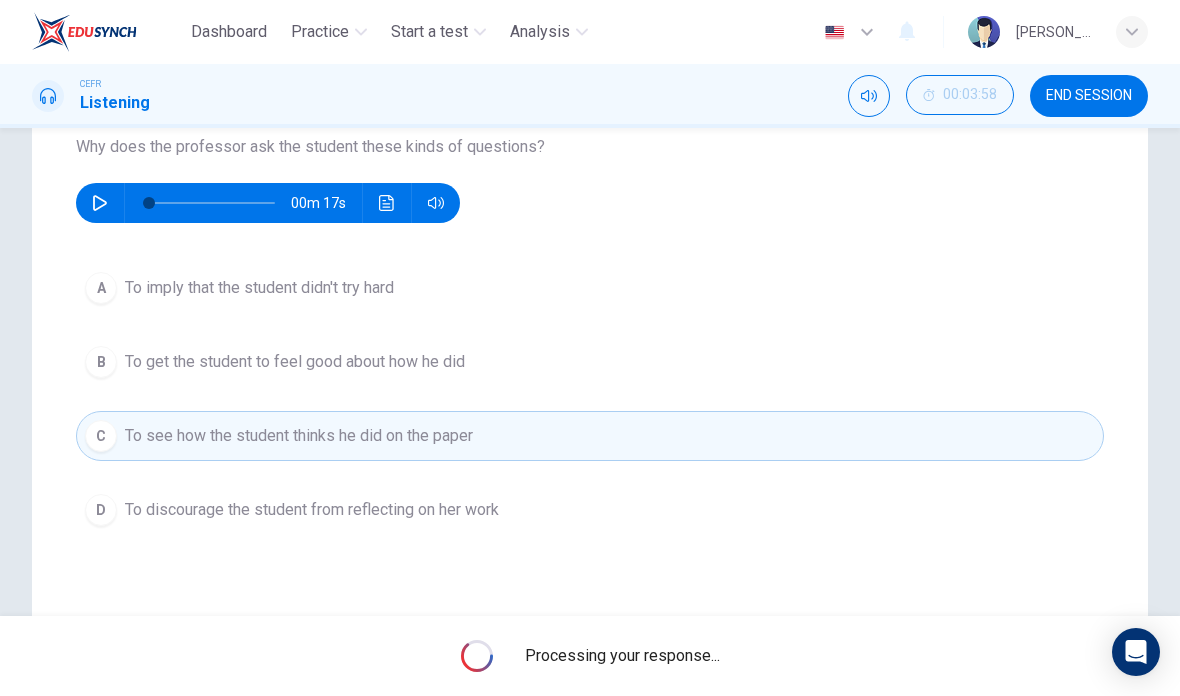 scroll, scrollTop: 222, scrollLeft: 0, axis: vertical 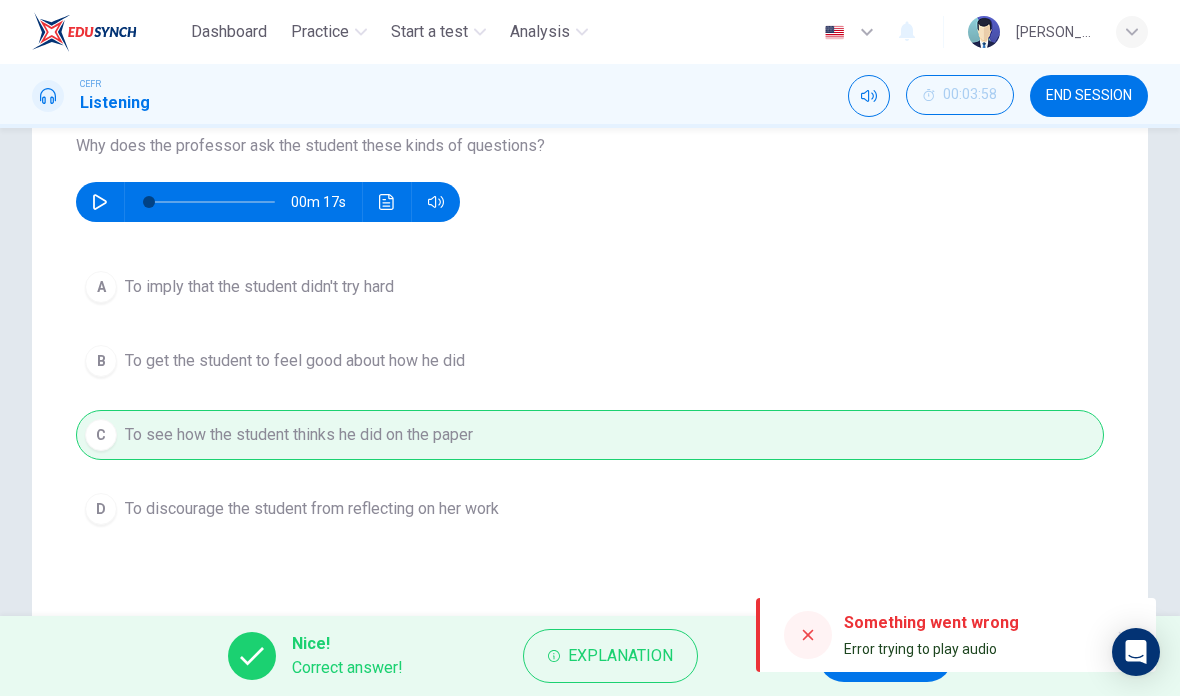 click at bounding box center [808, 635] 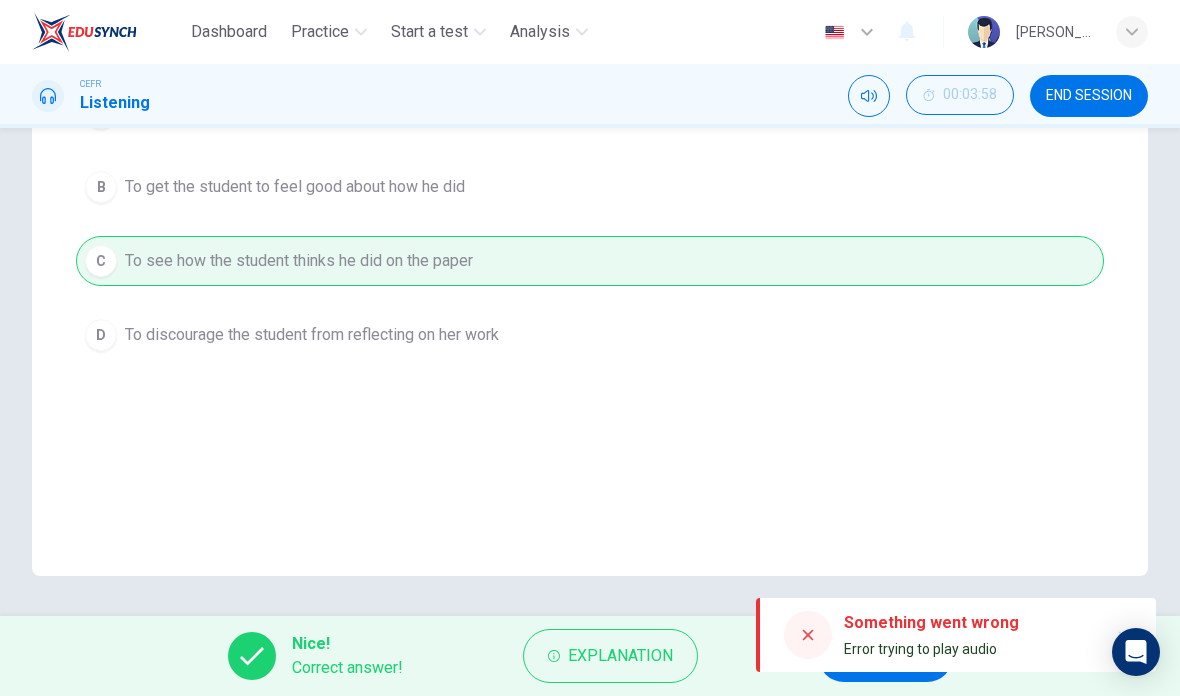 click on "NEXT" at bounding box center [885, 656] 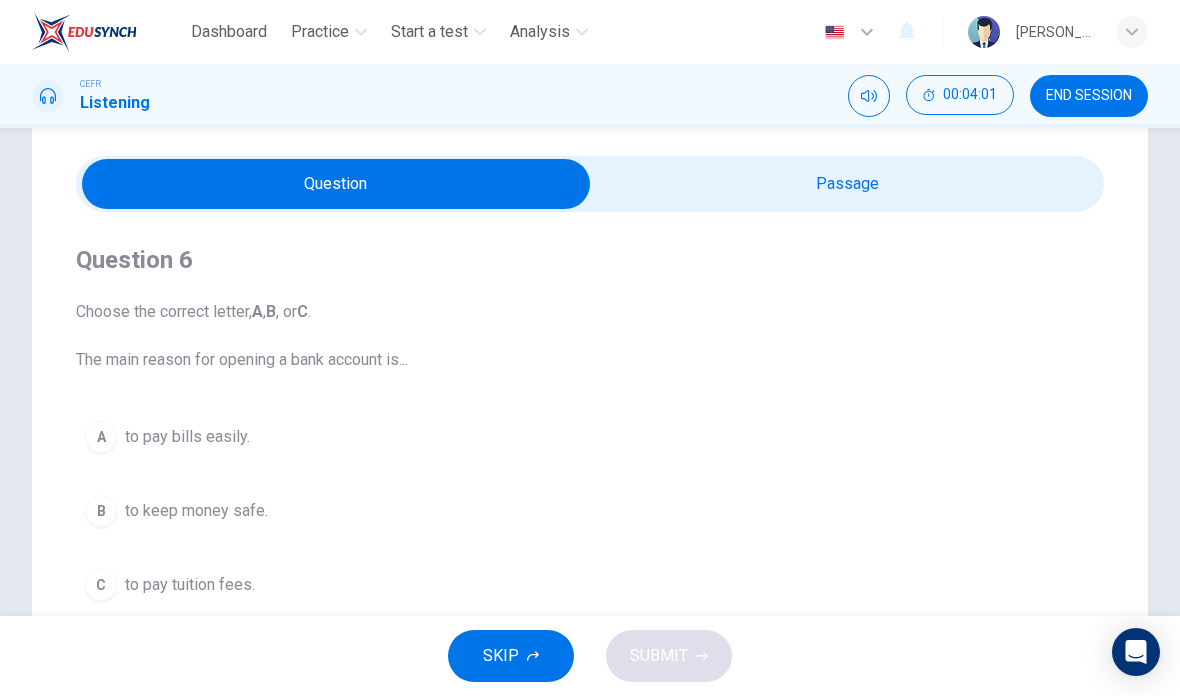 scroll, scrollTop: 54, scrollLeft: 0, axis: vertical 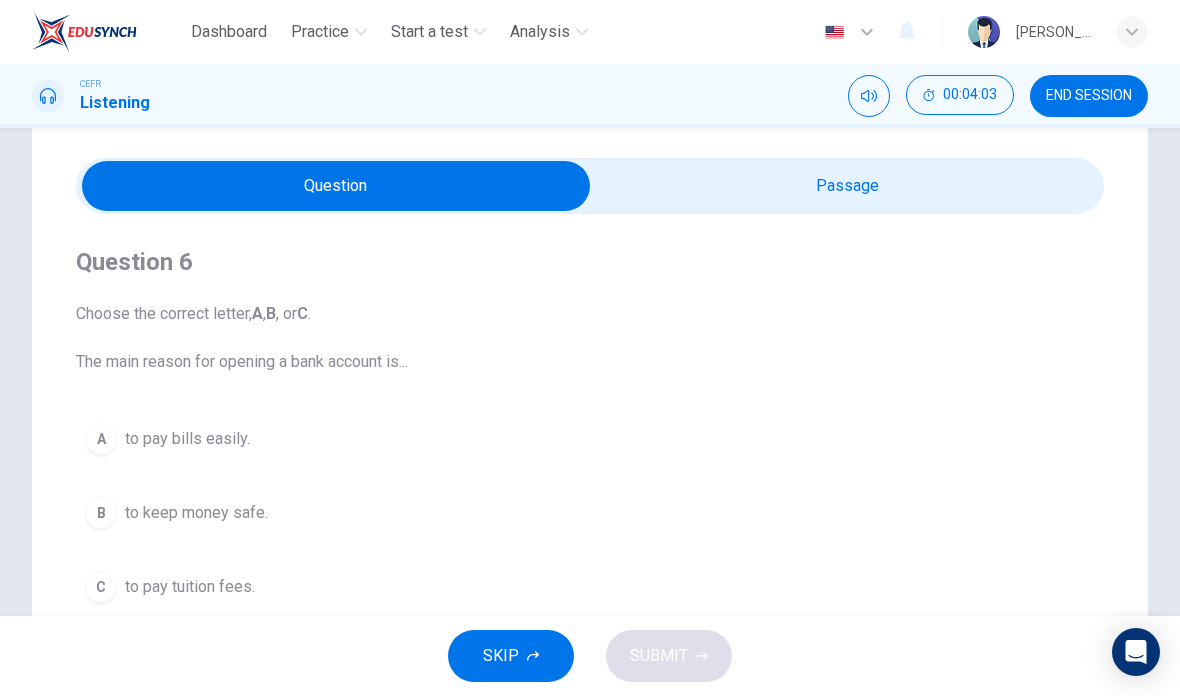 click at bounding box center [336, 186] 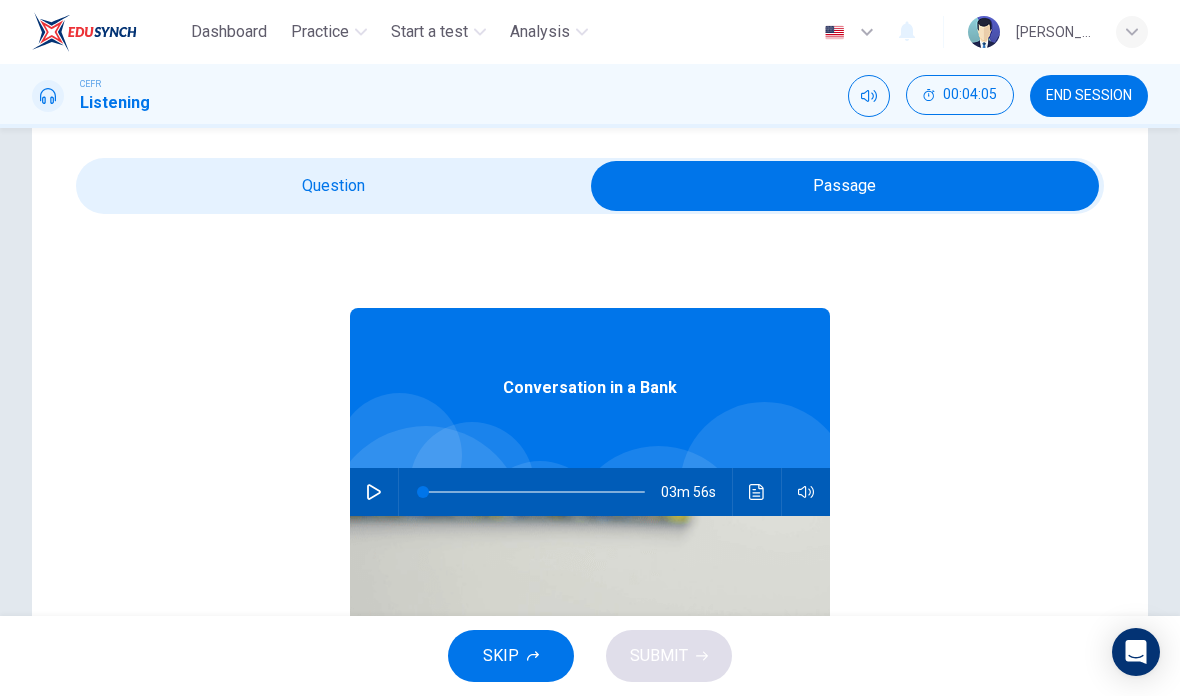 click at bounding box center (374, 492) 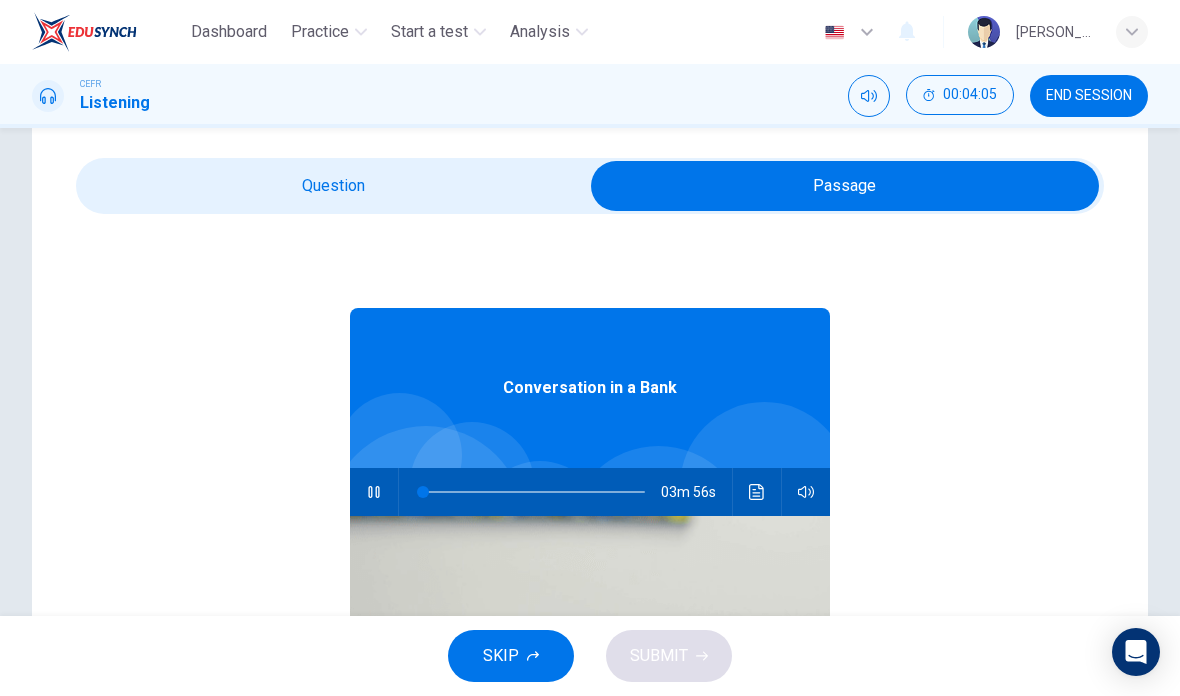 click at bounding box center [845, 186] 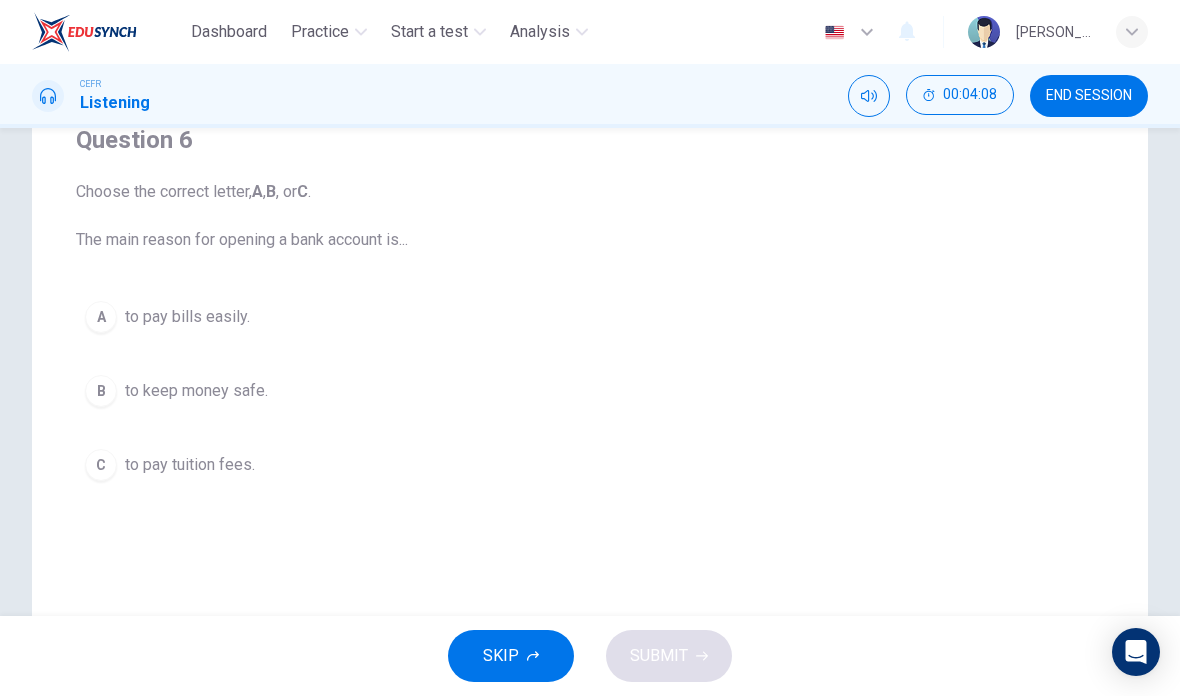 scroll, scrollTop: 179, scrollLeft: 0, axis: vertical 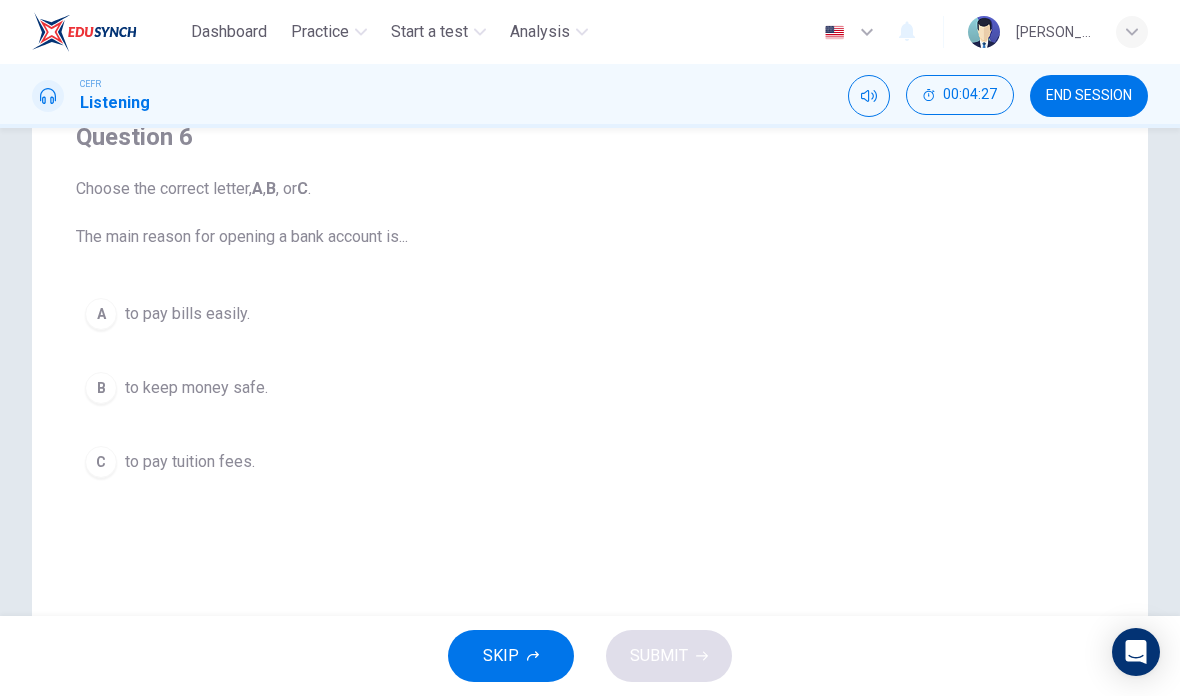 click on "SKIP" at bounding box center (511, 656) 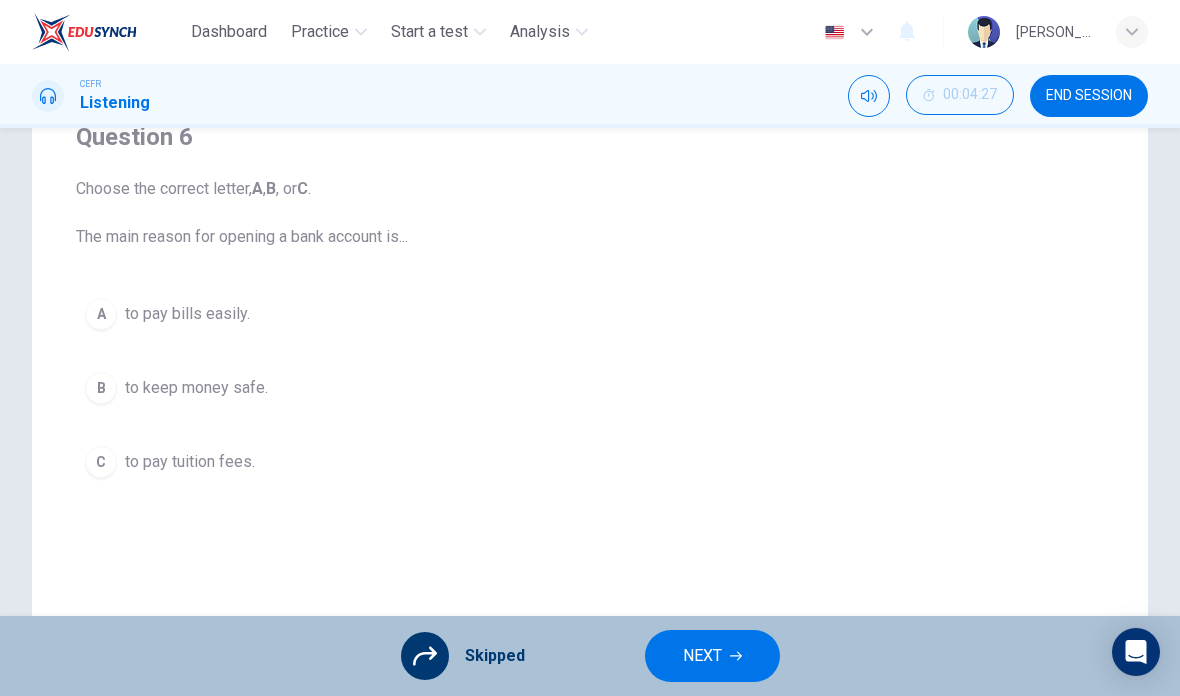 click at bounding box center [425, 656] 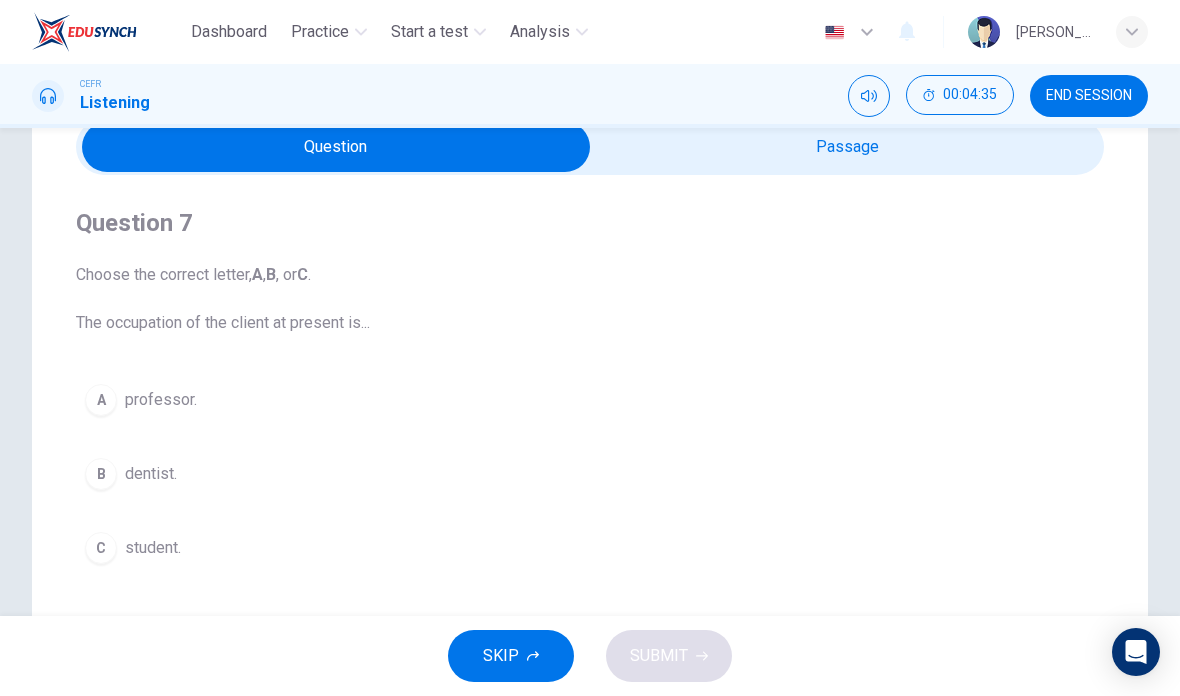 scroll, scrollTop: 92, scrollLeft: 0, axis: vertical 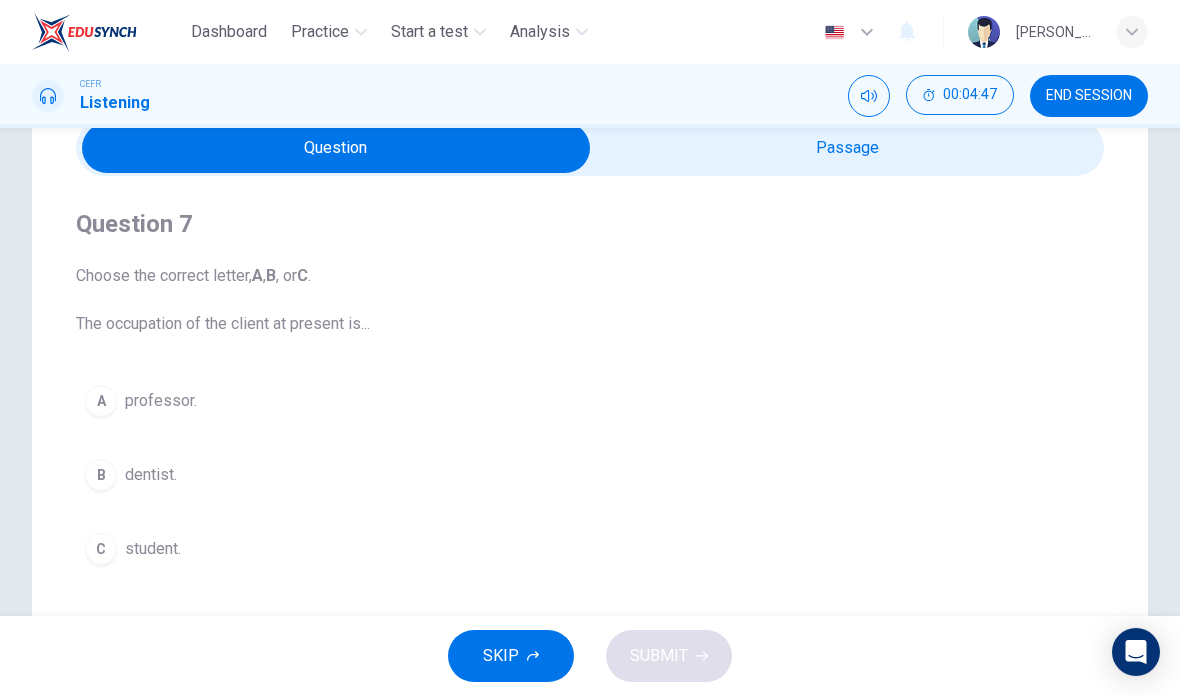 click on "C student." at bounding box center [590, 549] 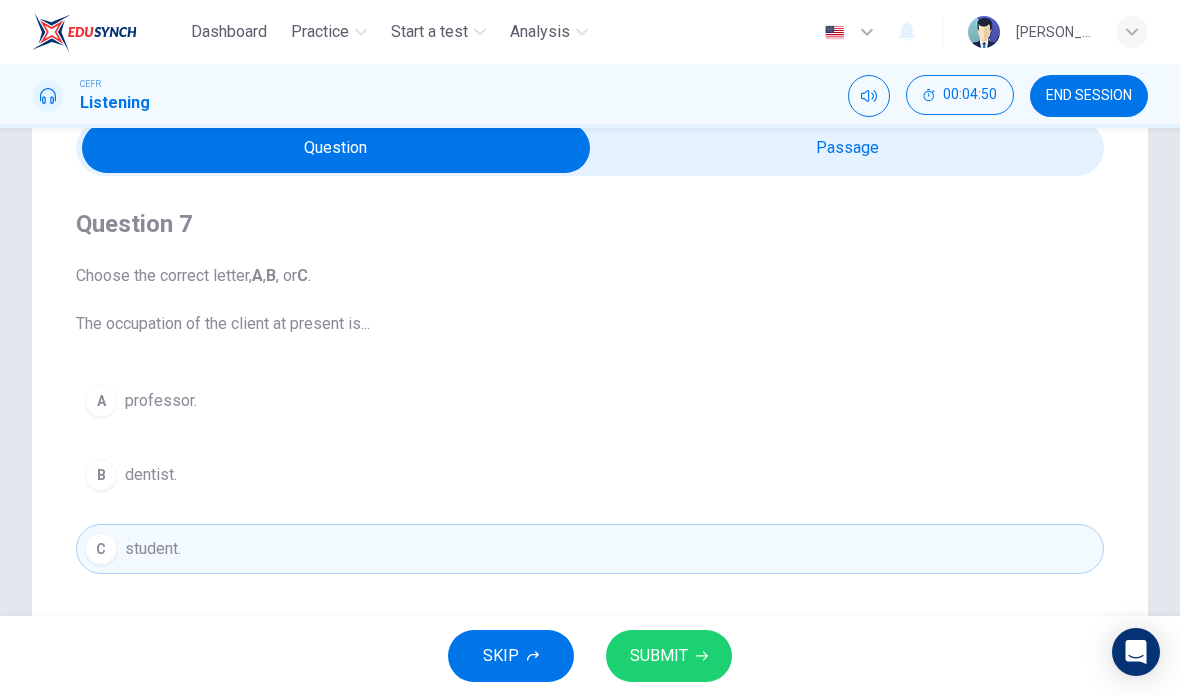 click on "SUBMIT" at bounding box center [659, 656] 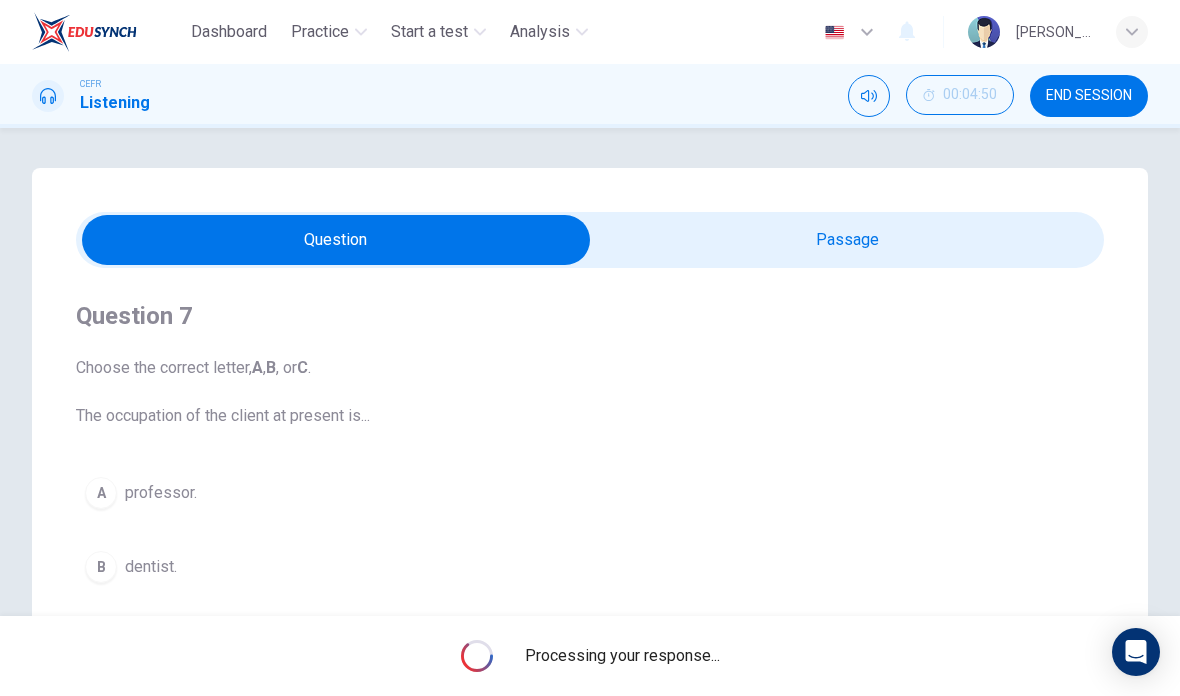 scroll, scrollTop: 0, scrollLeft: 0, axis: both 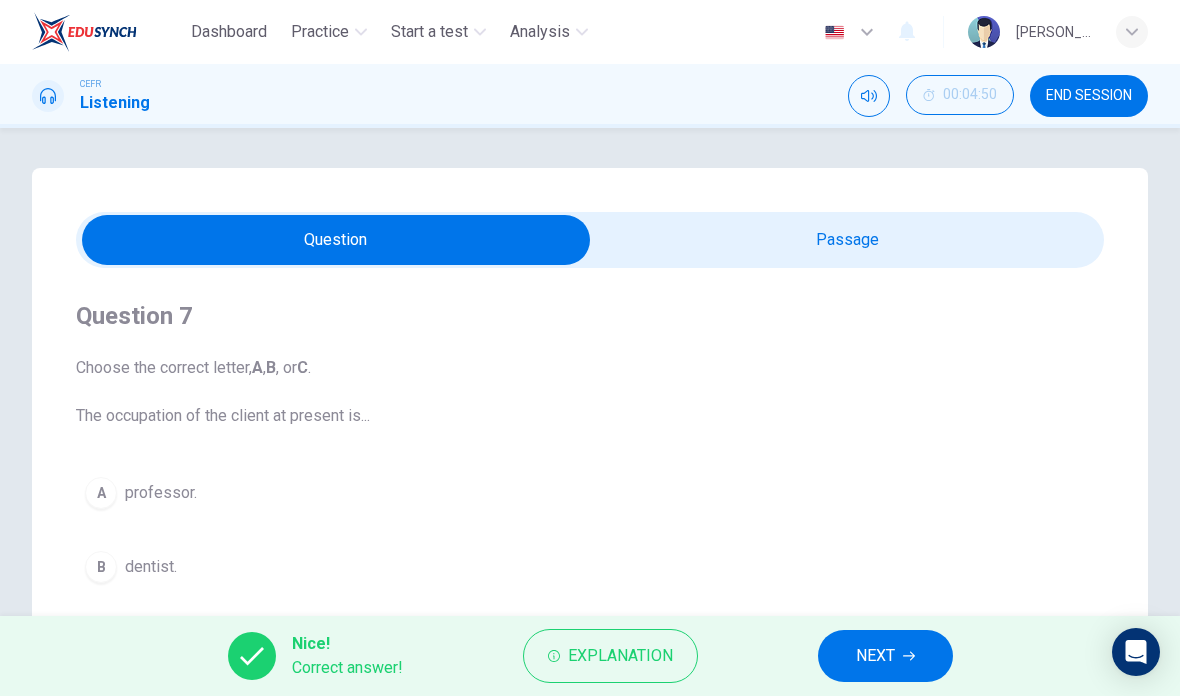click on "NEXT" at bounding box center (885, 656) 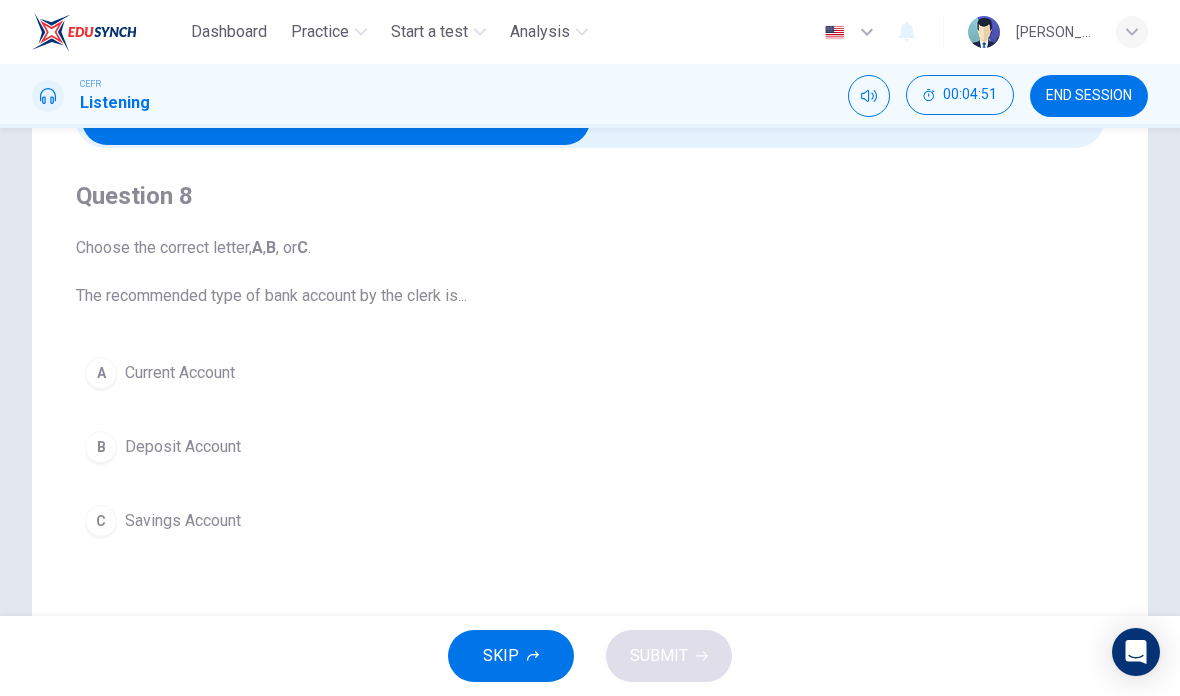 scroll, scrollTop: 261, scrollLeft: 0, axis: vertical 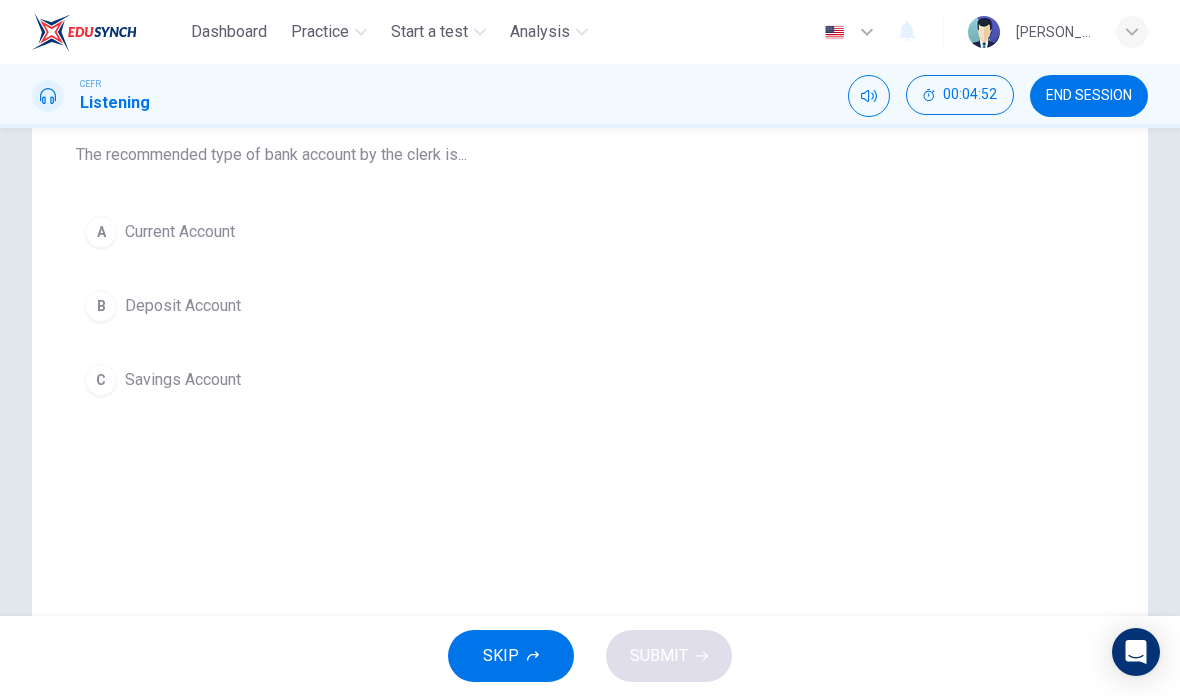 click on "Deposit Account" at bounding box center (183, 306) 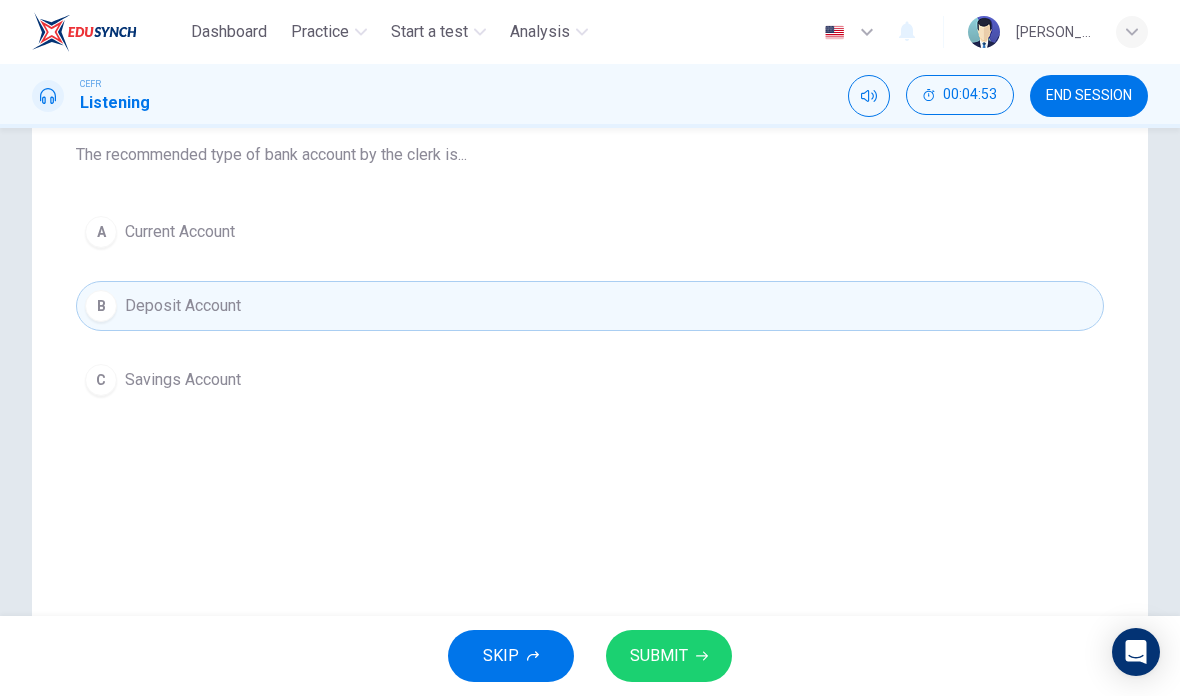 click on "SUBMIT" at bounding box center [659, 656] 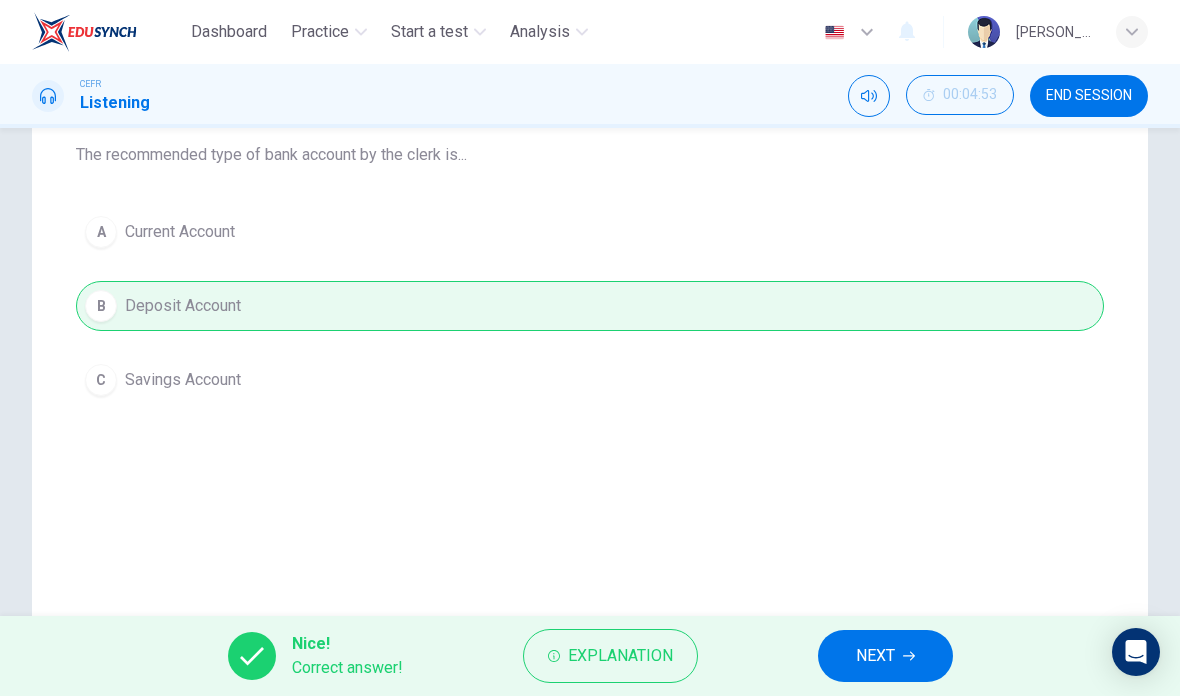 click on "NEXT" at bounding box center [875, 656] 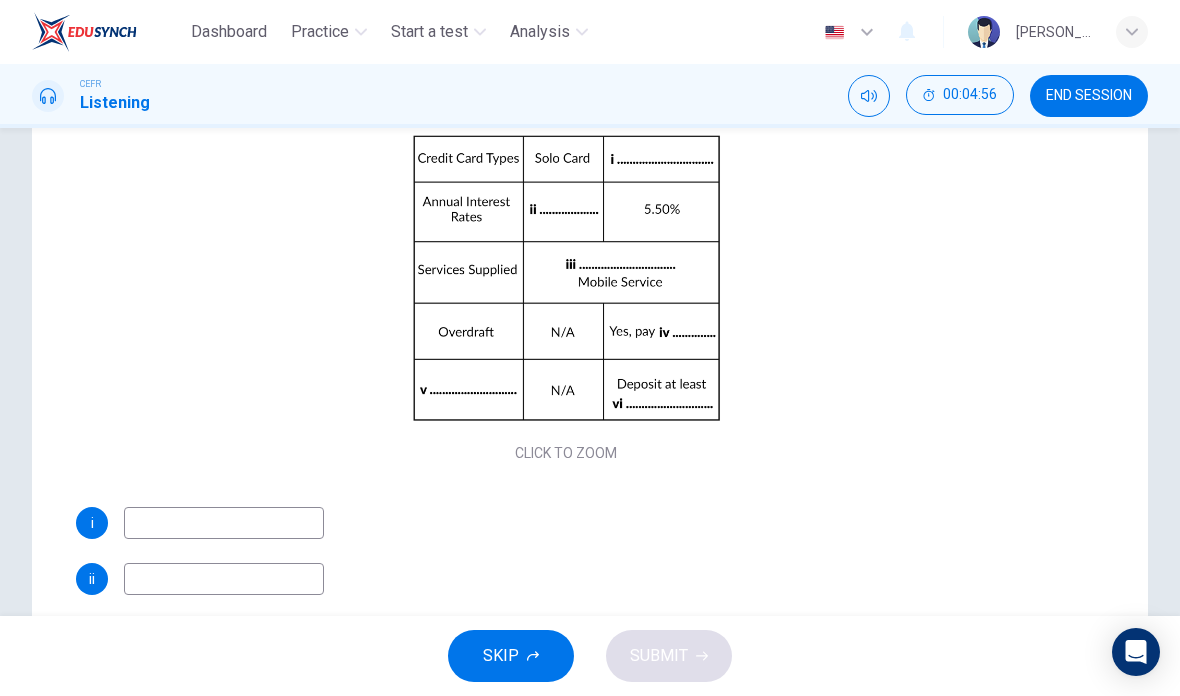 scroll, scrollTop: 70, scrollLeft: 0, axis: vertical 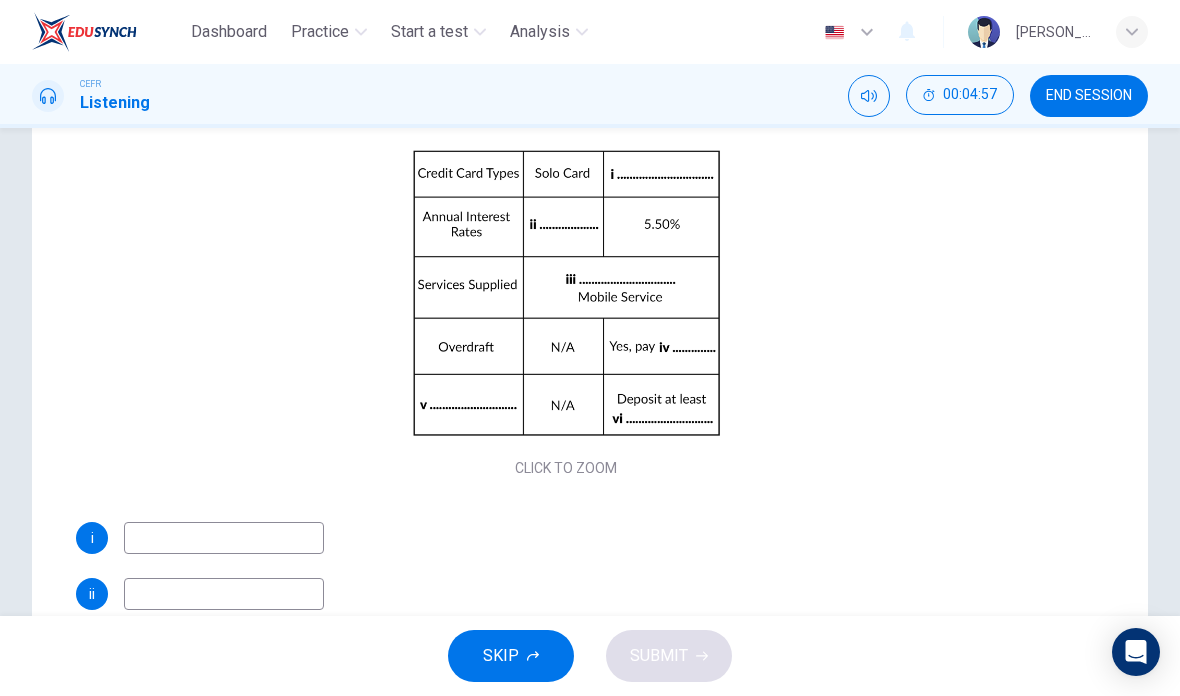click on "Click to Zoom" at bounding box center [566, 309] 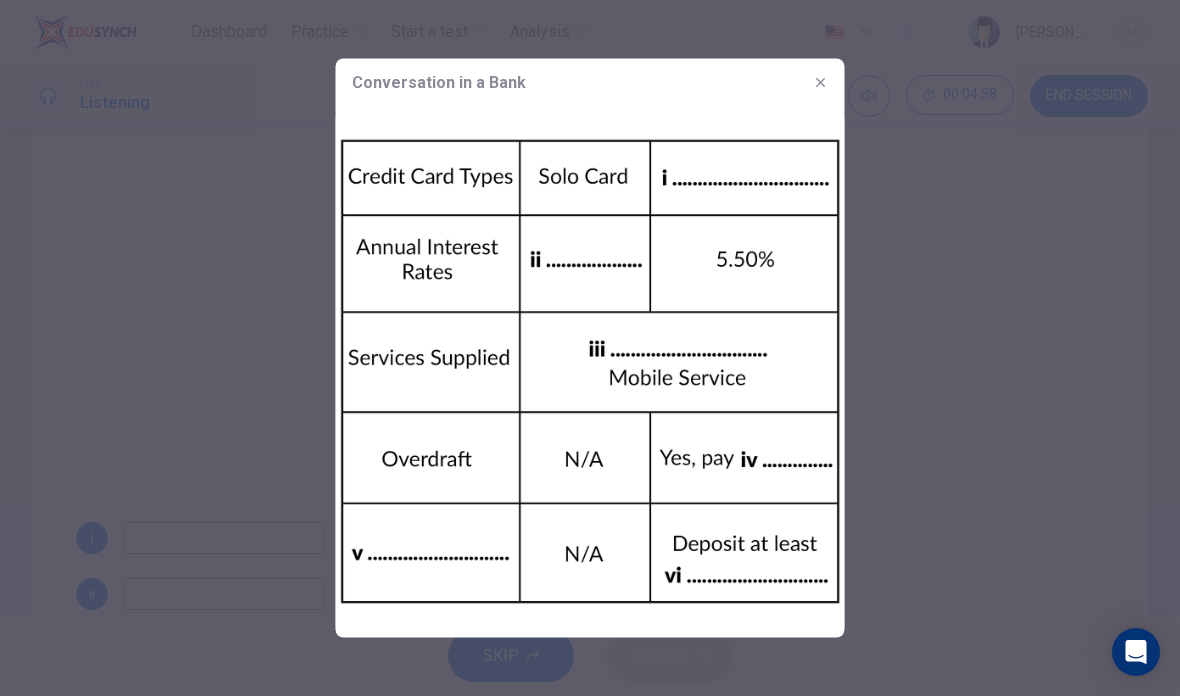 click at bounding box center (590, 348) 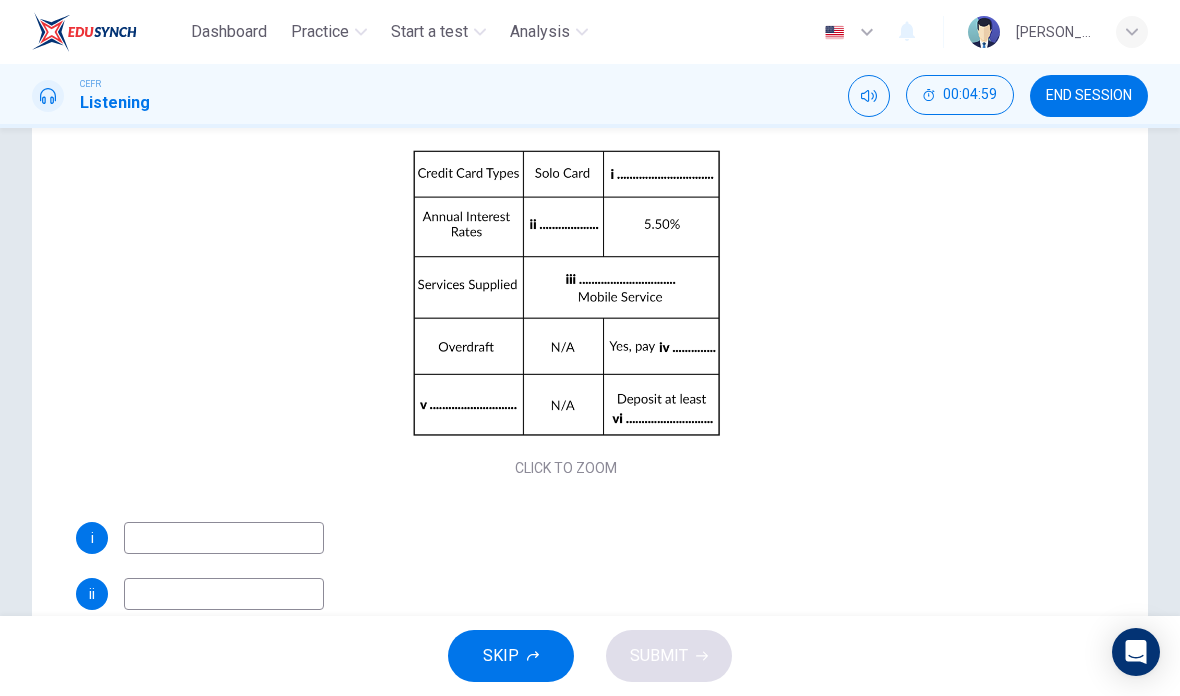 click at bounding box center [224, 538] 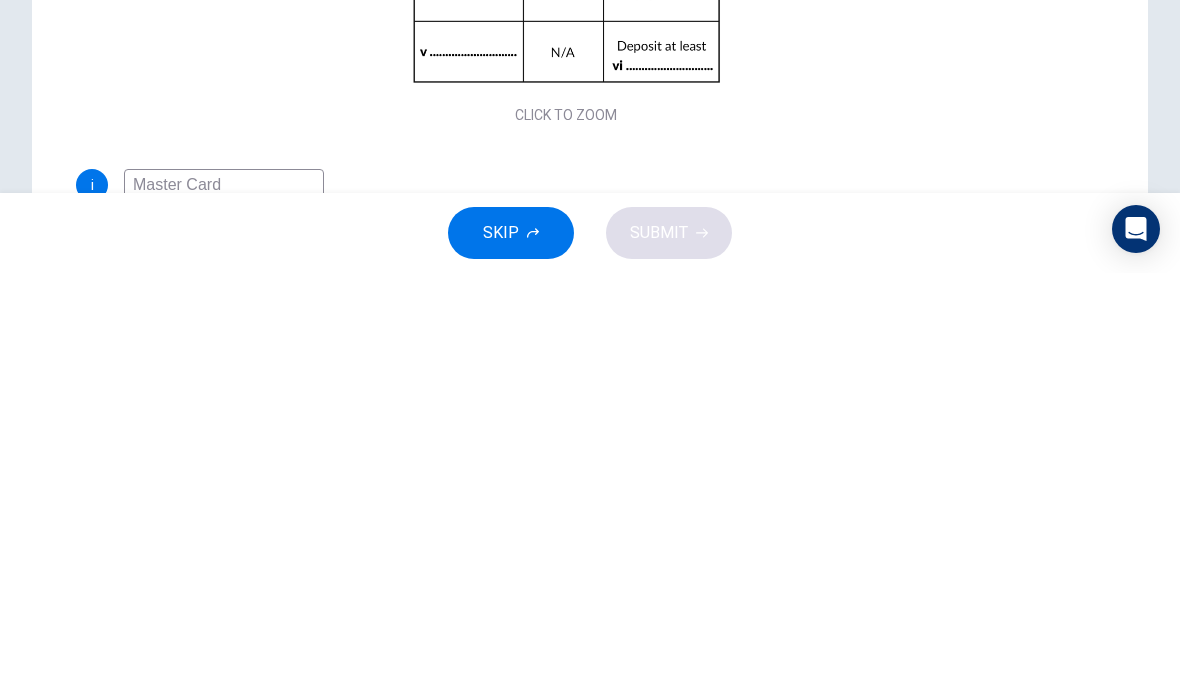 scroll, scrollTop: 0, scrollLeft: 0, axis: both 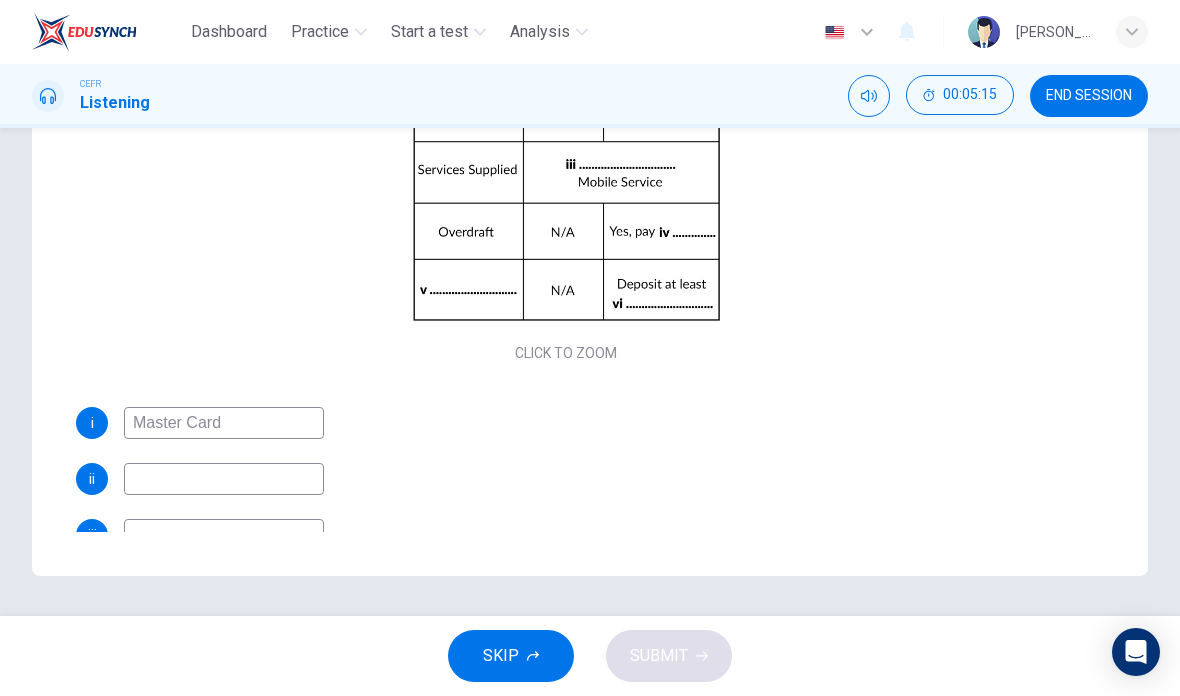 type on "Master Card" 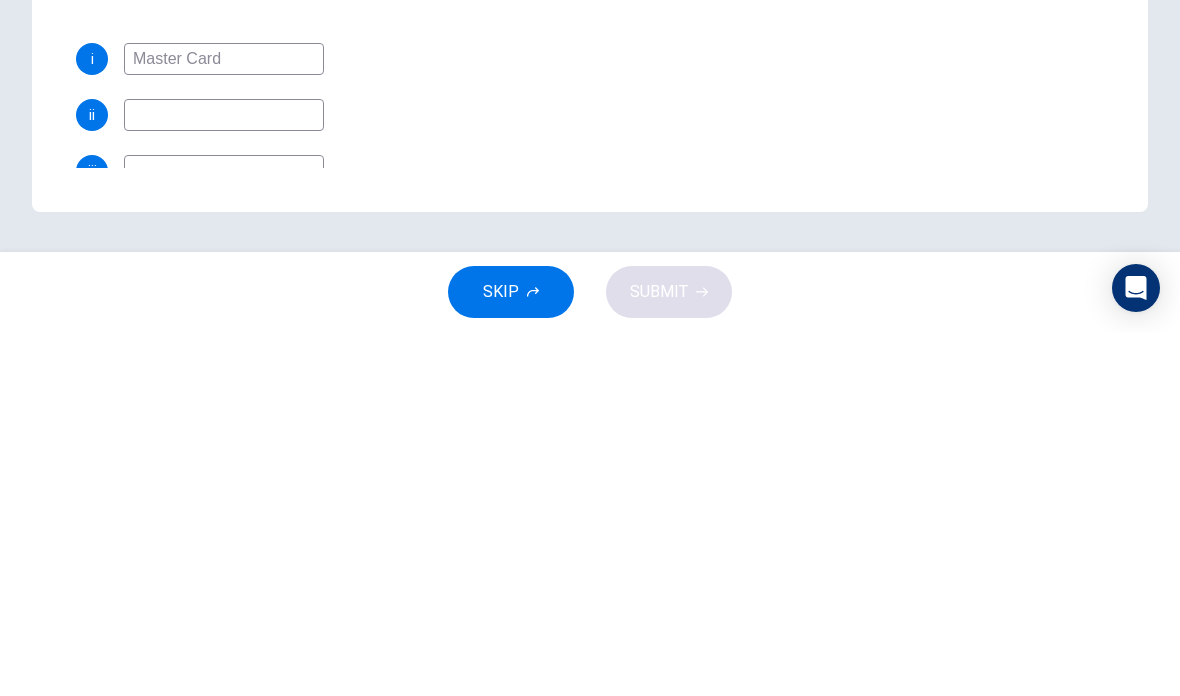 type on "W" 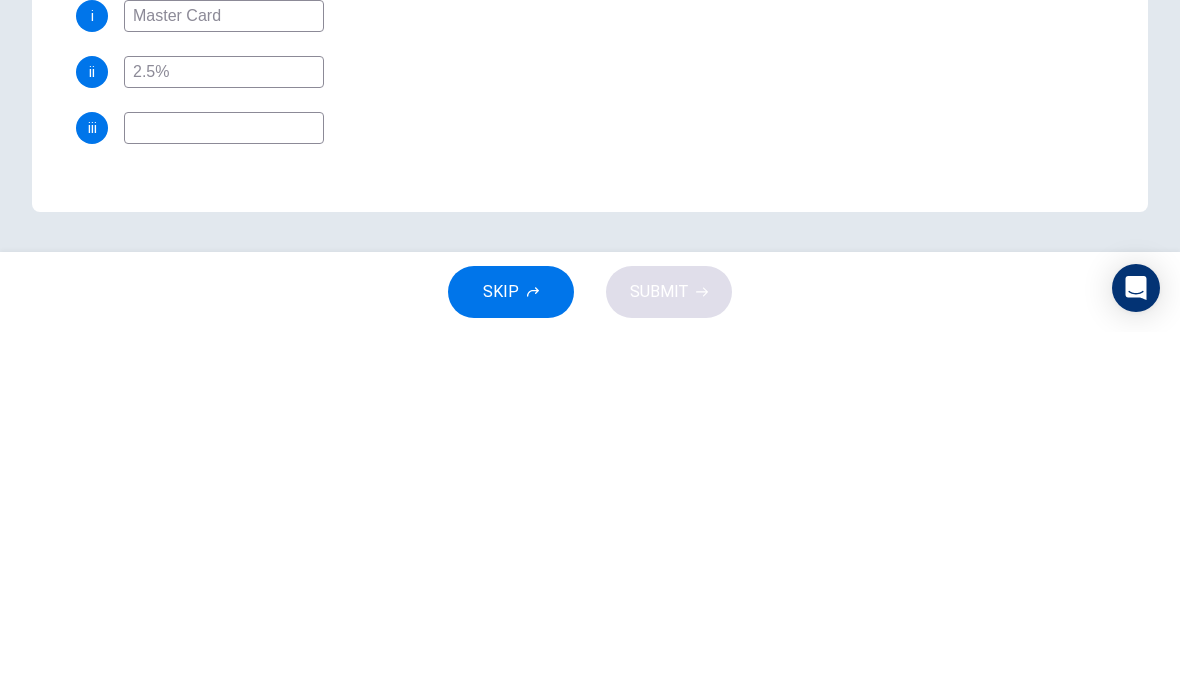 scroll, scrollTop: 94, scrollLeft: 0, axis: vertical 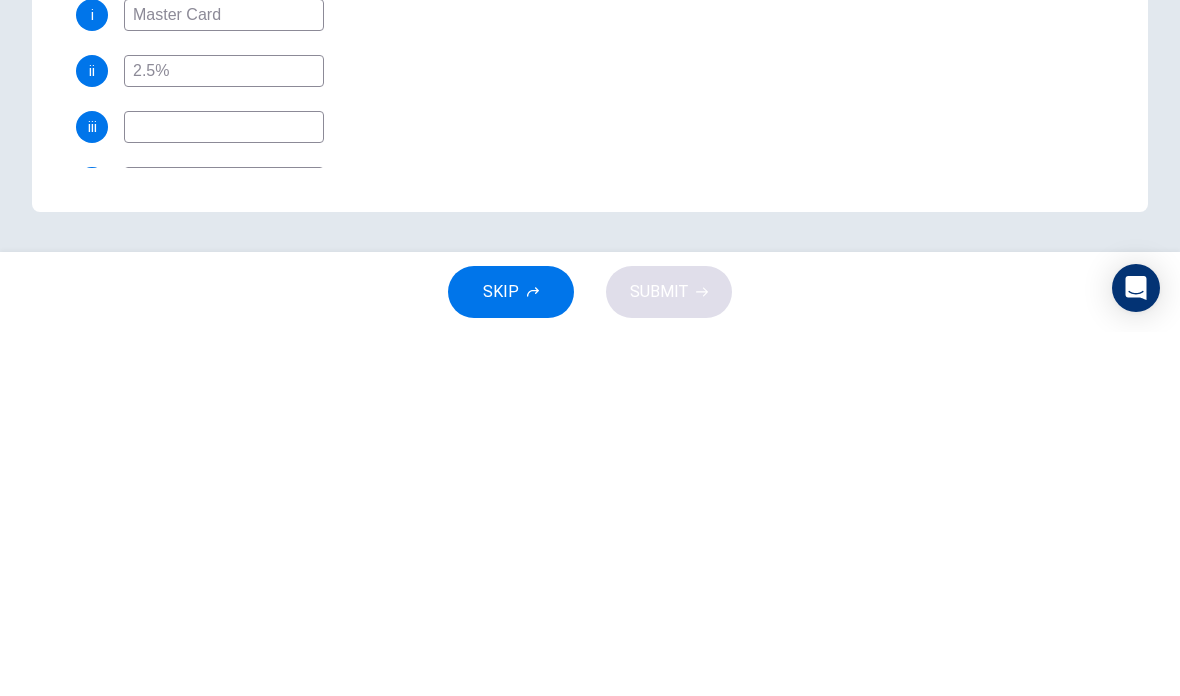 type on "2.5%" 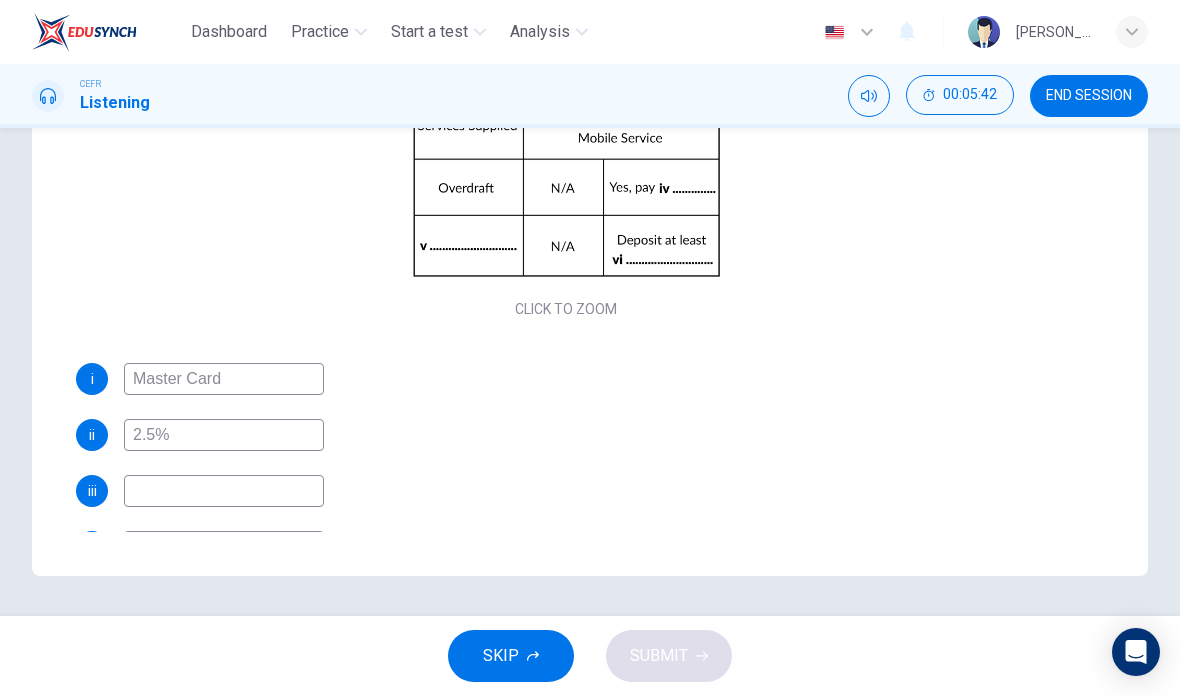 scroll, scrollTop: 396, scrollLeft: 0, axis: vertical 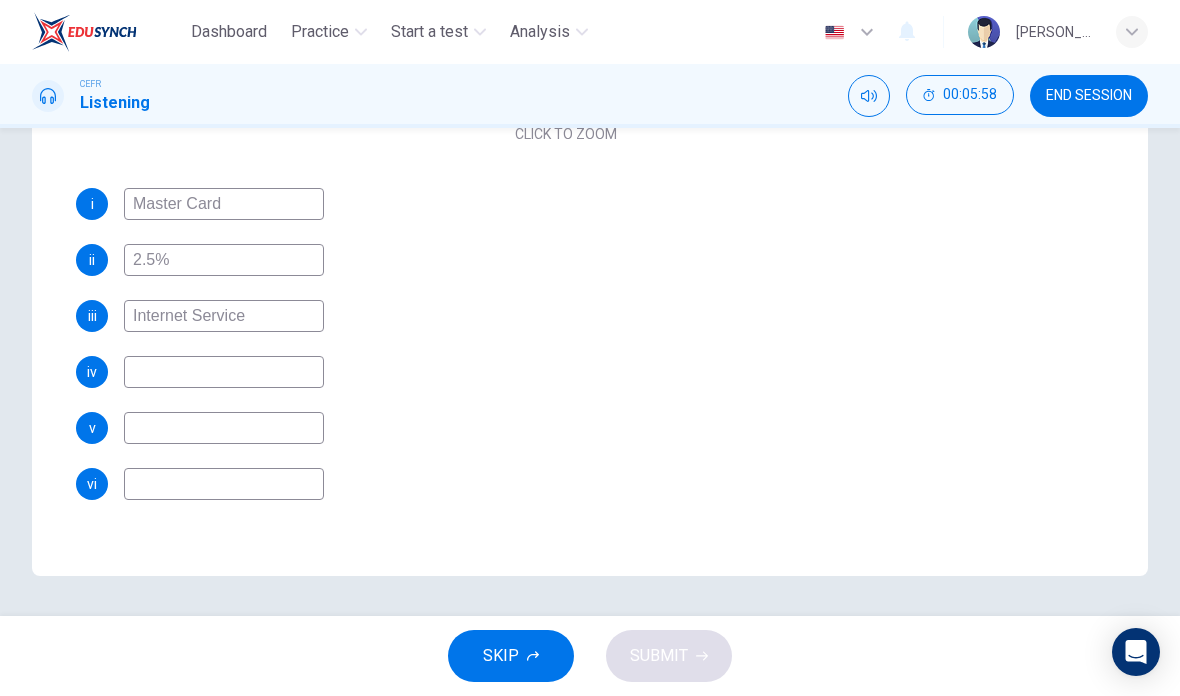 type on "Internet Service" 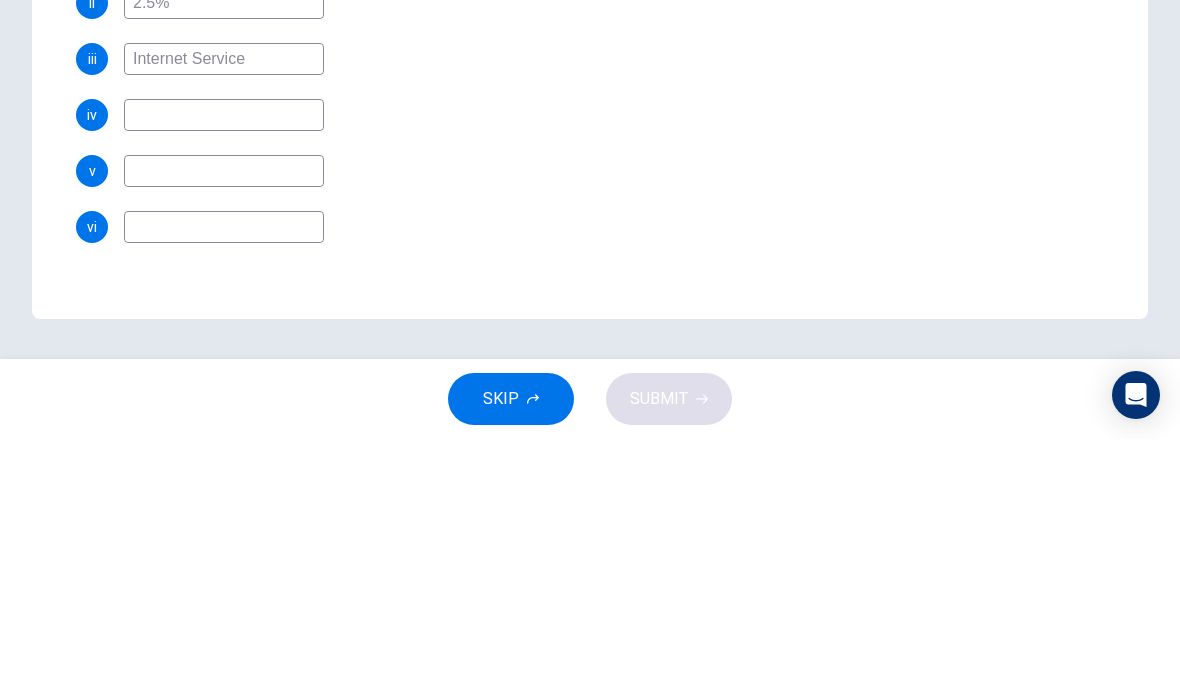 scroll, scrollTop: 269, scrollLeft: 0, axis: vertical 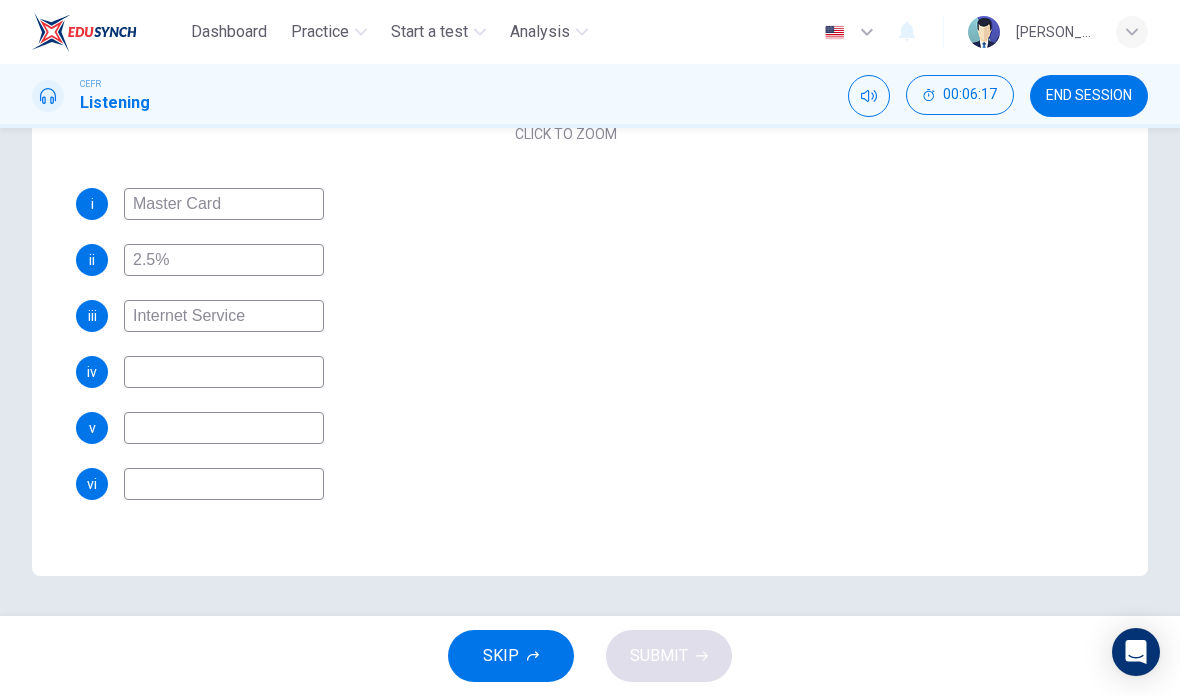 click at bounding box center (224, 372) 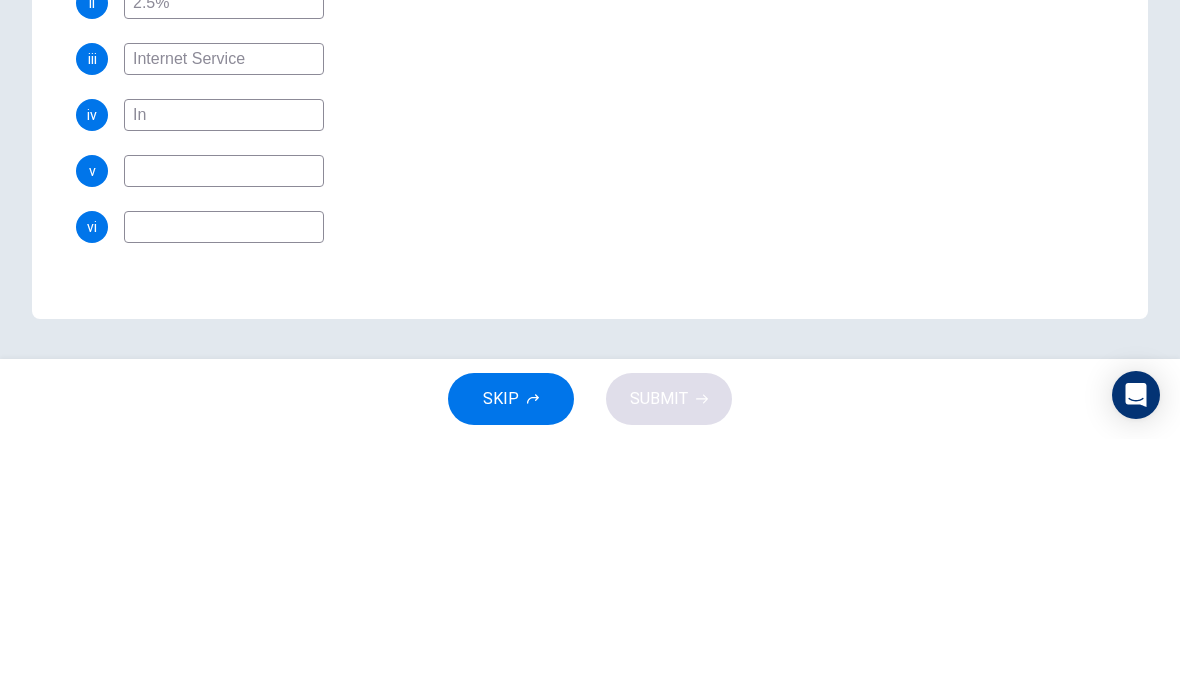 type on "I" 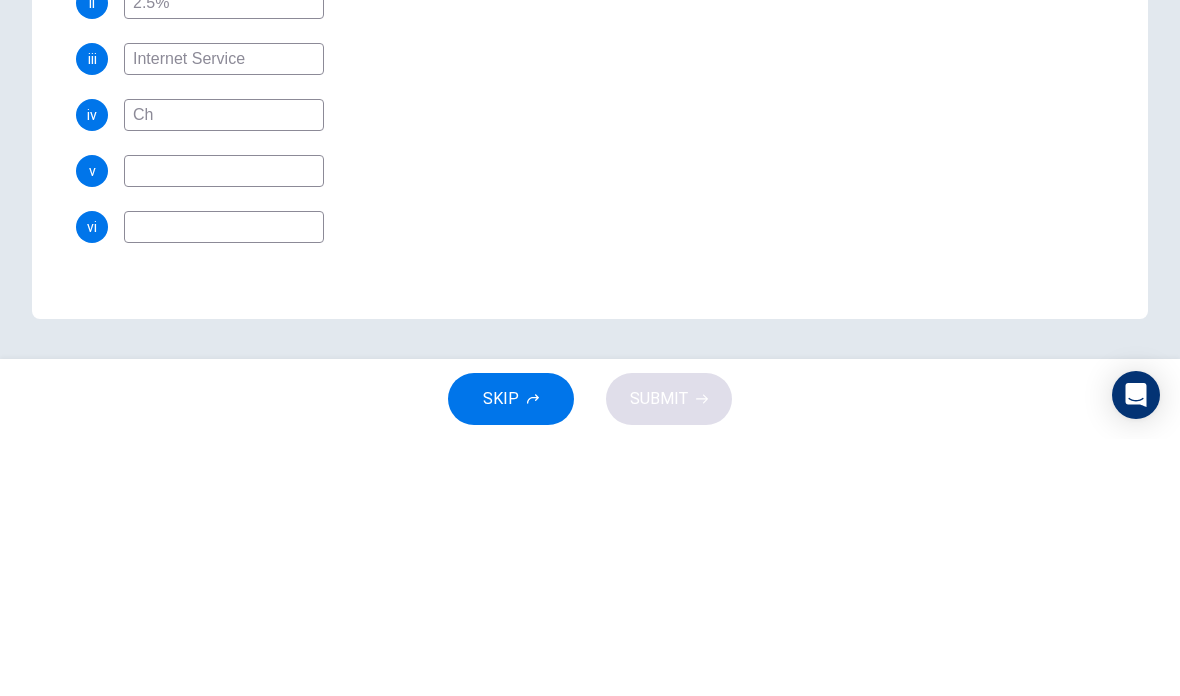 type on "C" 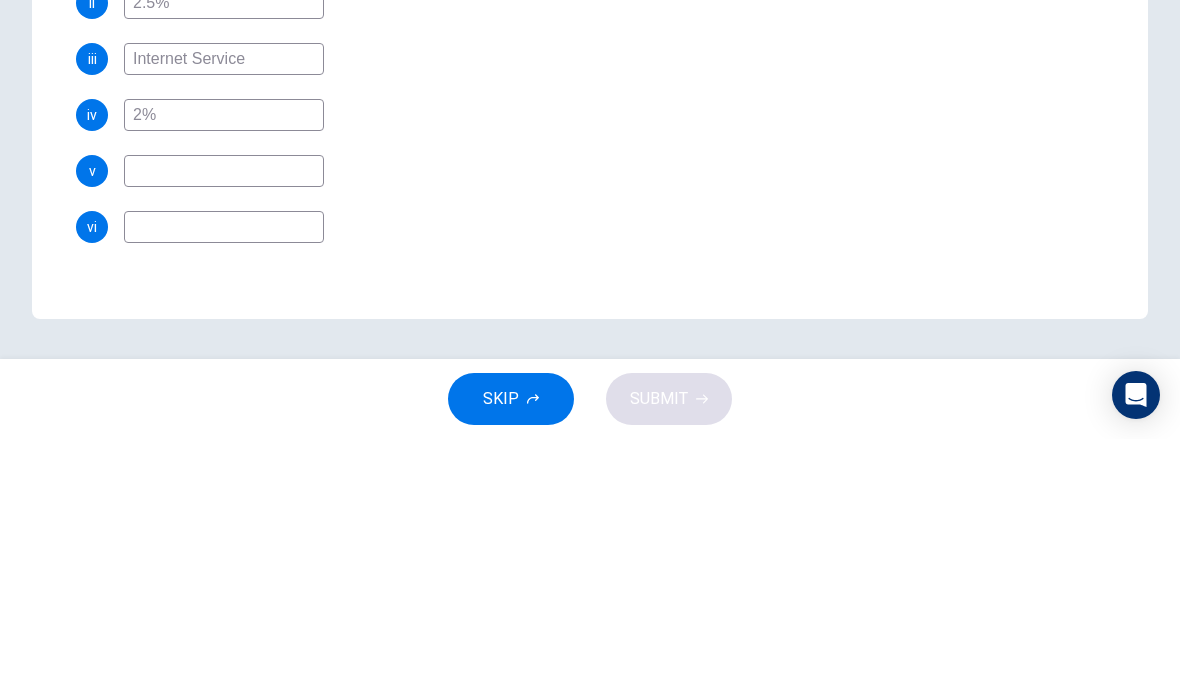 type on "2%" 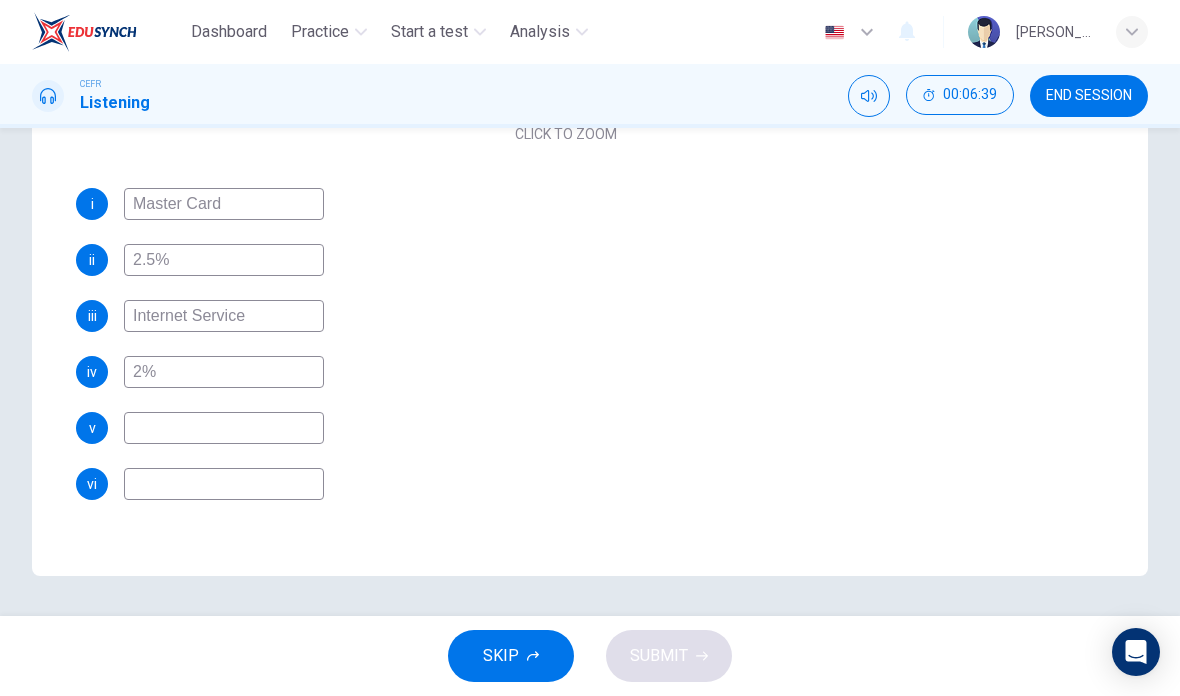 scroll, scrollTop: 396, scrollLeft: 0, axis: vertical 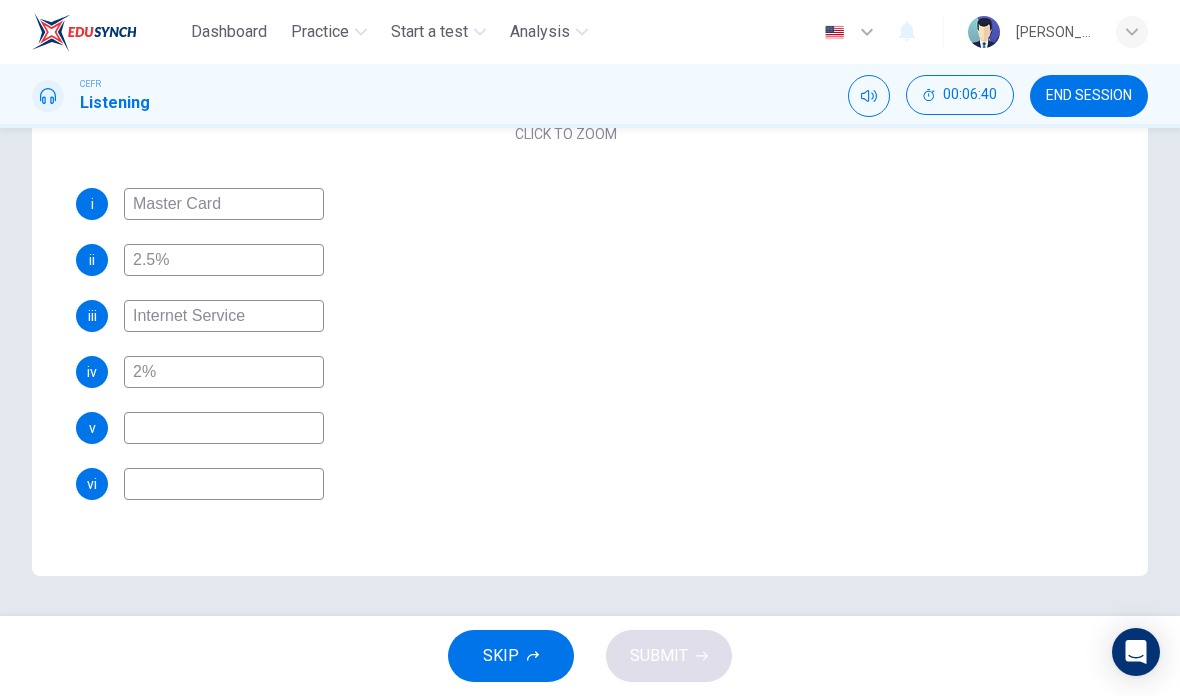 click at bounding box center [224, 428] 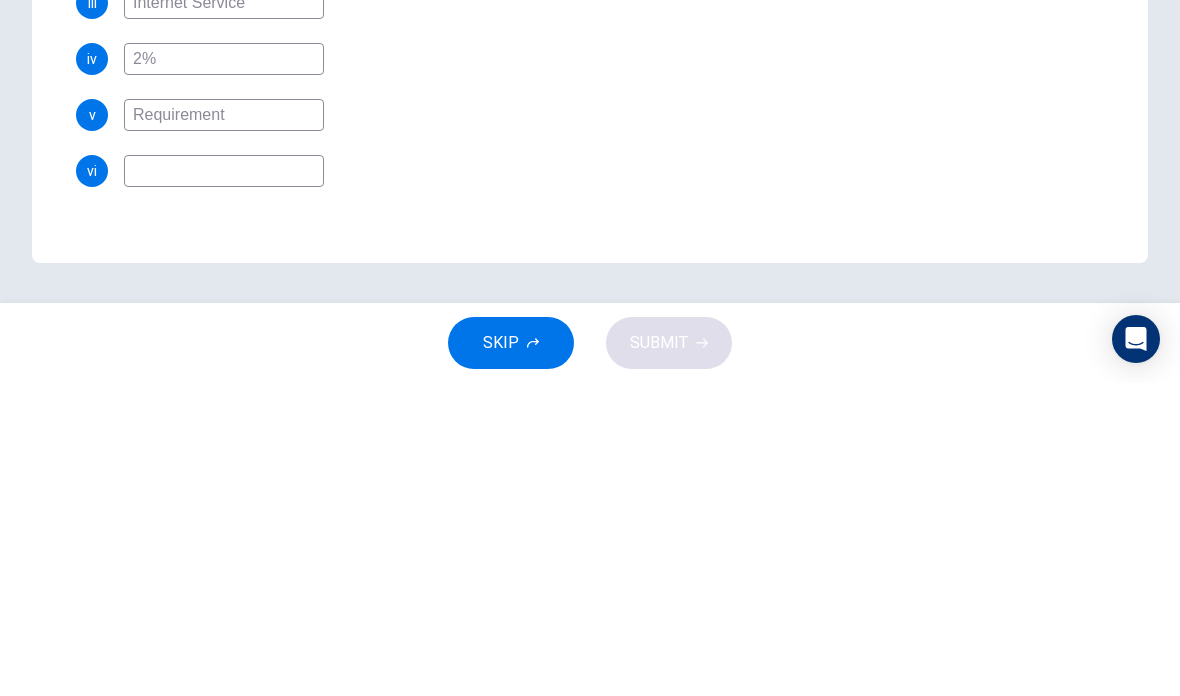 type on "Requirement" 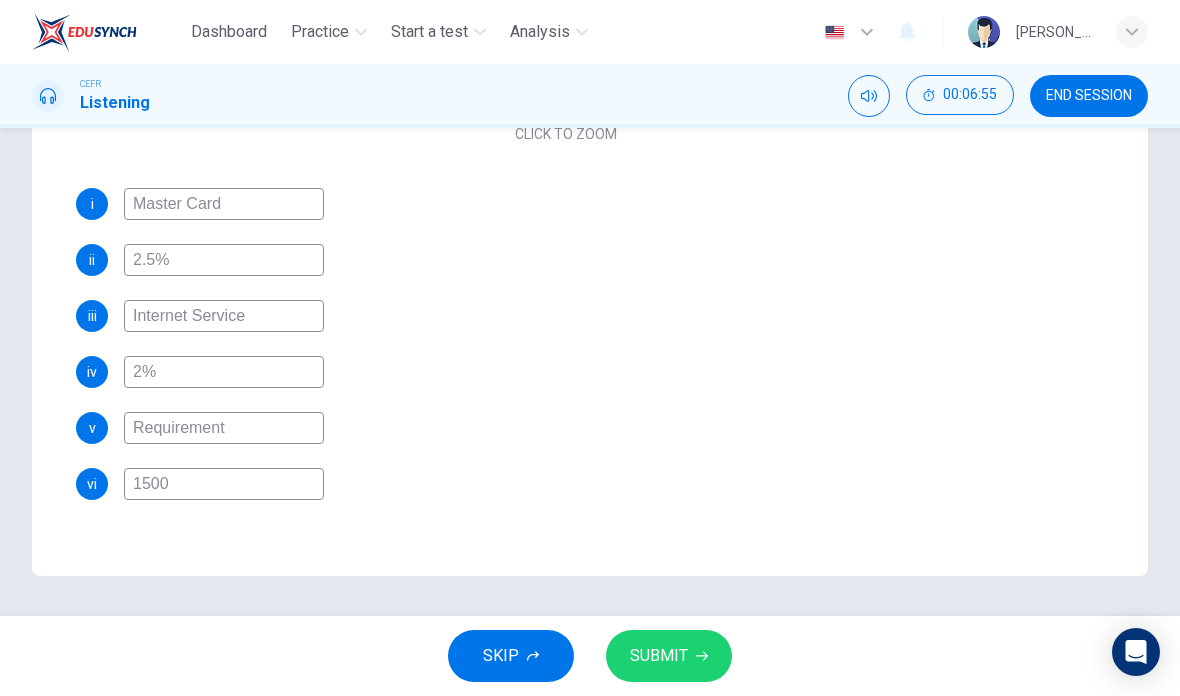 click on "1500" at bounding box center (224, 484) 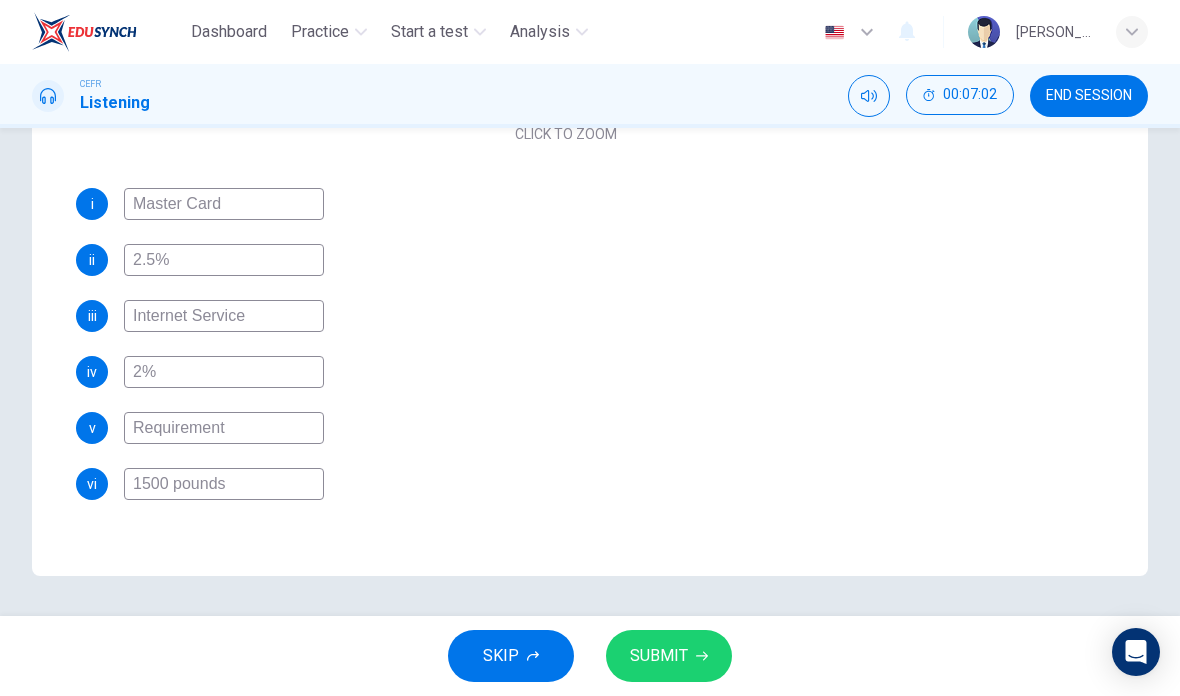 scroll, scrollTop: 269, scrollLeft: 0, axis: vertical 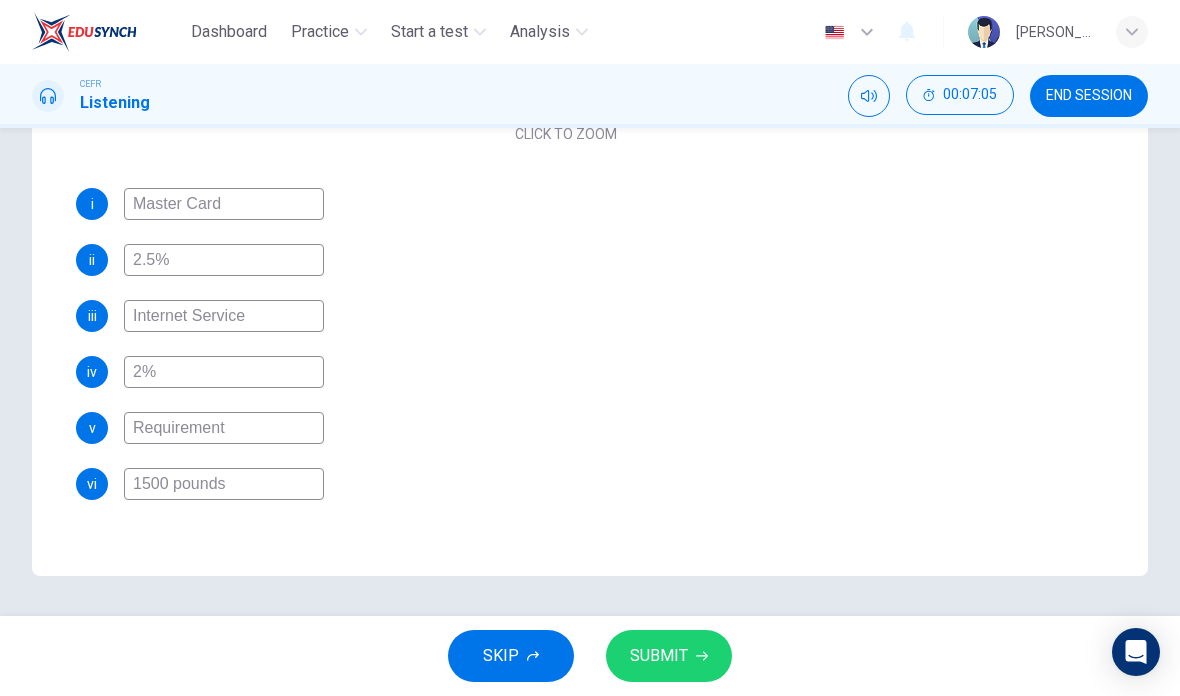type on "1500 pounds" 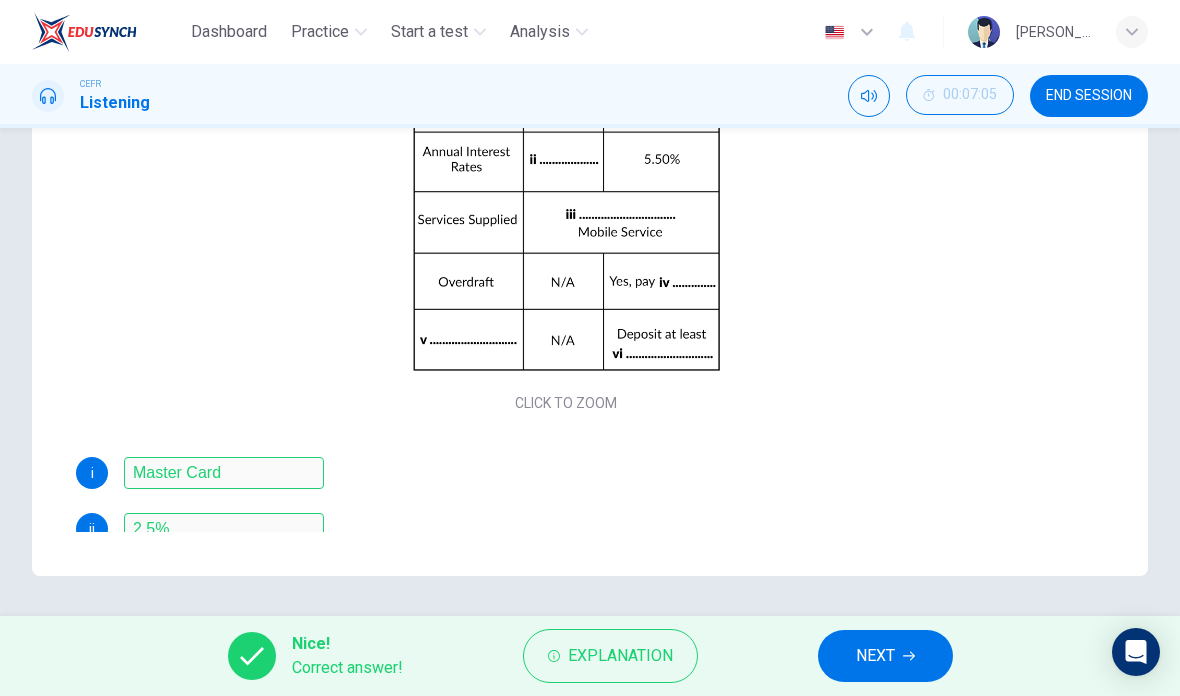 scroll, scrollTop: 0, scrollLeft: 0, axis: both 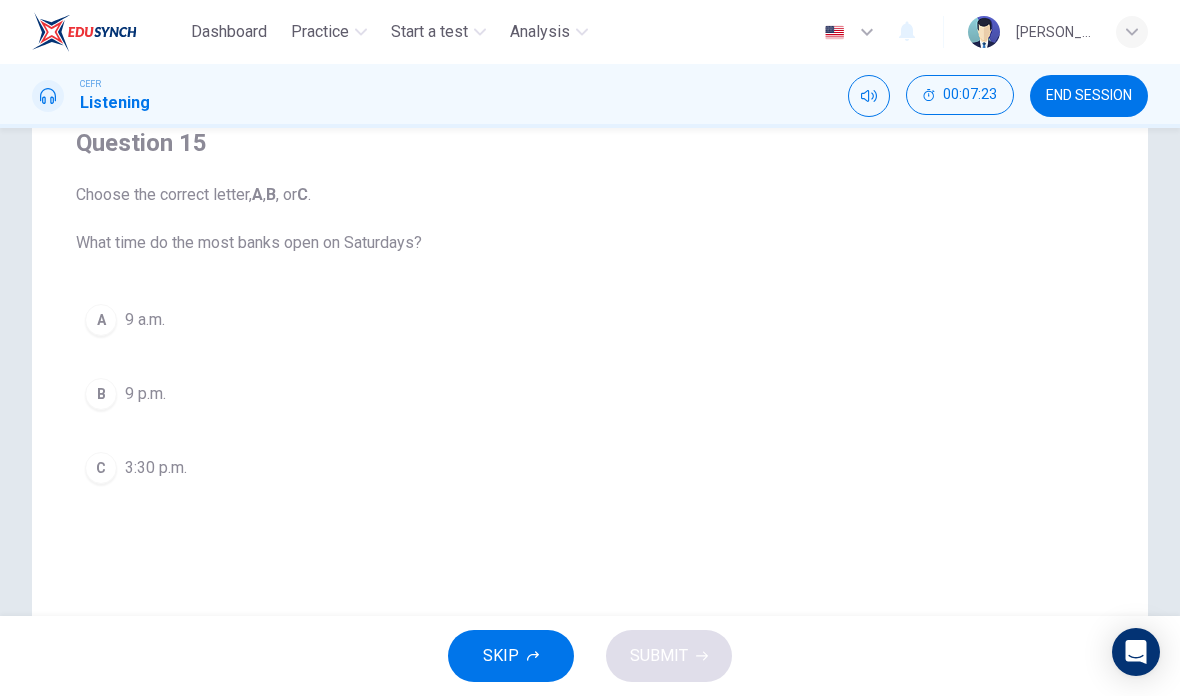 click on "9 a.m." at bounding box center (145, 320) 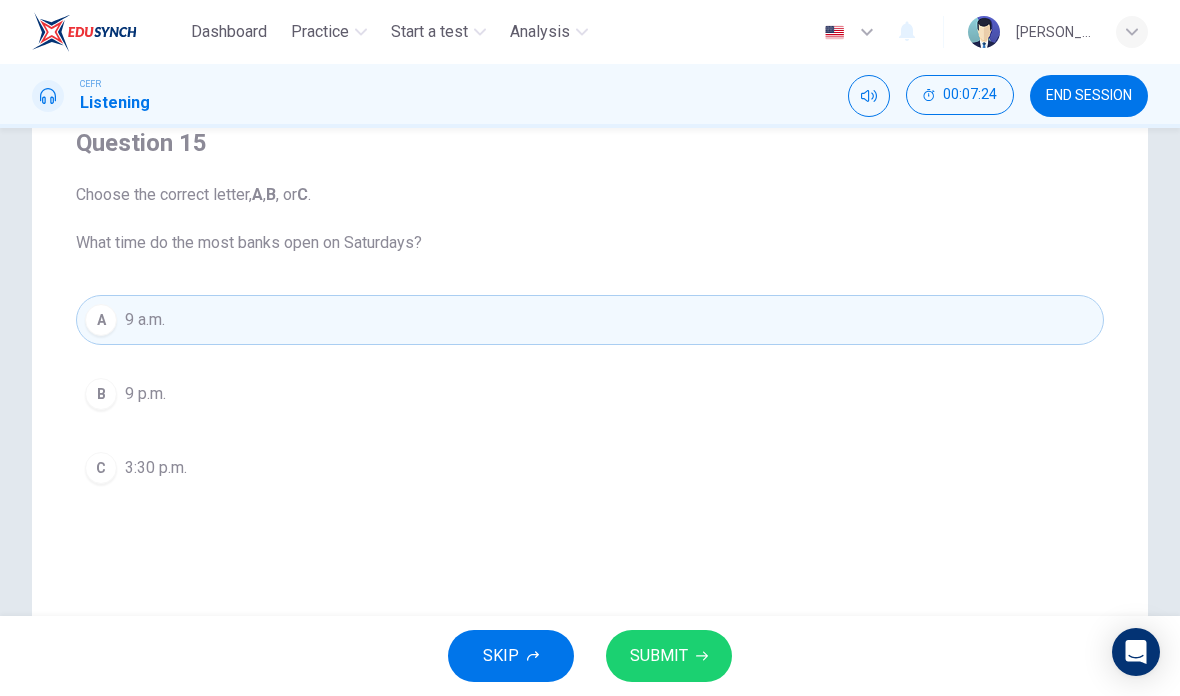 click on "SUBMIT" at bounding box center (669, 656) 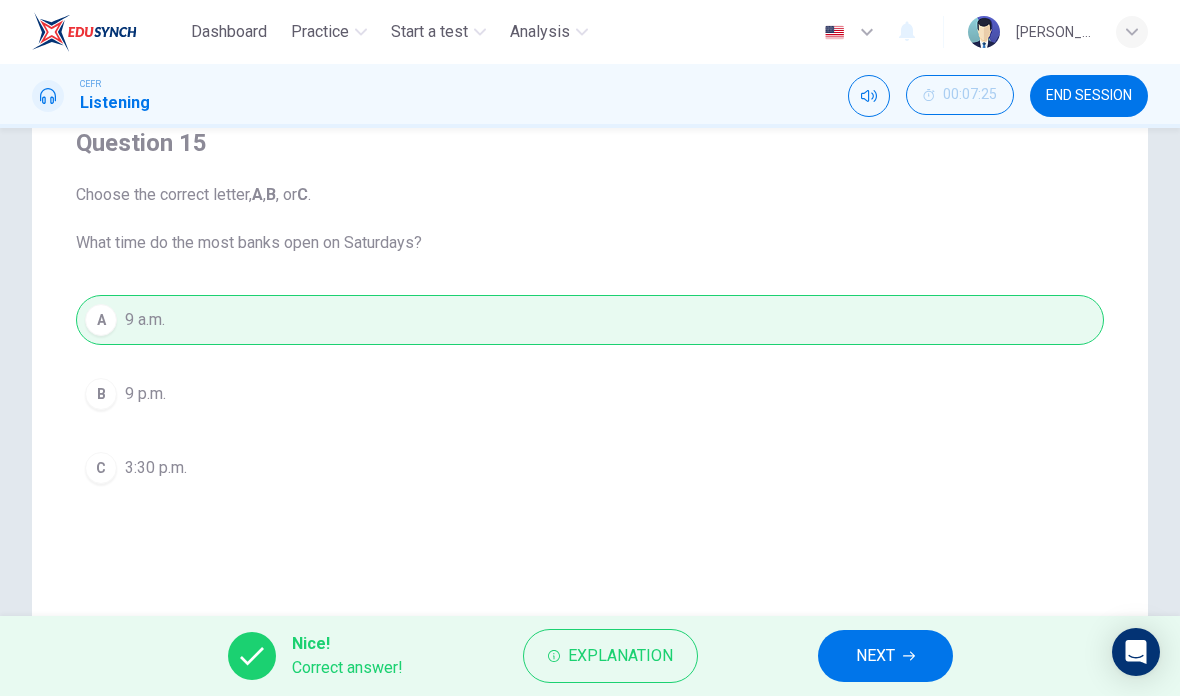 click on "NEXT" at bounding box center (885, 656) 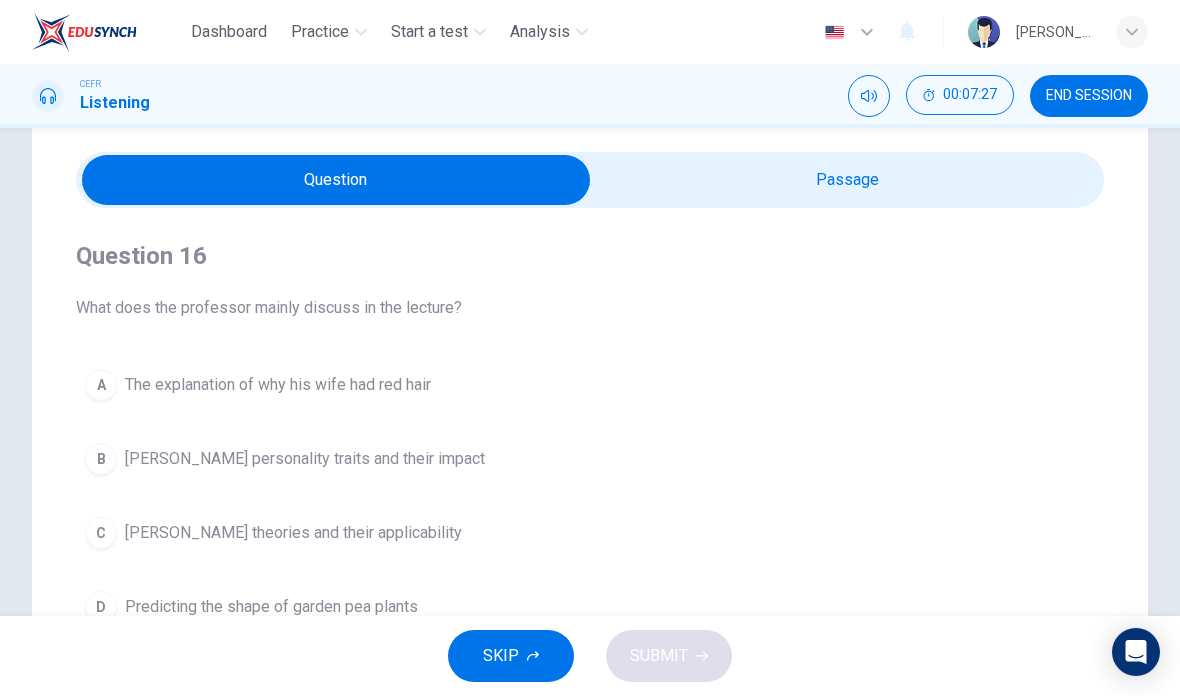 scroll, scrollTop: 59, scrollLeft: 0, axis: vertical 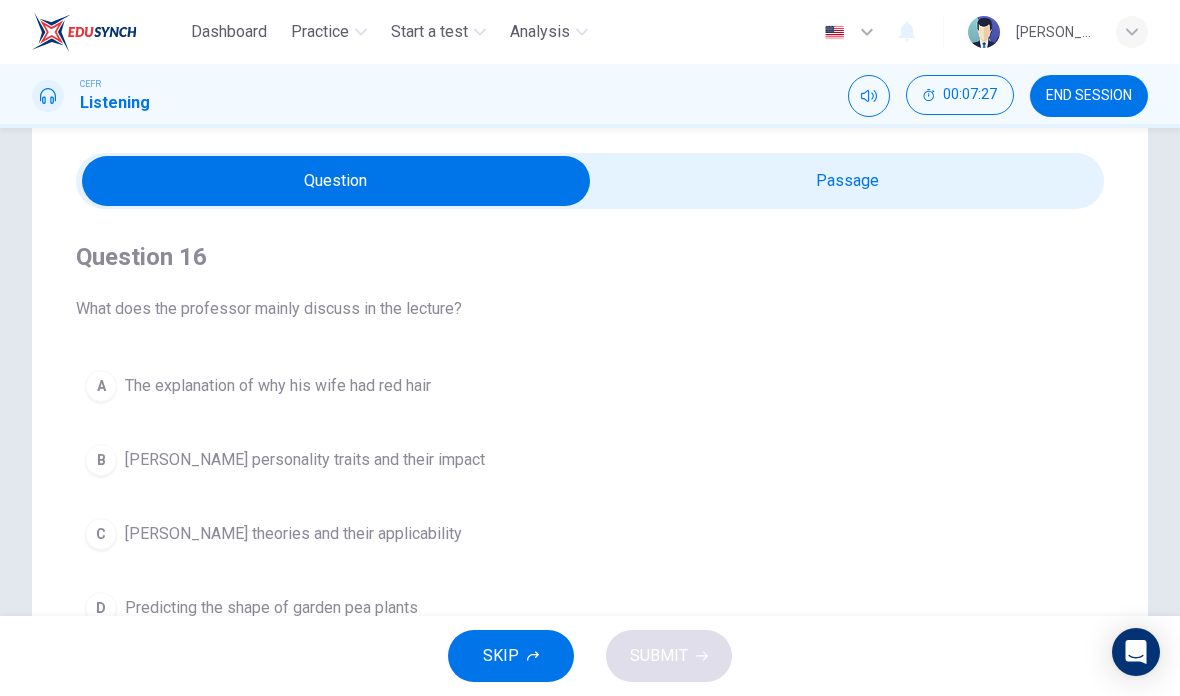 click at bounding box center (336, 181) 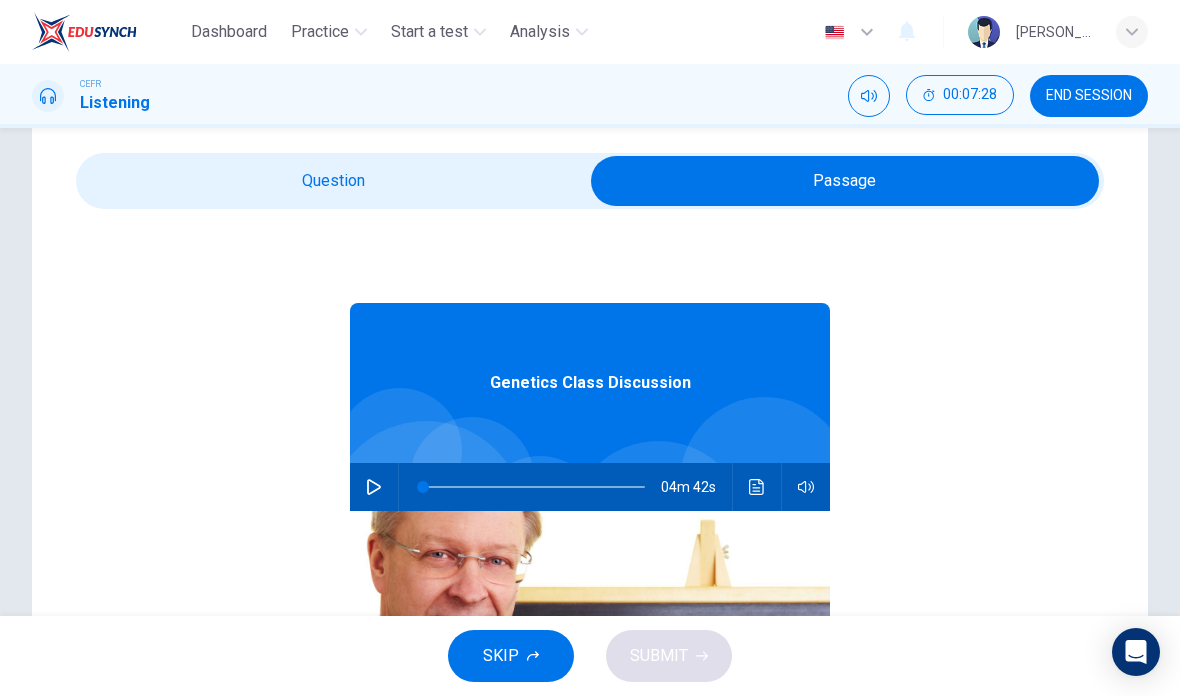 click at bounding box center (374, 487) 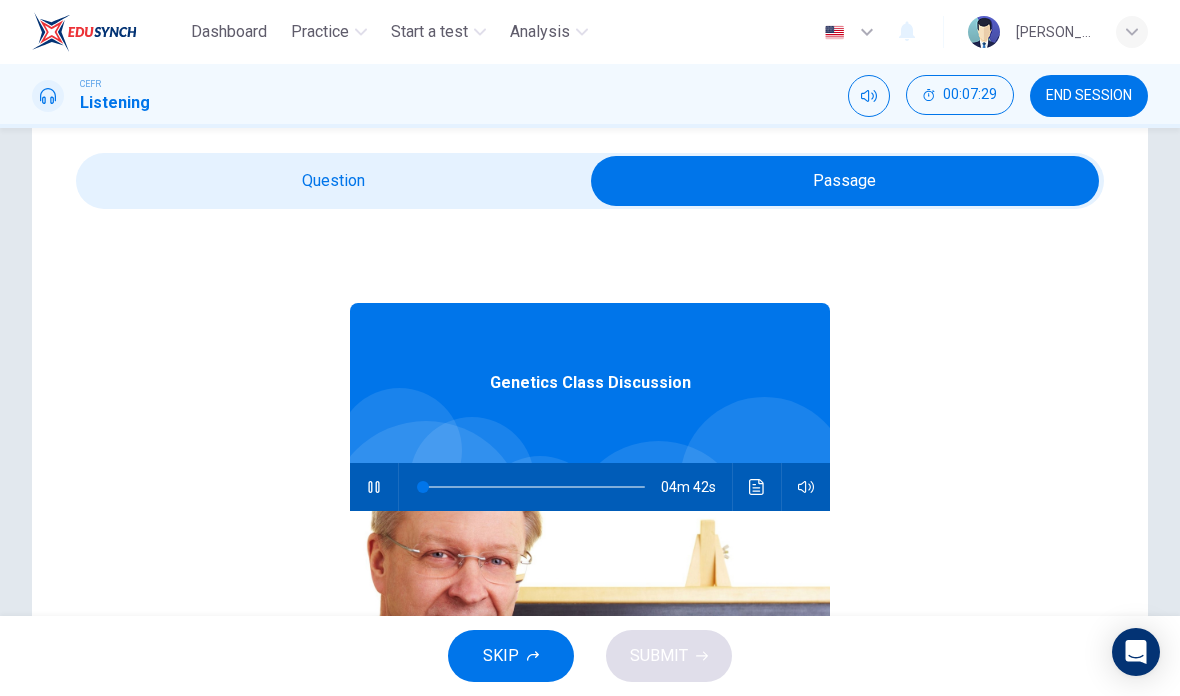 click at bounding box center [845, 181] 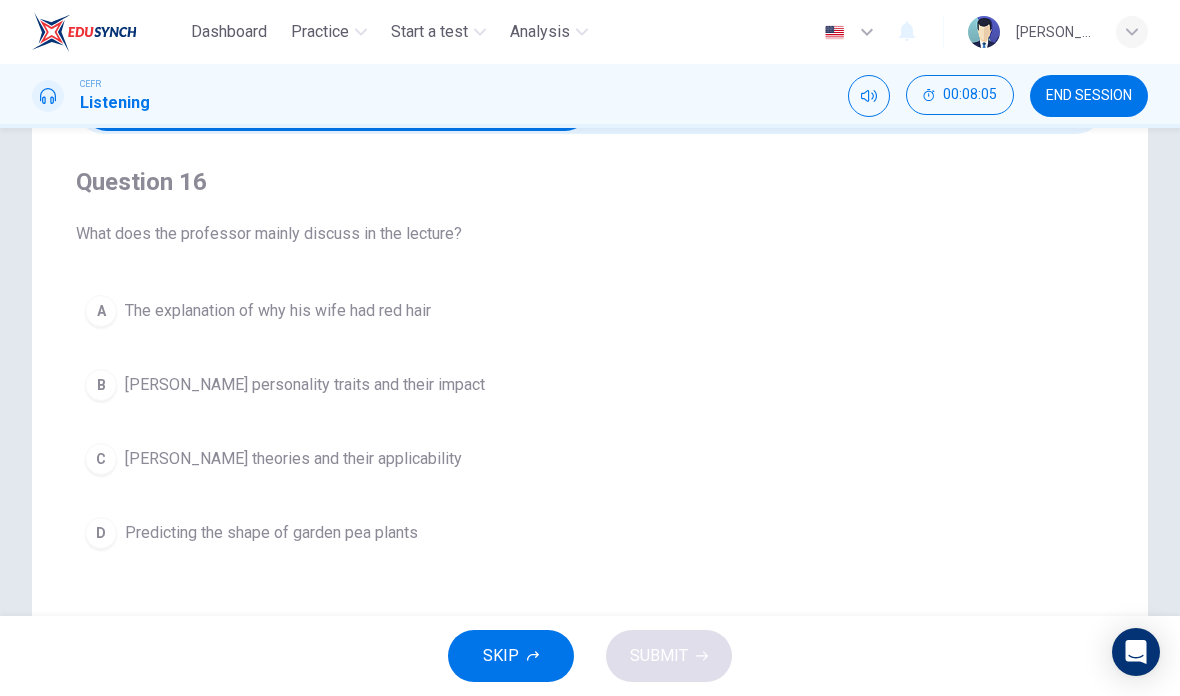 scroll, scrollTop: 130, scrollLeft: 0, axis: vertical 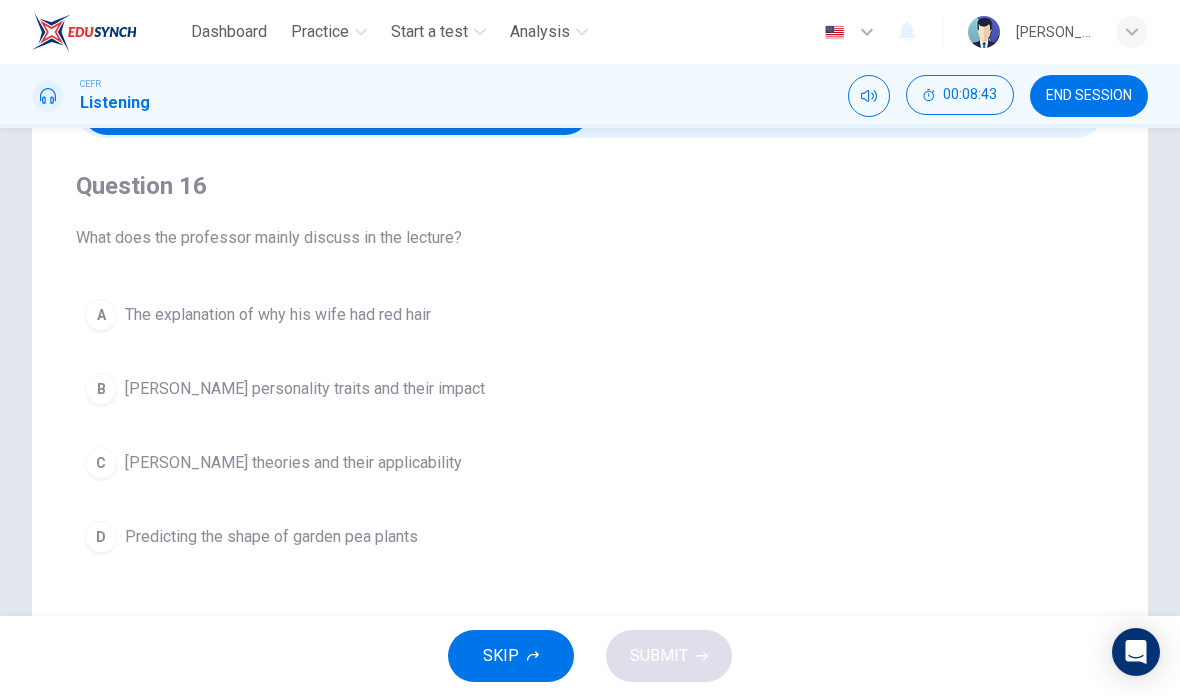 click on "Mendel's theories and their applicability" at bounding box center (293, 463) 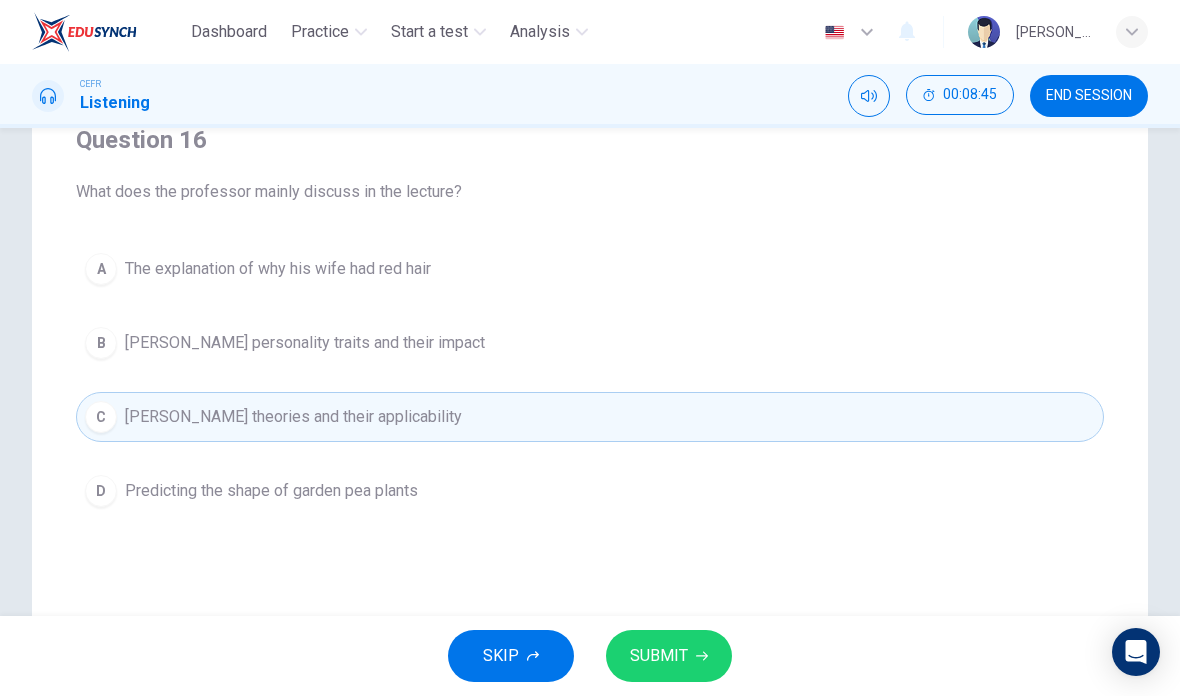 scroll, scrollTop: 185, scrollLeft: 0, axis: vertical 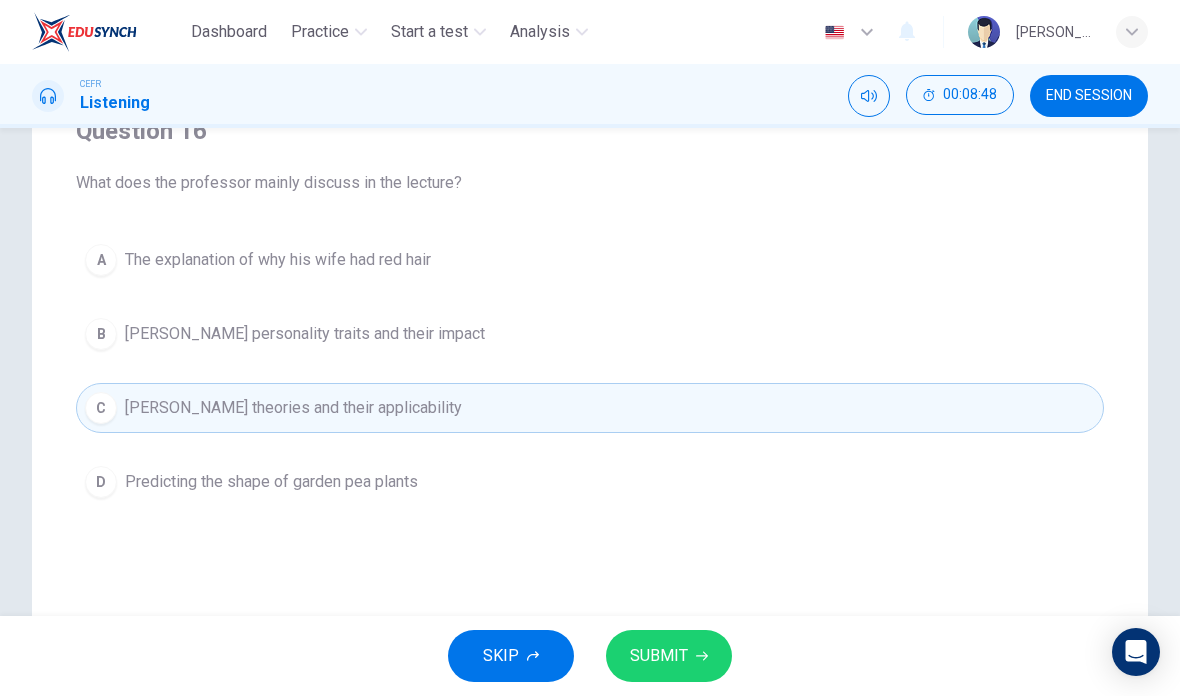 click on "SUBMIT" at bounding box center (669, 656) 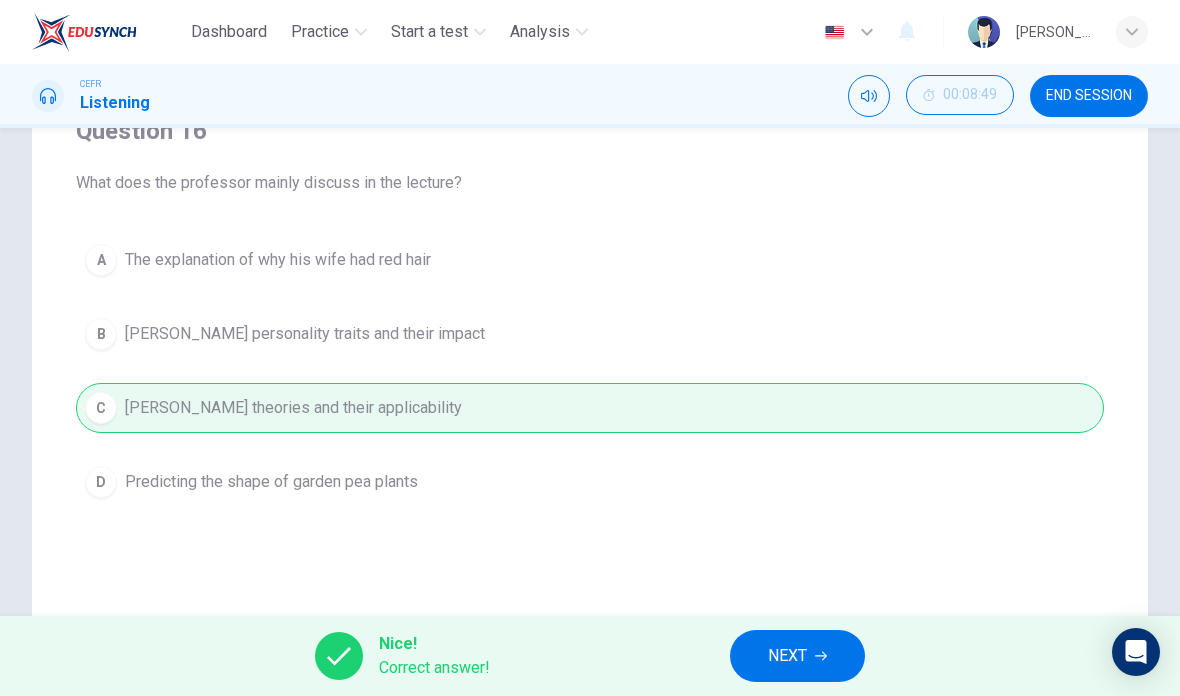 click on "NEXT" at bounding box center [797, 656] 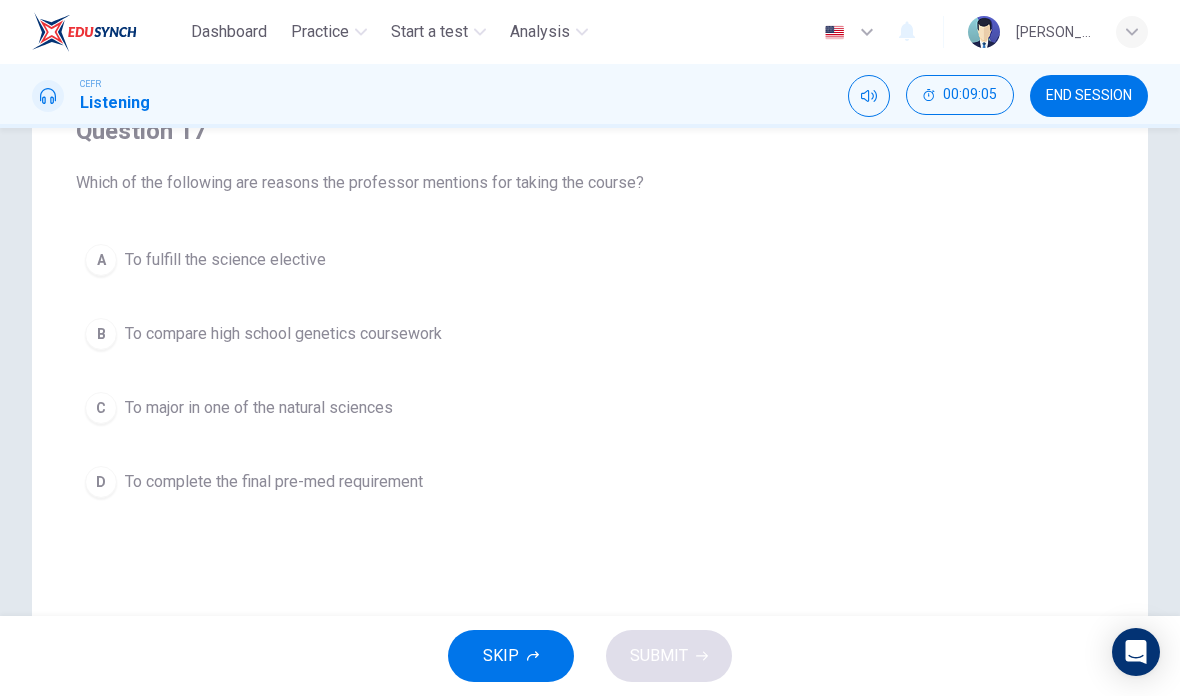 click on "A To fulfill the science elective" at bounding box center (590, 260) 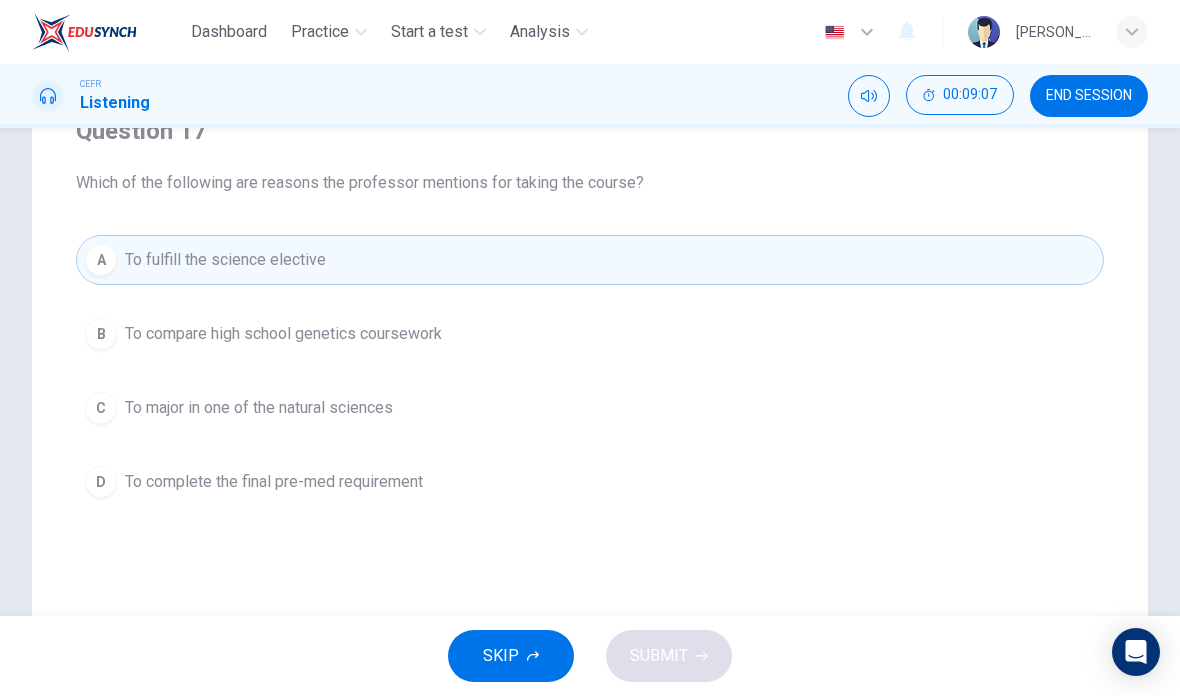 click on "A To fulfill the science elective" at bounding box center (590, 260) 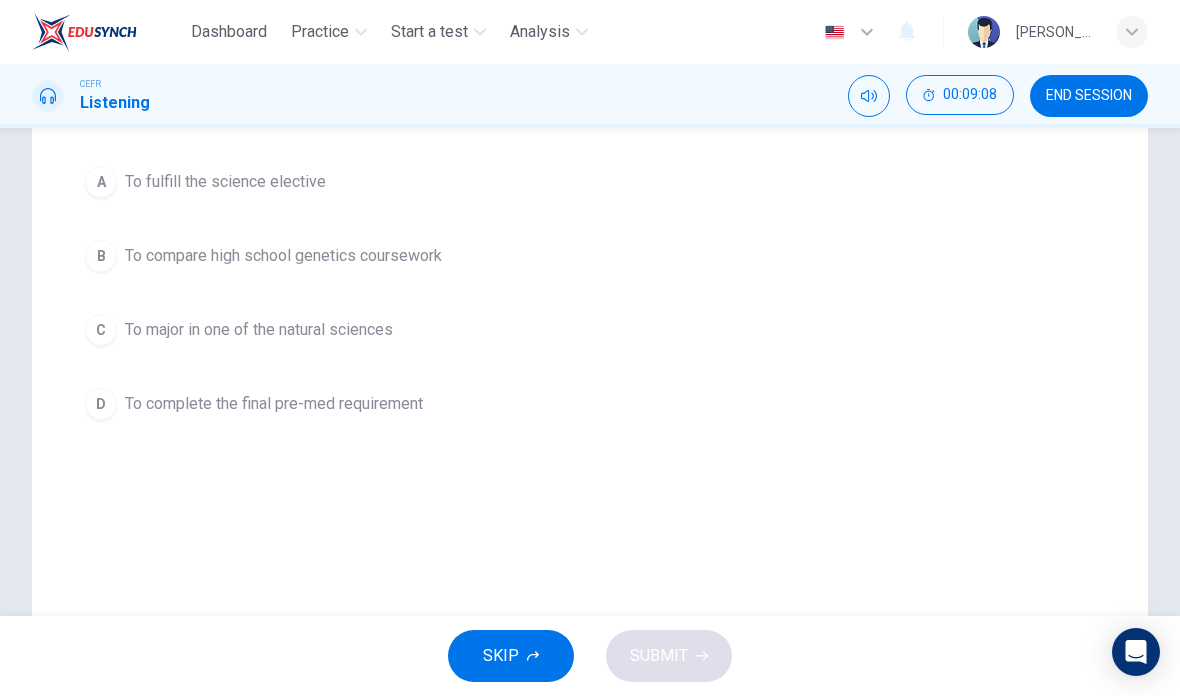 scroll, scrollTop: 270, scrollLeft: 0, axis: vertical 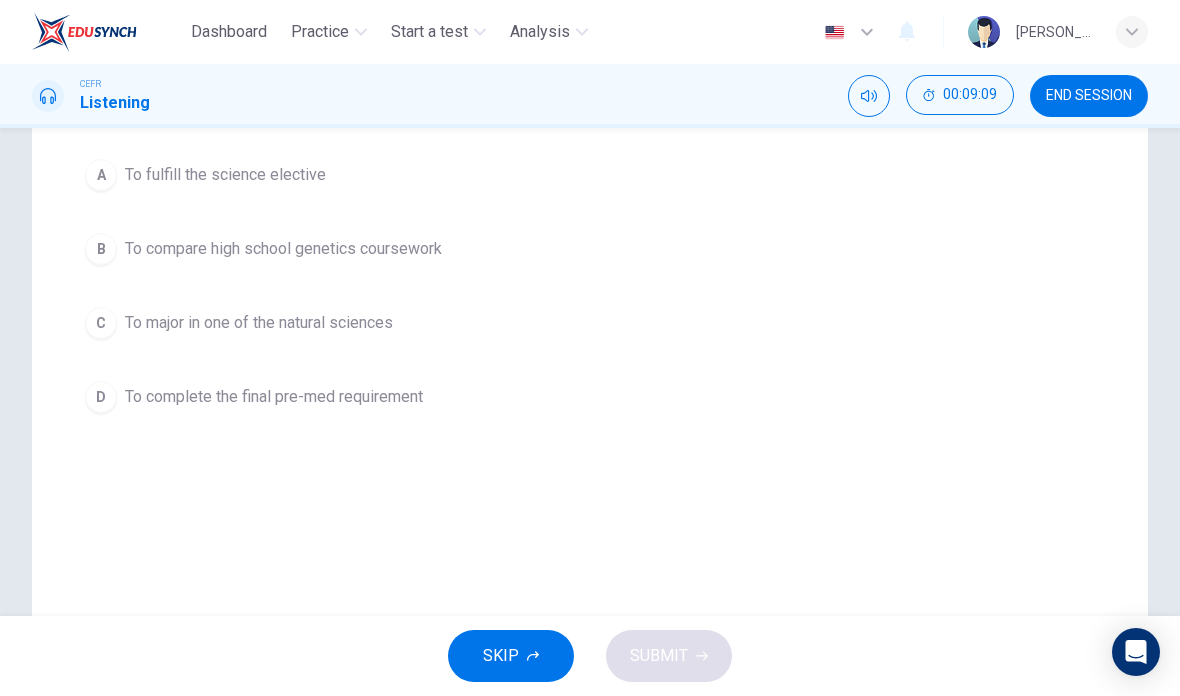 click on "SKIP SUBMIT" at bounding box center (590, 656) 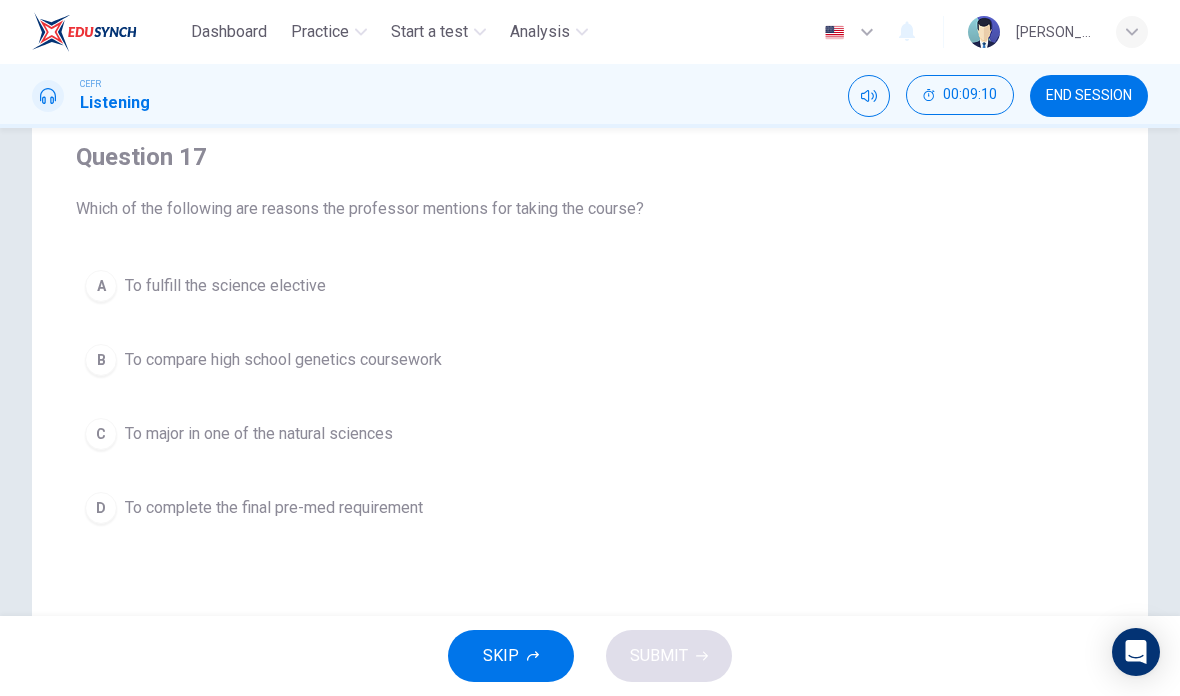 scroll, scrollTop: 142, scrollLeft: 0, axis: vertical 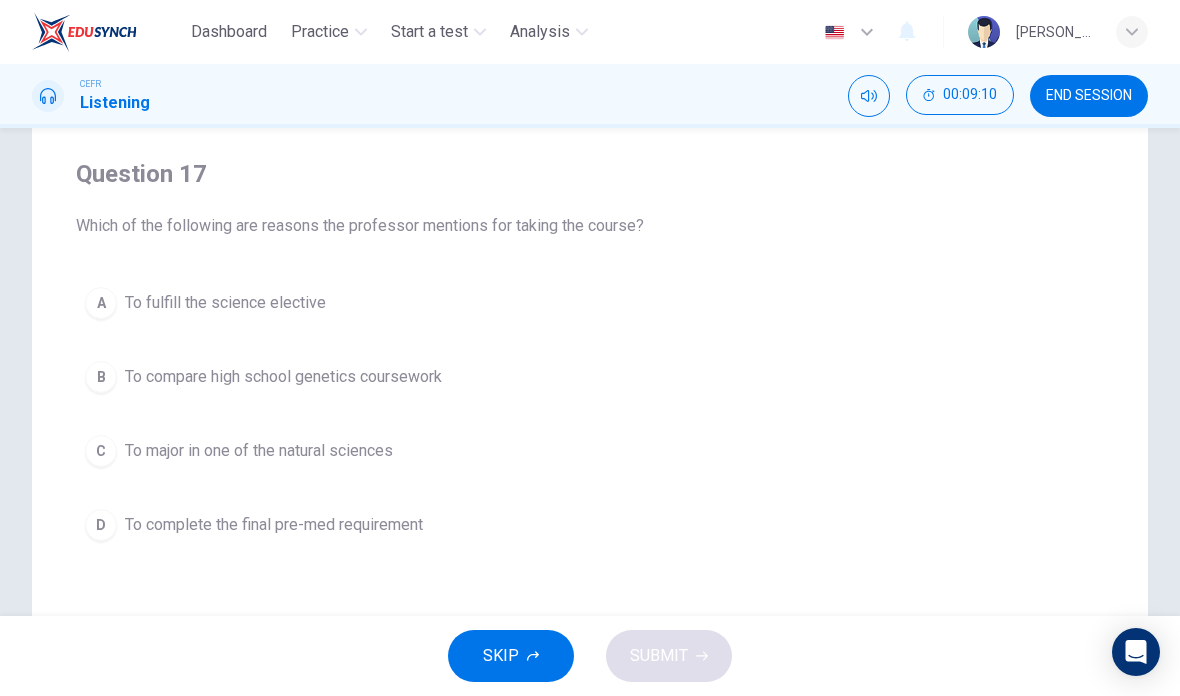click on "A To fulfill the science elective" at bounding box center [590, 303] 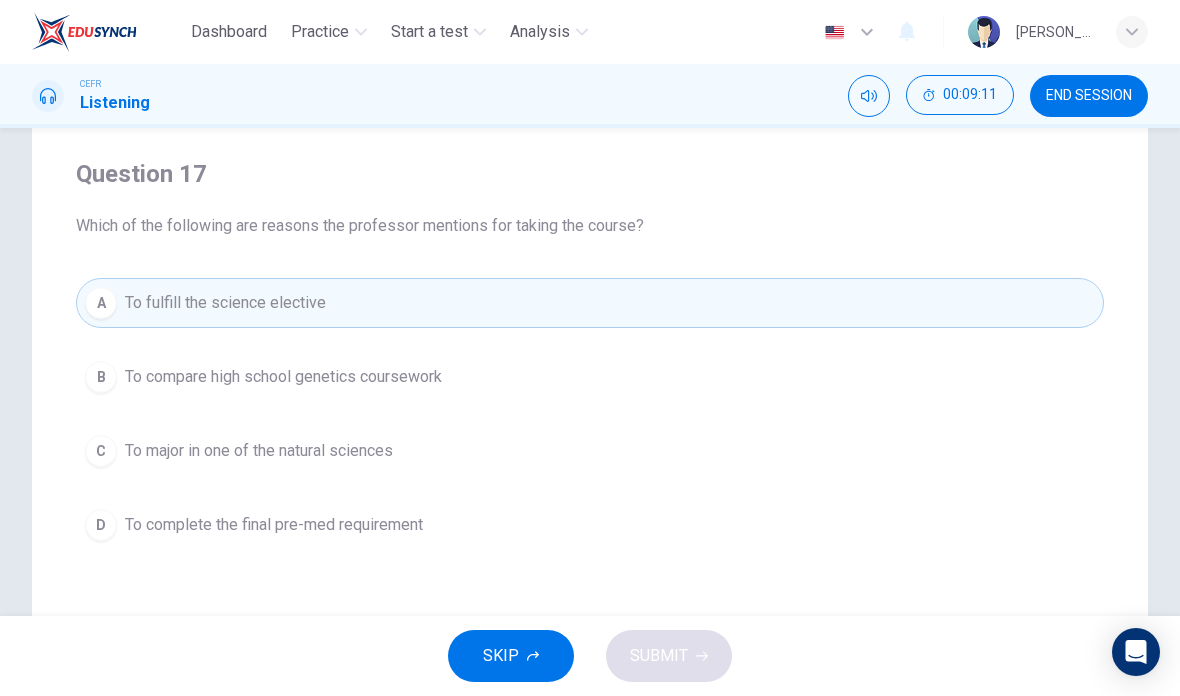 click on "SKIP SUBMIT" at bounding box center [590, 656] 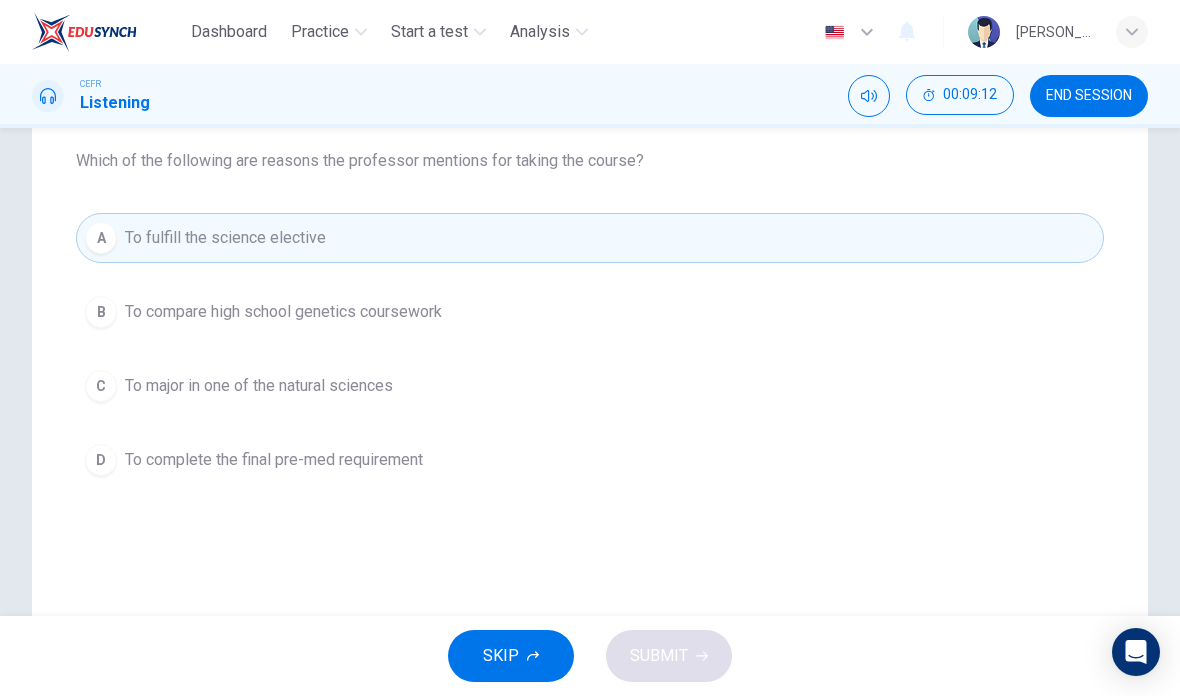 scroll, scrollTop: 230, scrollLeft: 0, axis: vertical 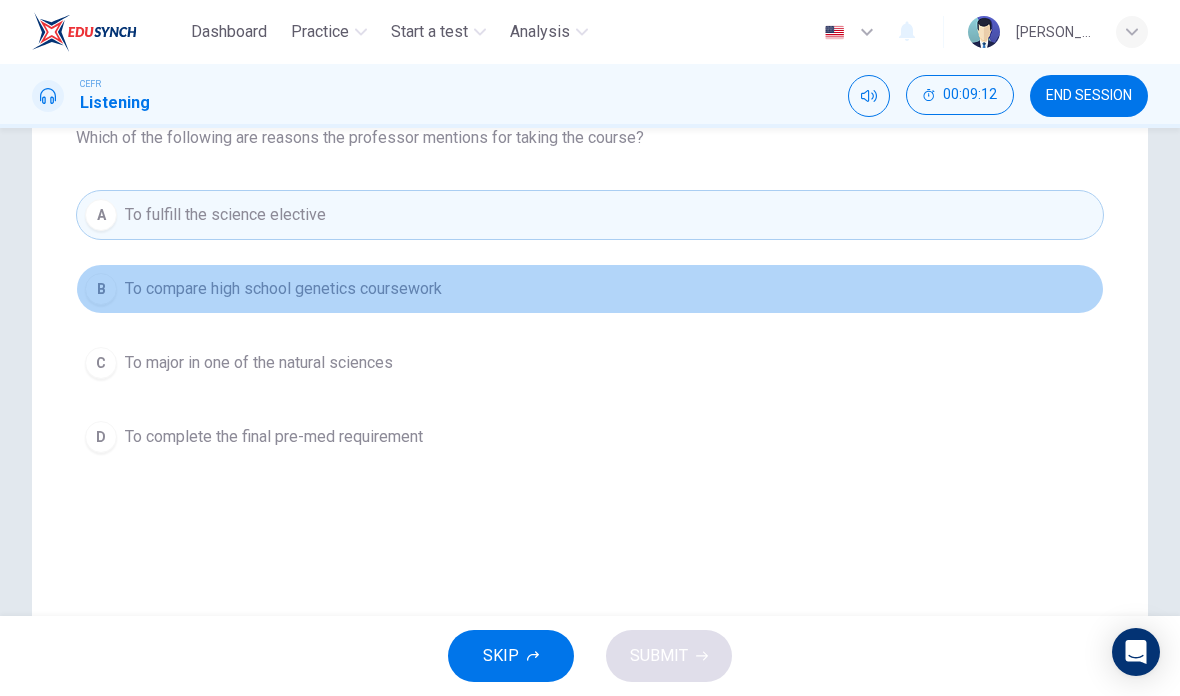 click on "B To compare high school genetics coursework" at bounding box center (590, 289) 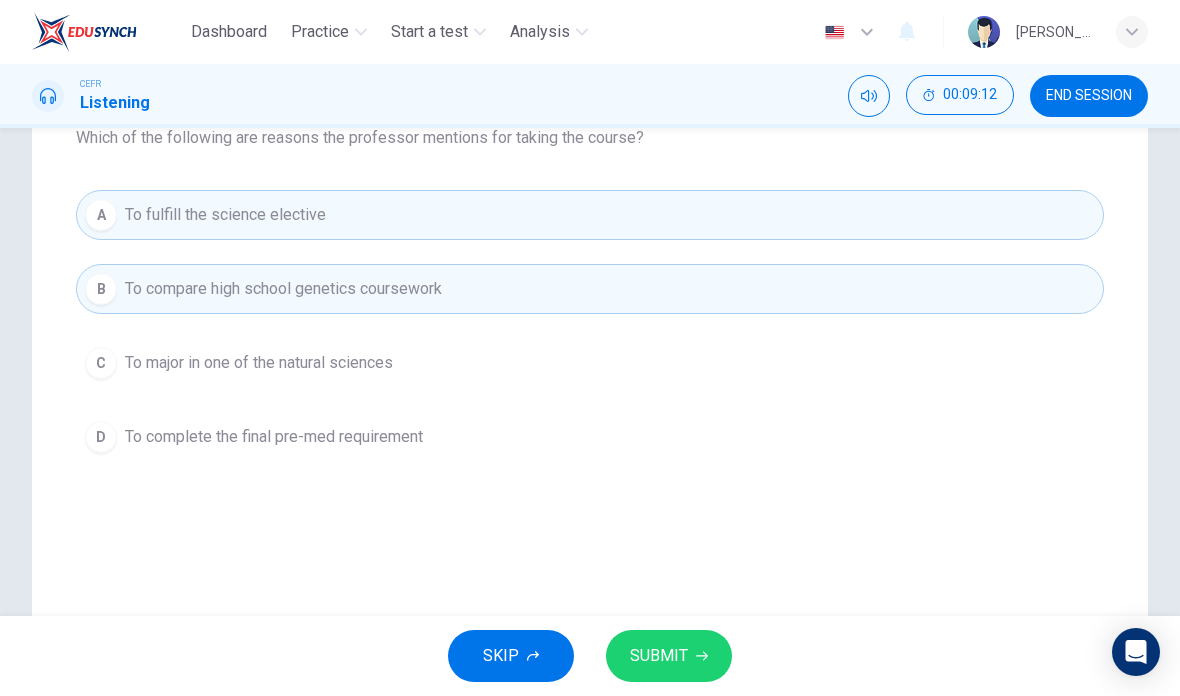 click on "C To major in one of the natural sciences" at bounding box center (590, 363) 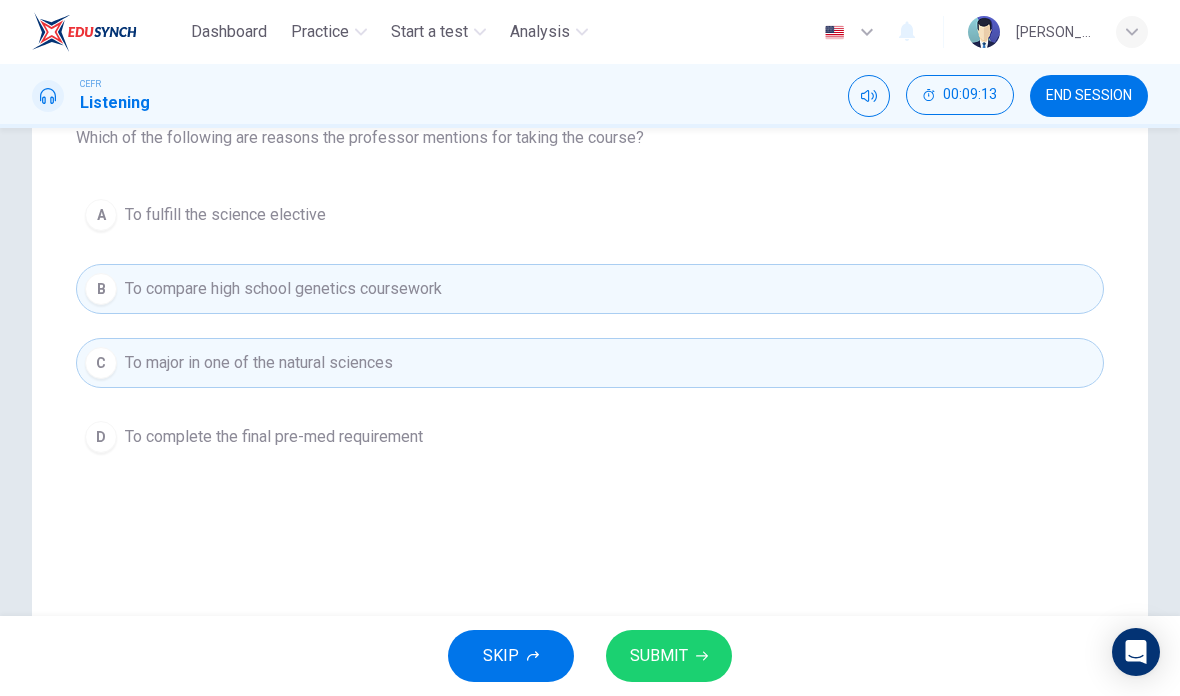 click on "A To fulfill the science elective" at bounding box center (590, 215) 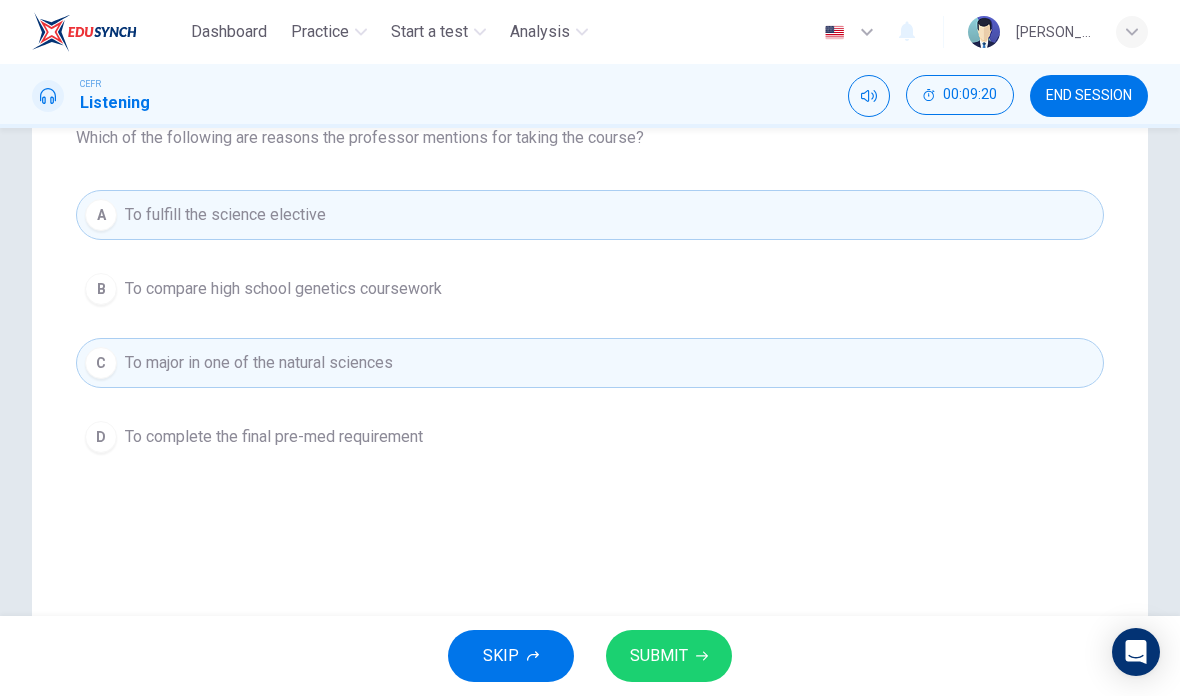 click on "D To complete the final pre-med requirement" at bounding box center (590, 437) 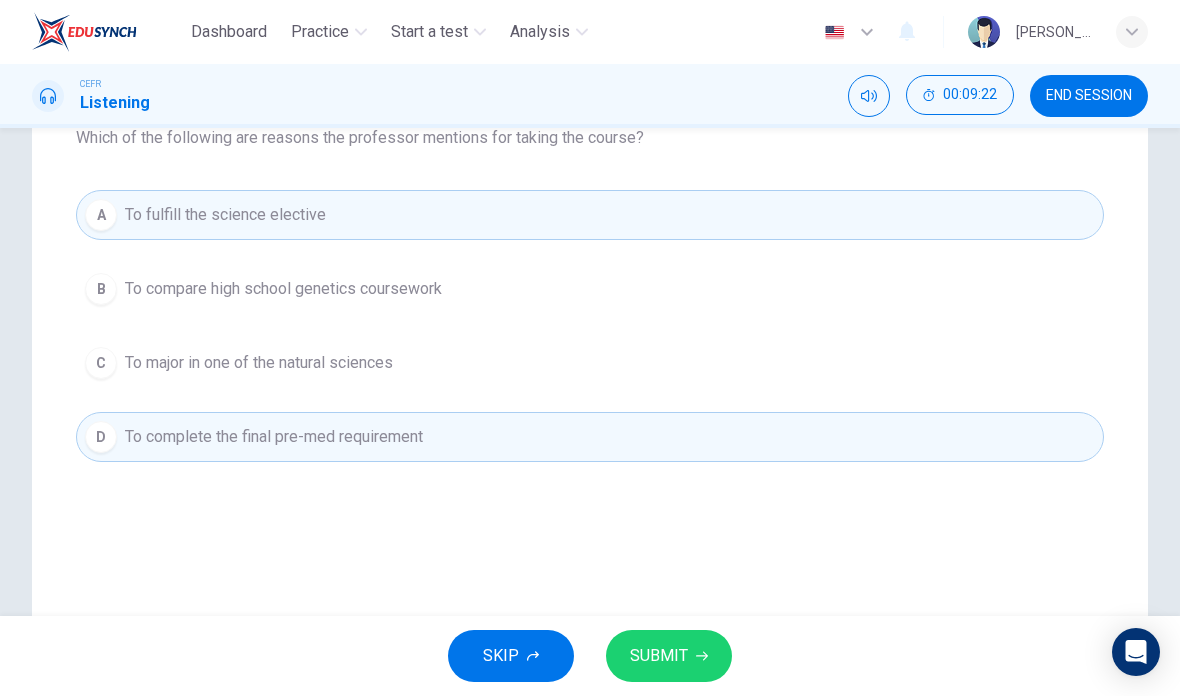 click on "SUBMIT" at bounding box center [659, 656] 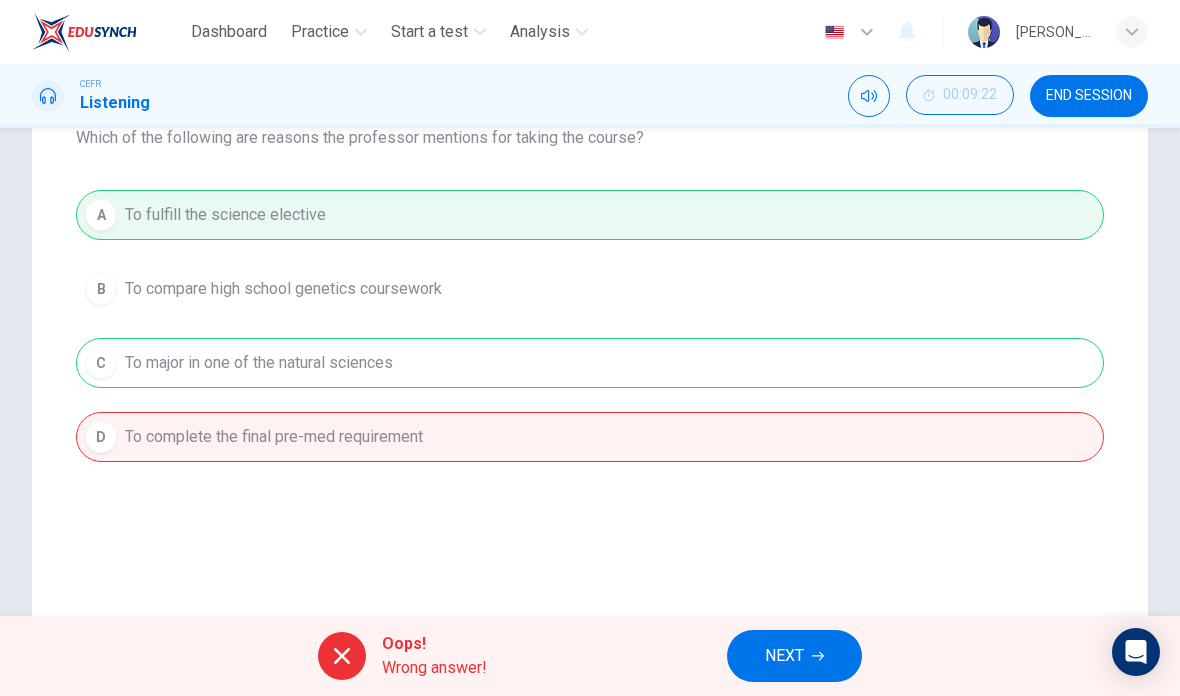 click on "NEXT" at bounding box center [784, 656] 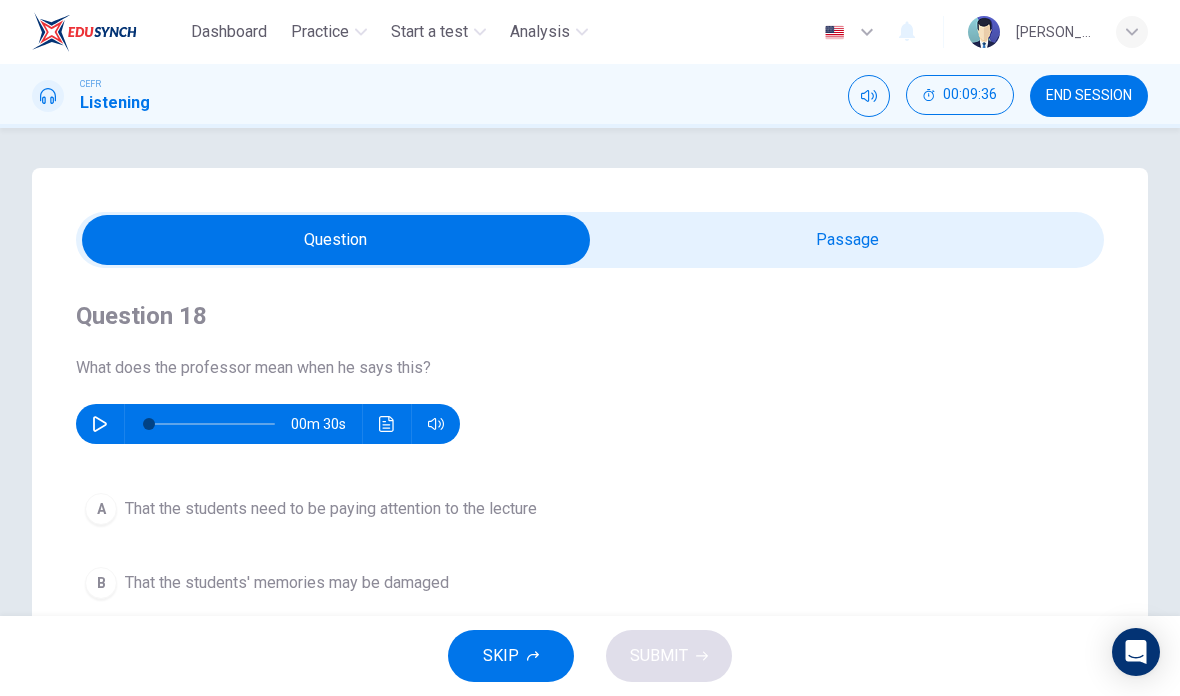 scroll, scrollTop: -2, scrollLeft: 0, axis: vertical 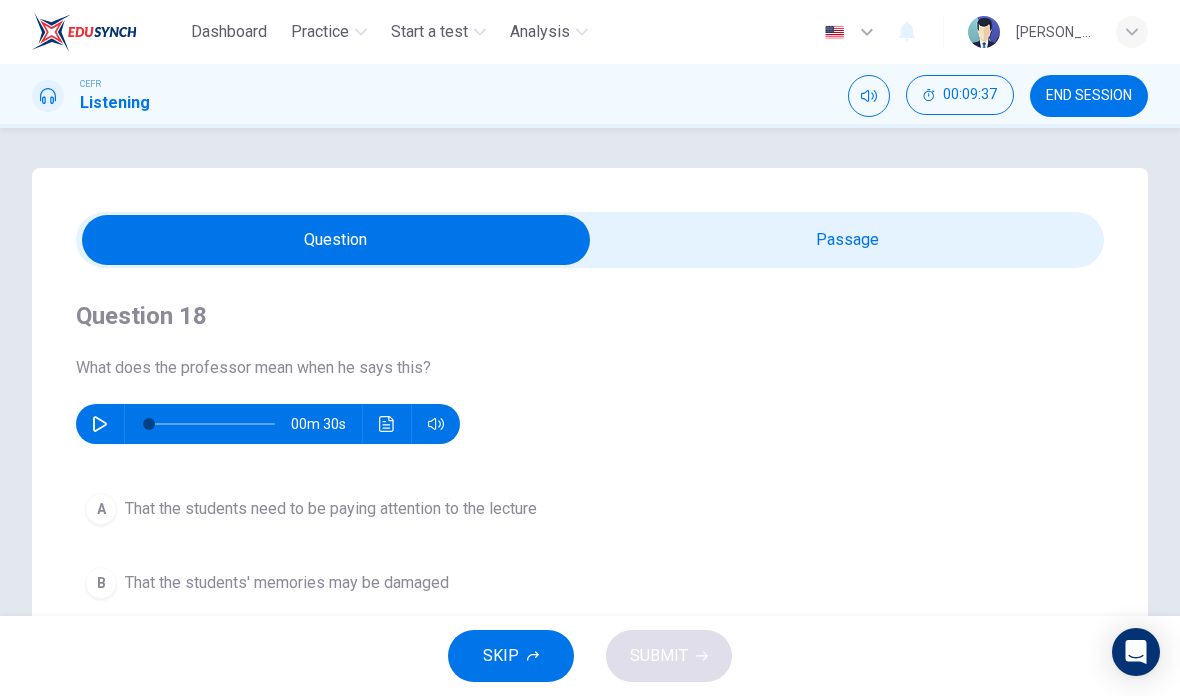 click at bounding box center [336, 240] 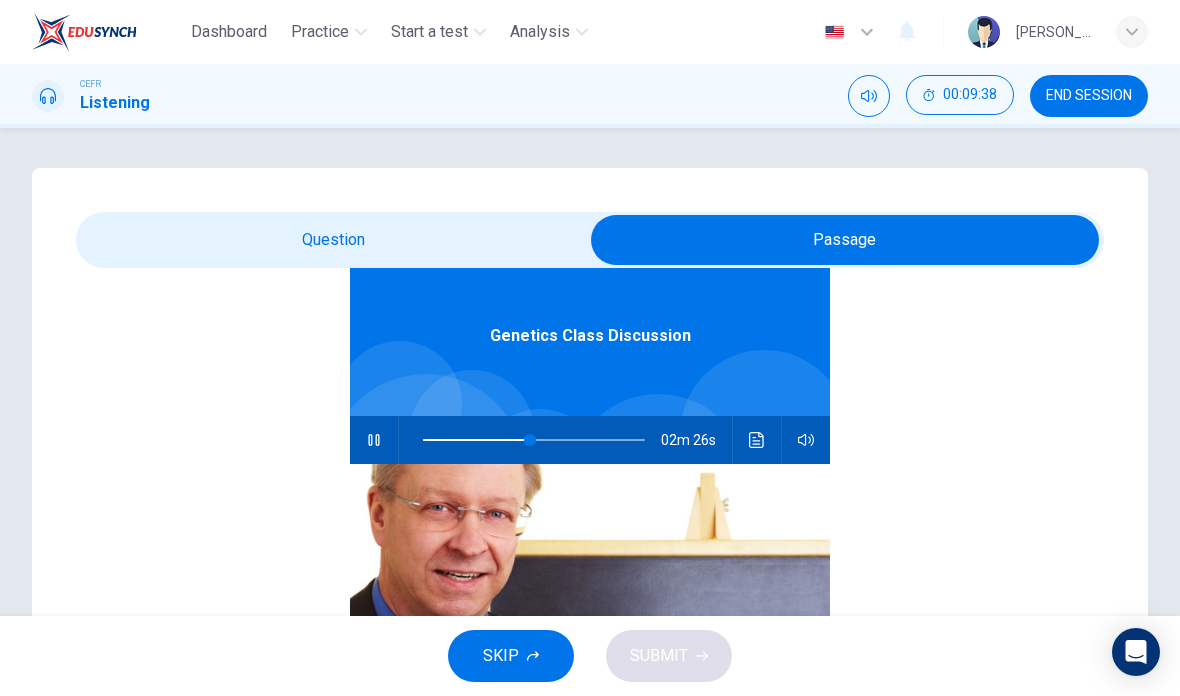 scroll, scrollTop: 107, scrollLeft: 0, axis: vertical 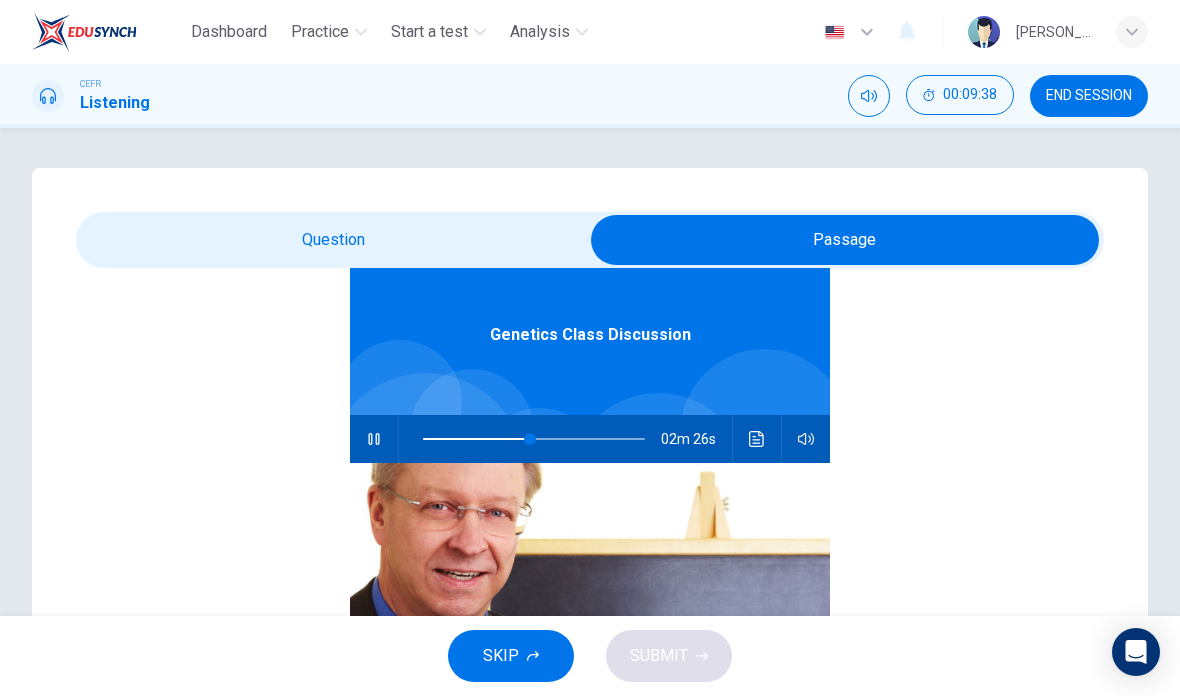 click 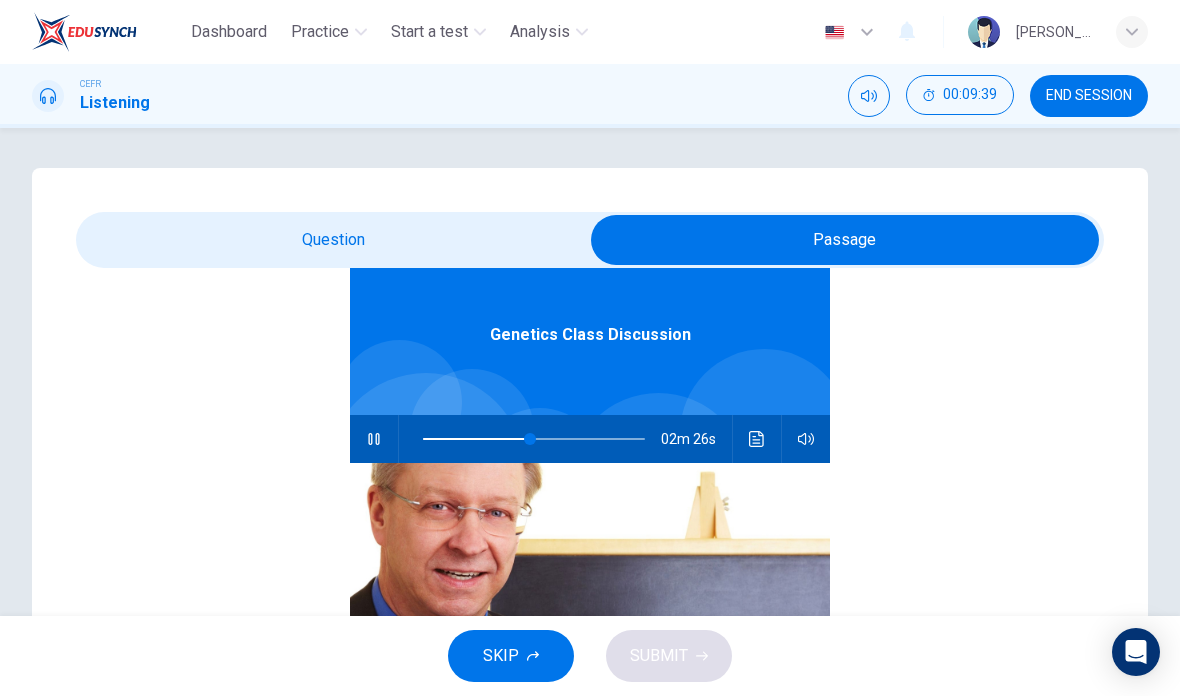 type on "48" 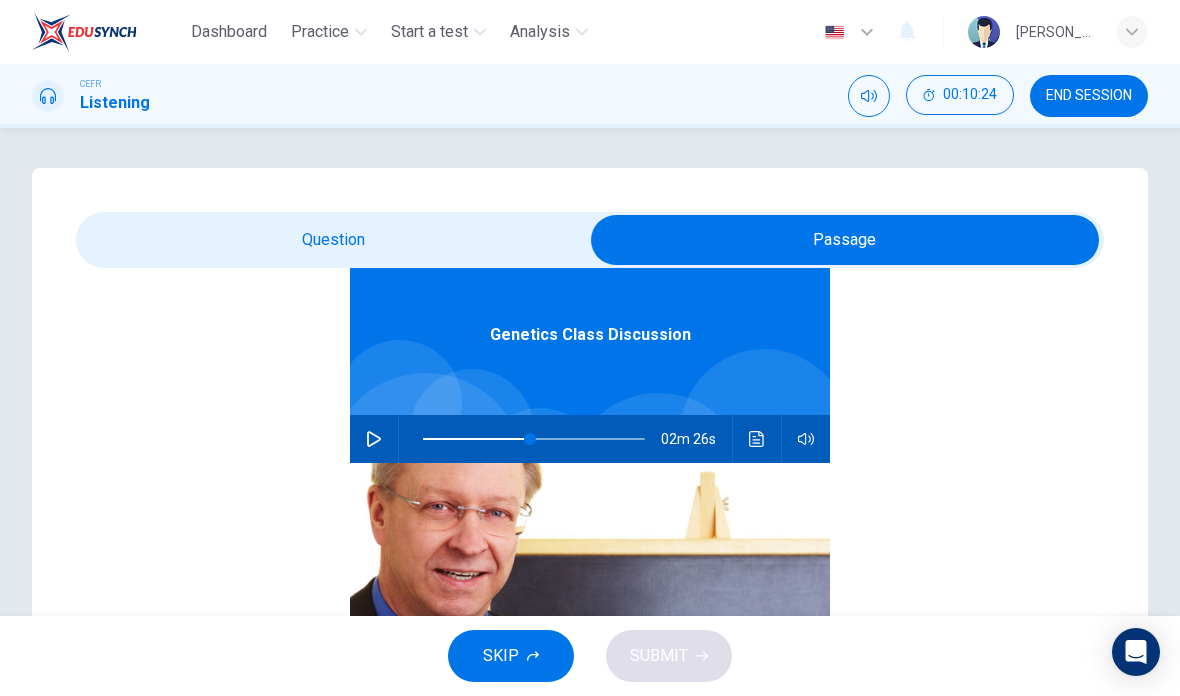 click at bounding box center [845, 240] 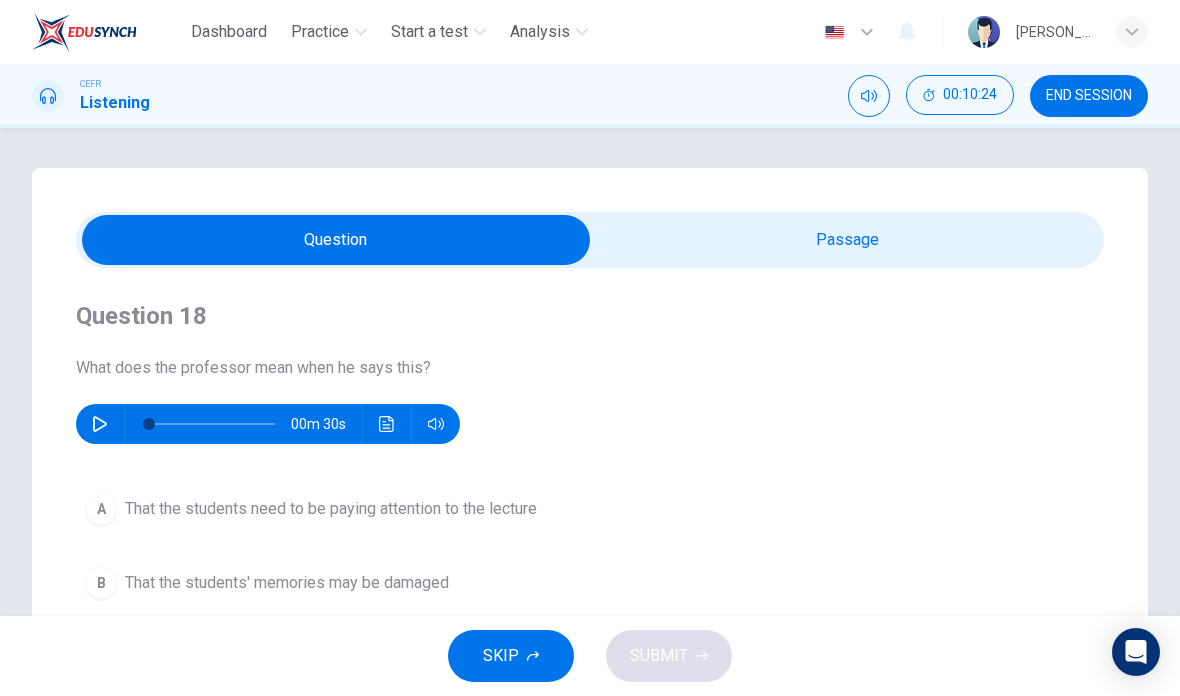 scroll, scrollTop: 0, scrollLeft: 0, axis: both 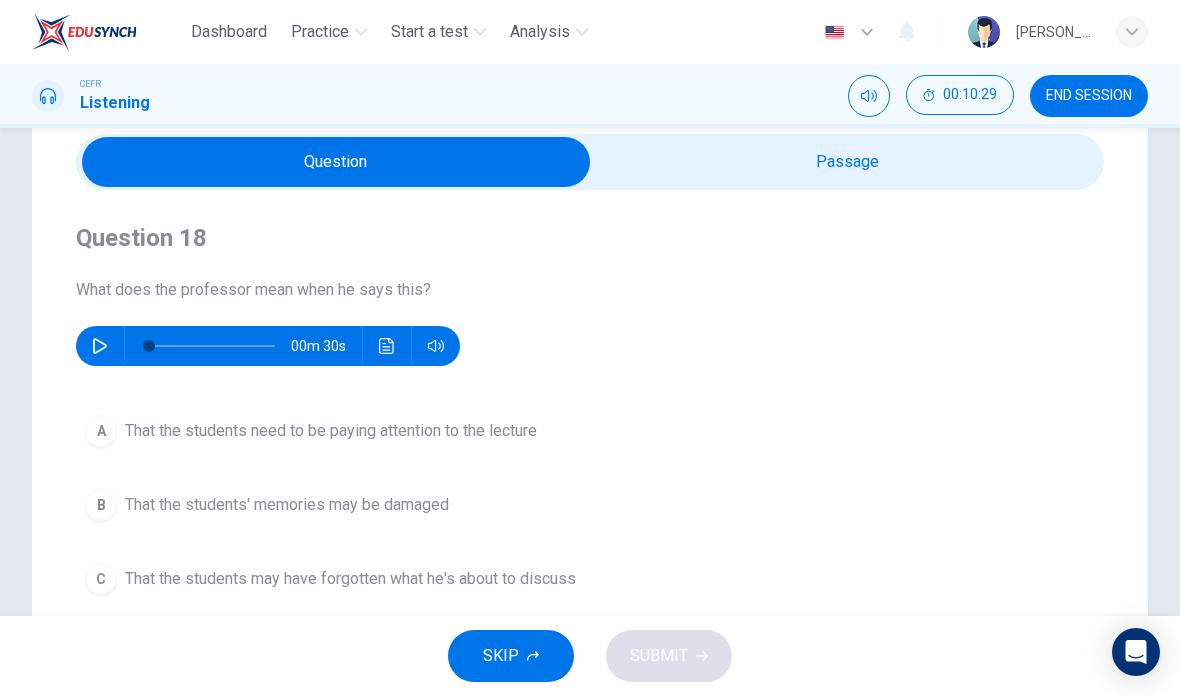 click at bounding box center (336, 162) 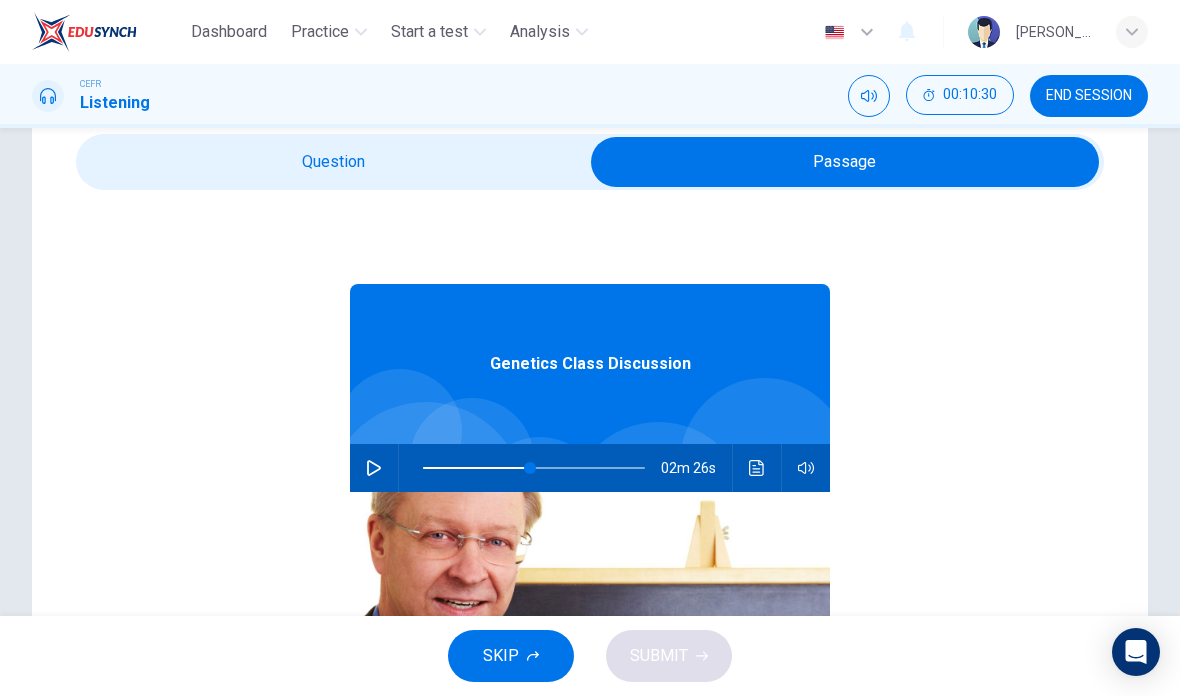 click at bounding box center [374, 468] 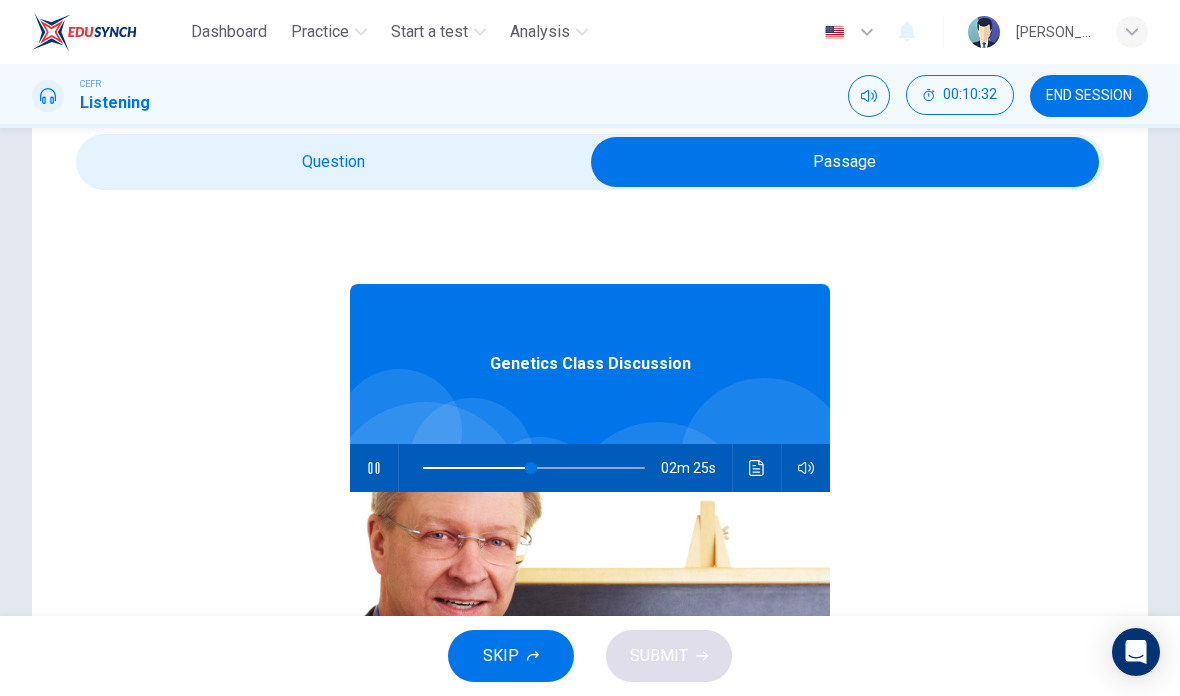 type on "49" 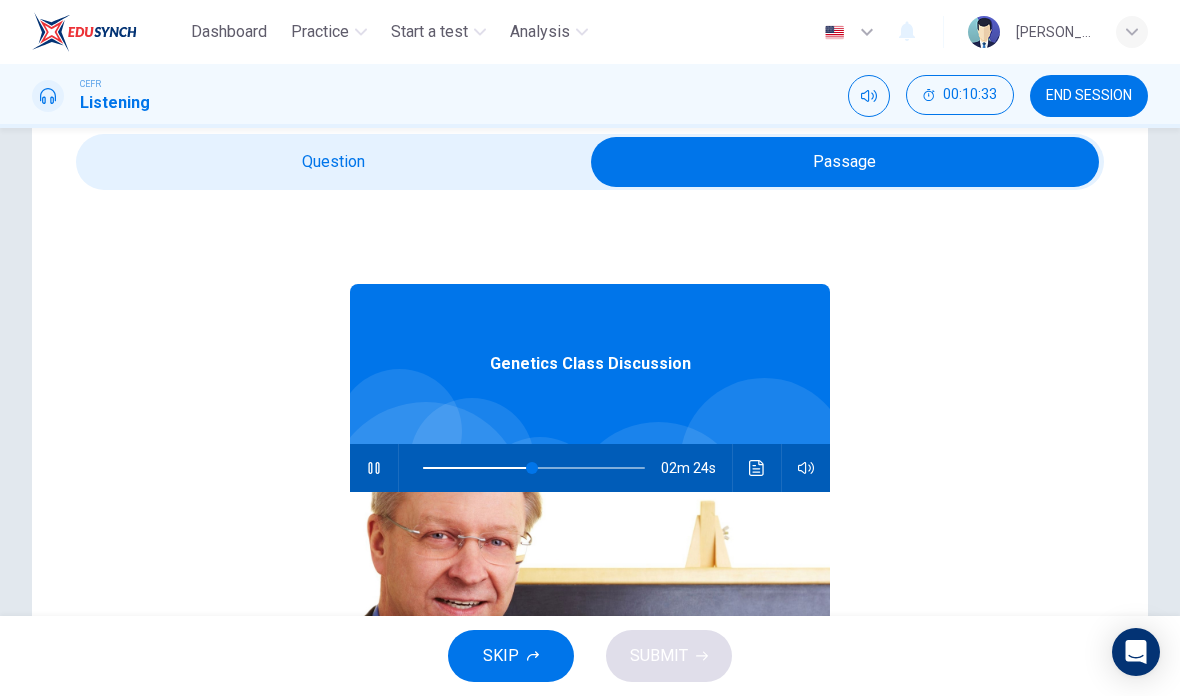 click at bounding box center (845, 162) 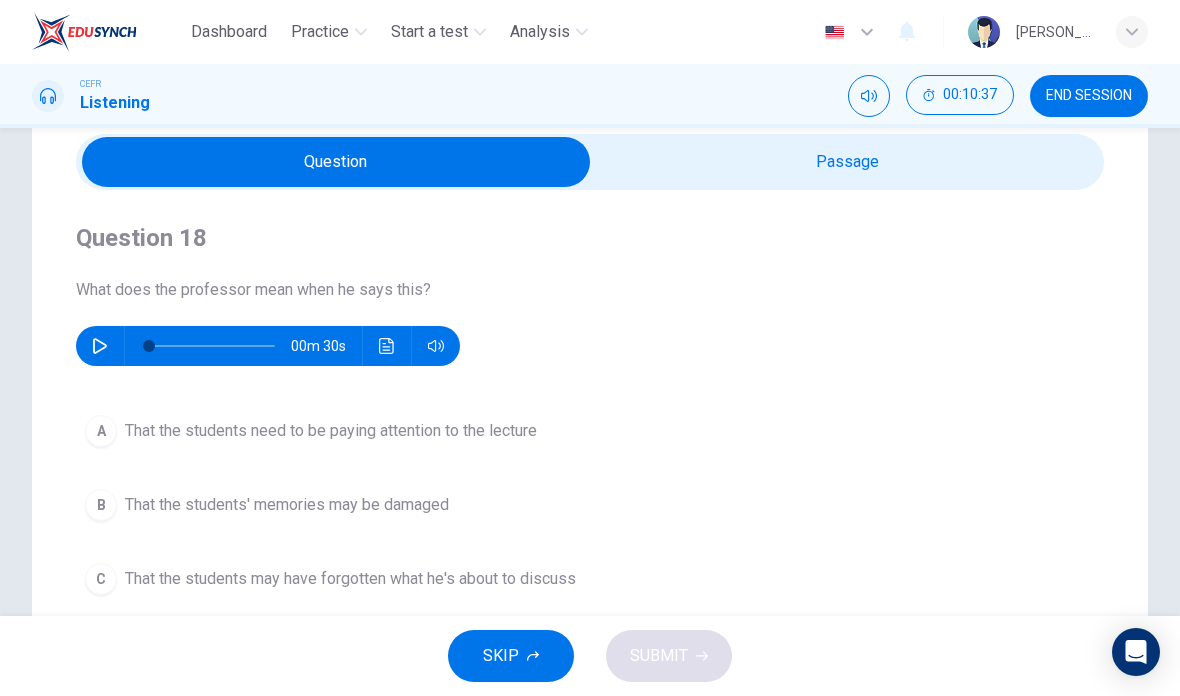 click at bounding box center (336, 162) 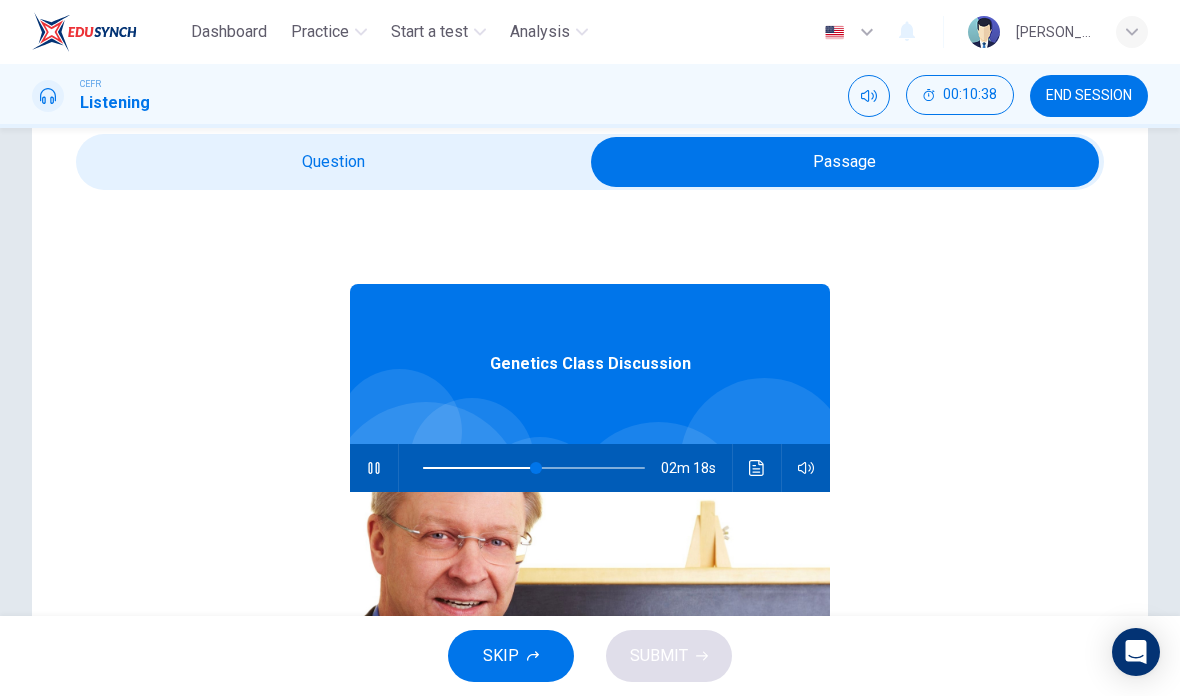 click at bounding box center [374, 468] 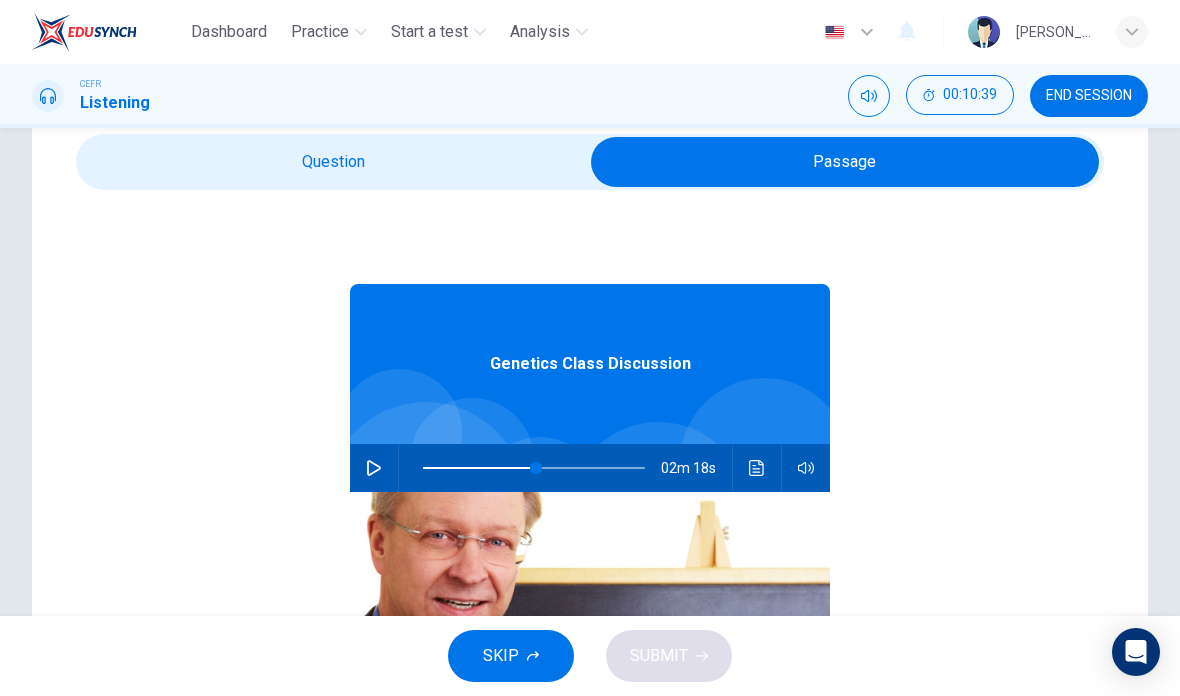 click at bounding box center (845, 162) 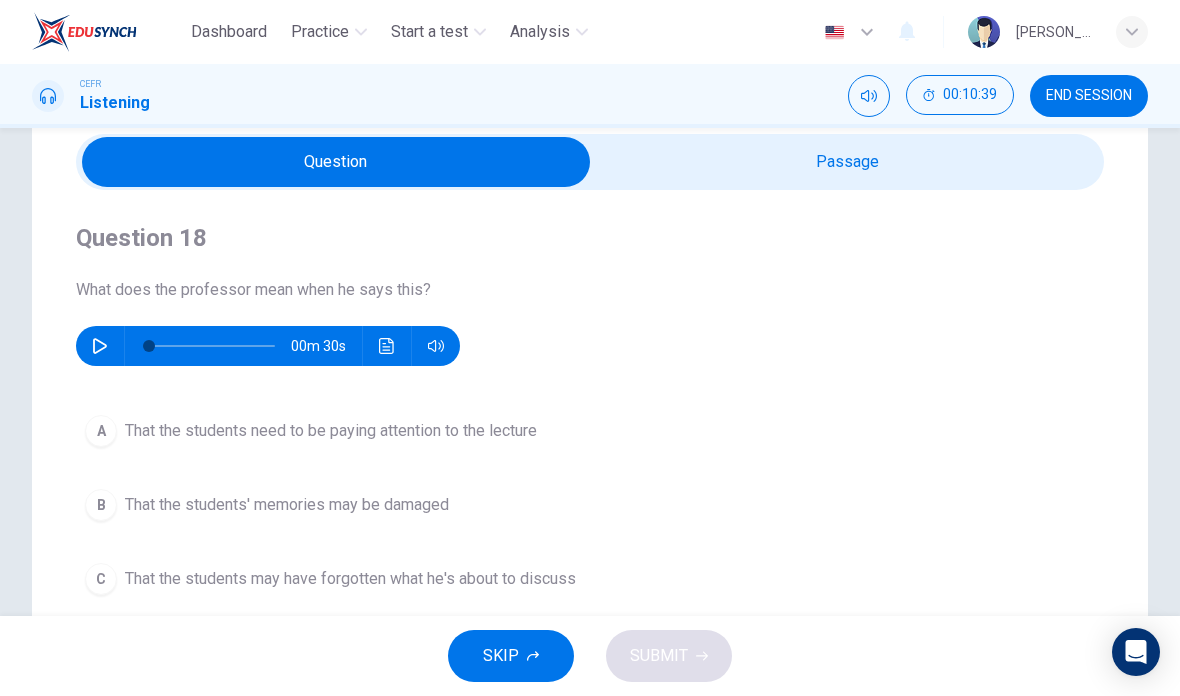 click at bounding box center [100, 346] 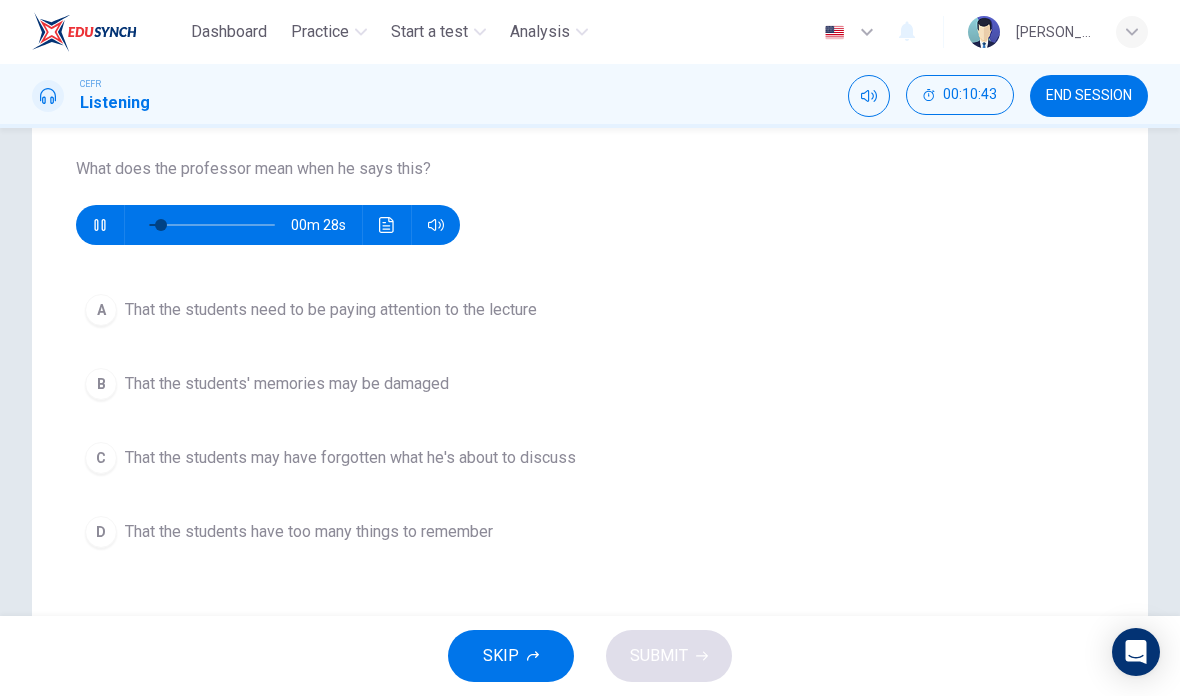 scroll, scrollTop: 203, scrollLeft: 0, axis: vertical 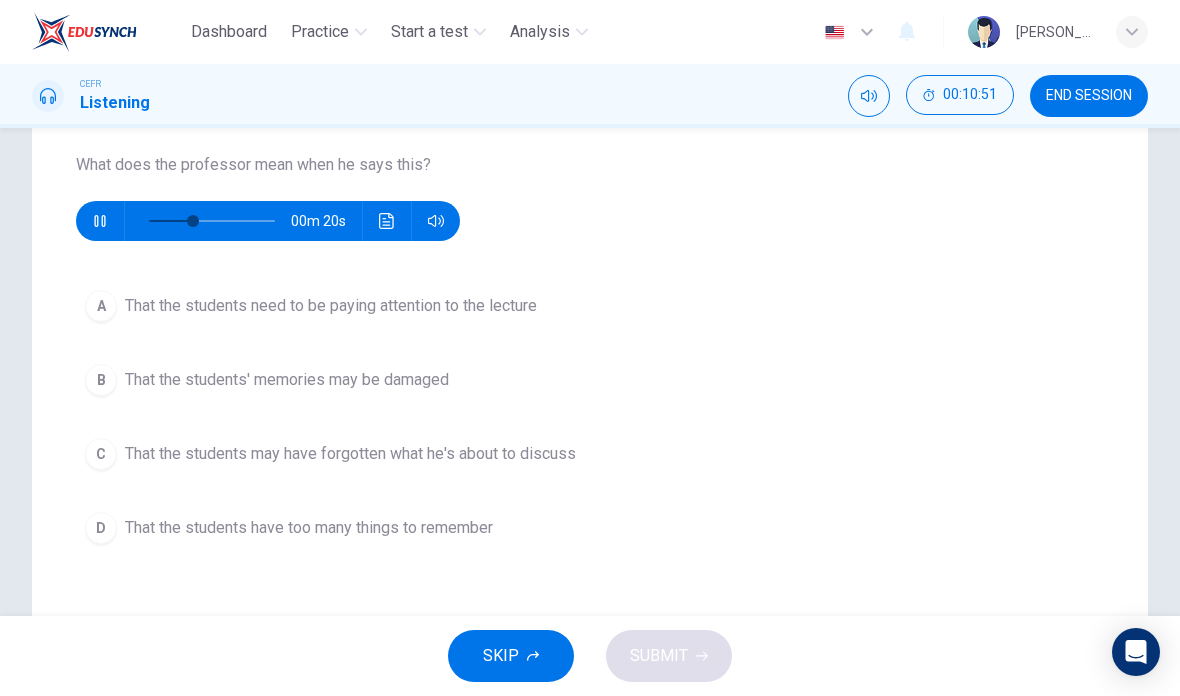 click on "D That the students have too many things to remember" at bounding box center [590, 528] 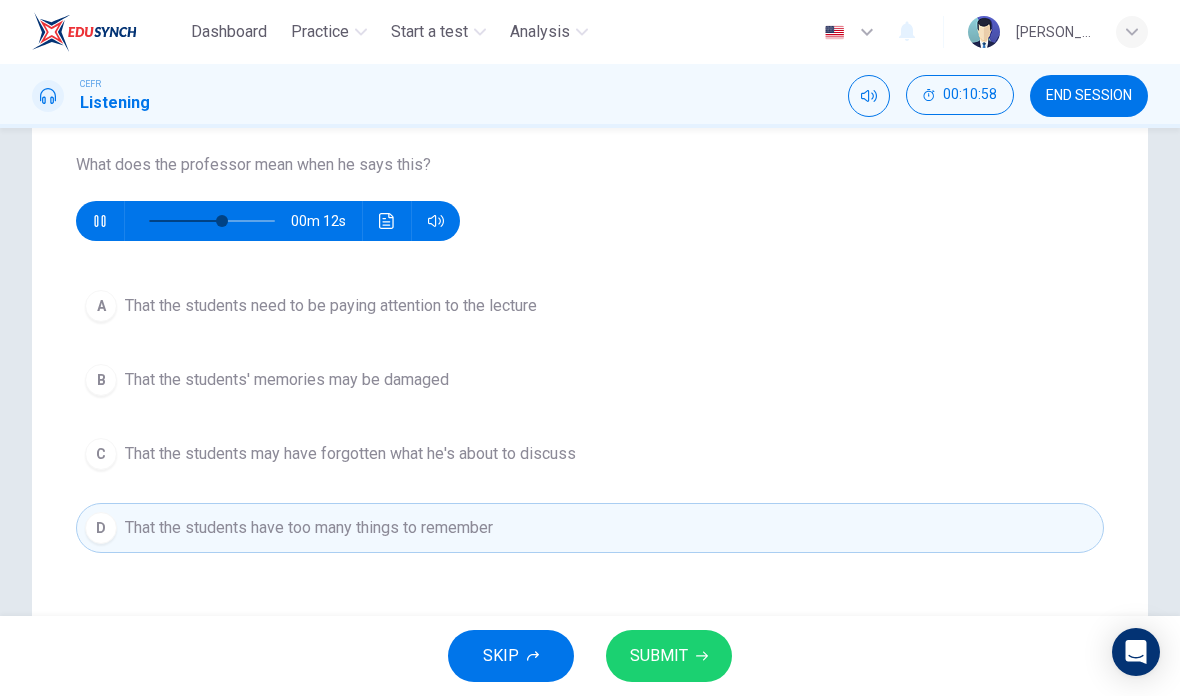 click on "SUBMIT" at bounding box center (669, 656) 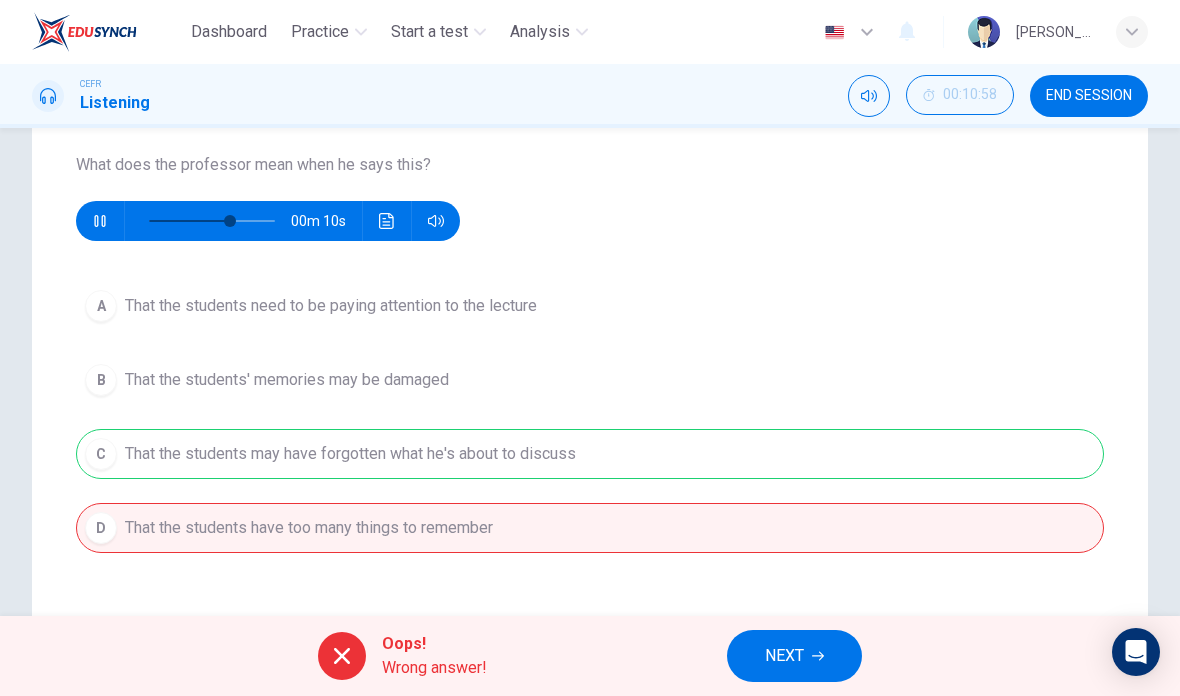 type on "68" 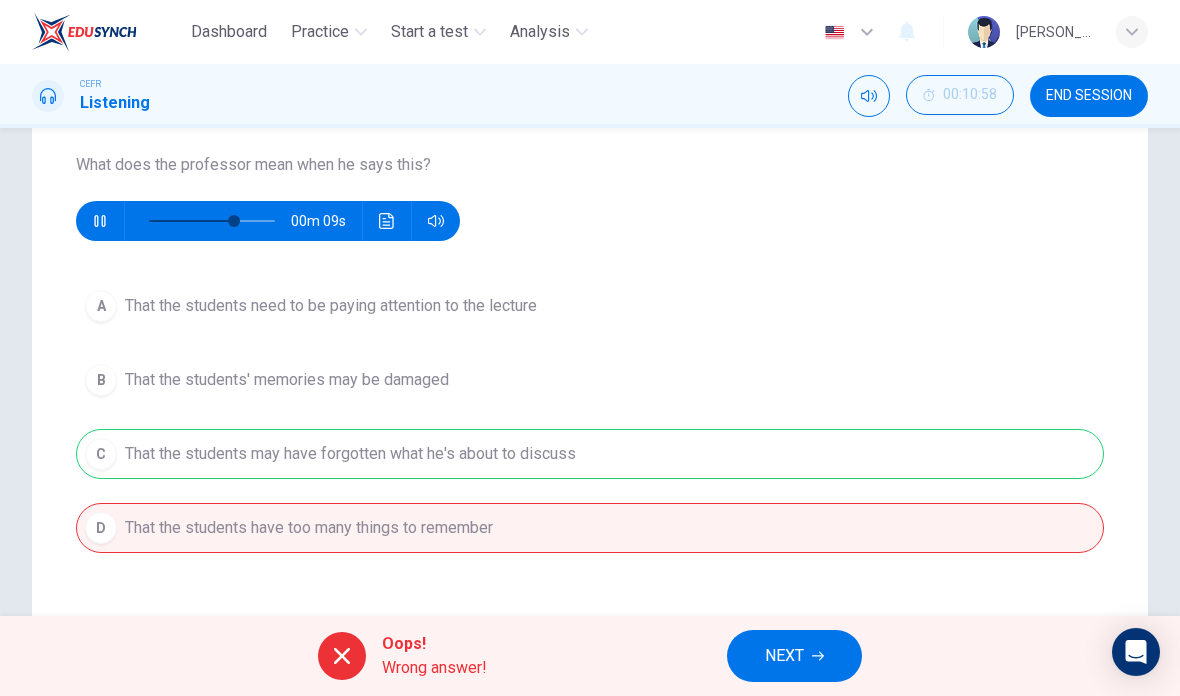 click on "NEXT" at bounding box center (794, 656) 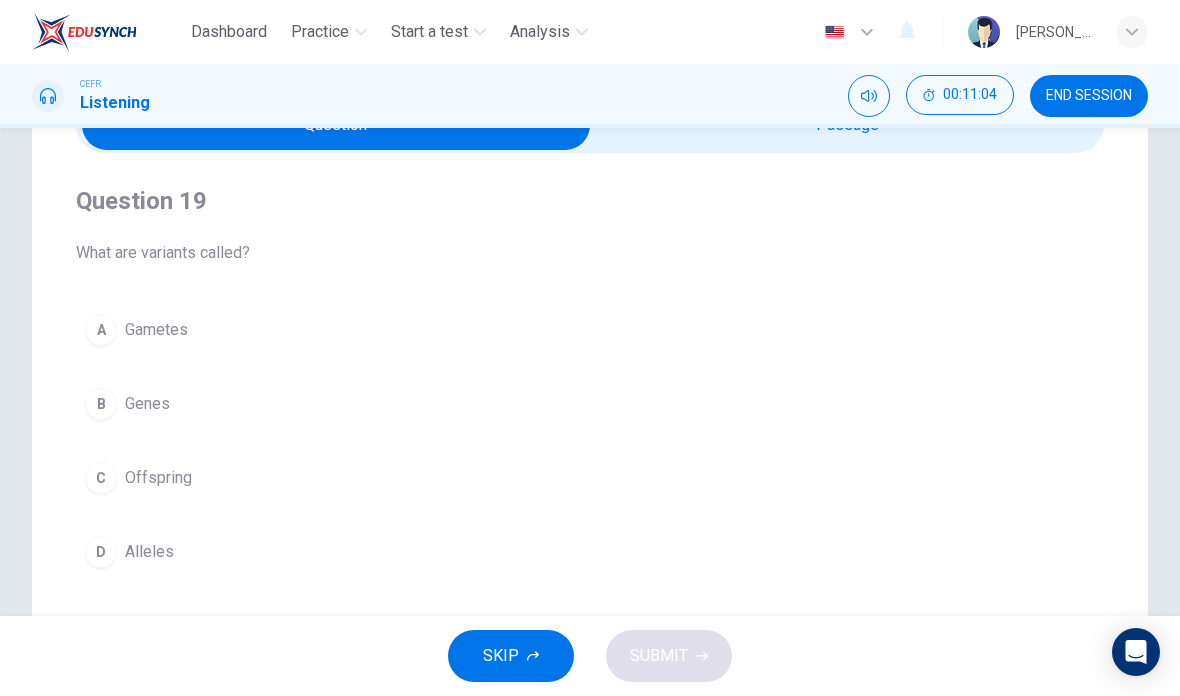 scroll, scrollTop: 111, scrollLeft: 0, axis: vertical 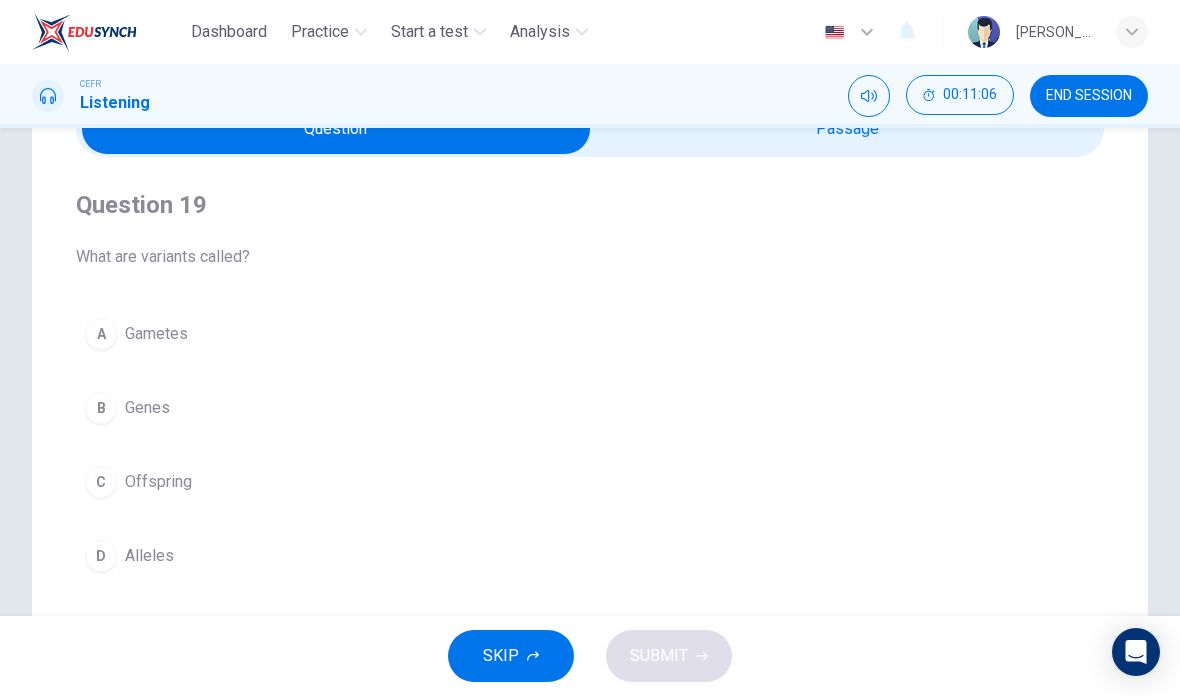 click at bounding box center [336, 129] 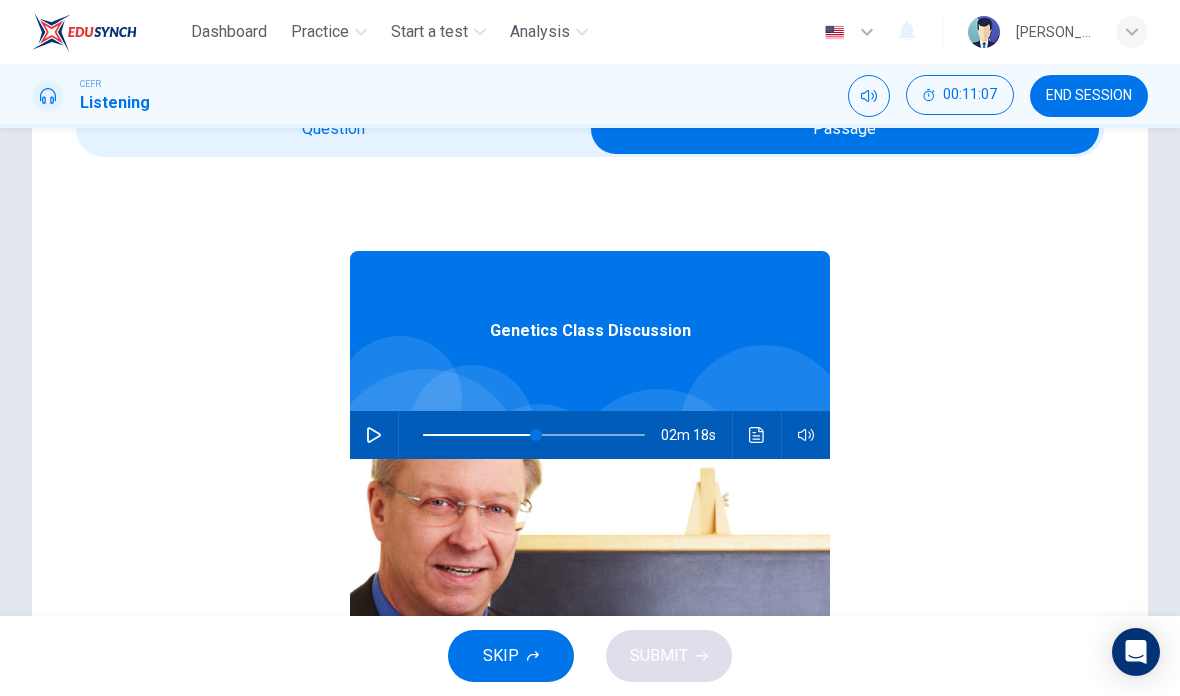 click at bounding box center (374, 435) 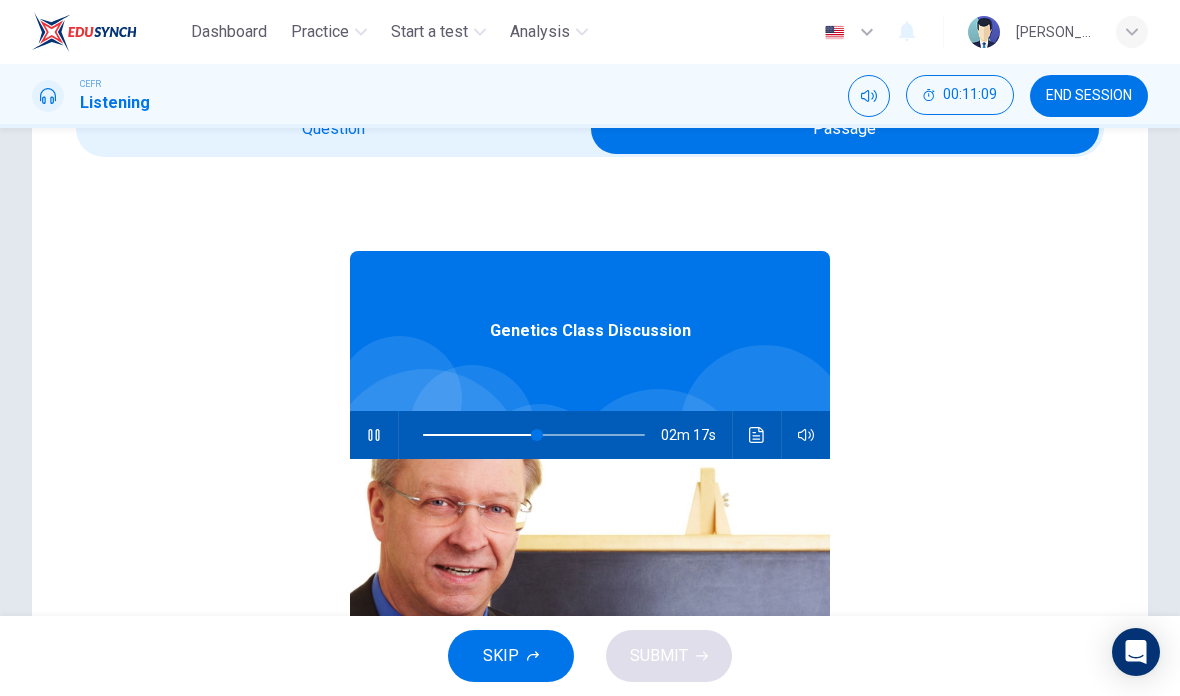 type on "52" 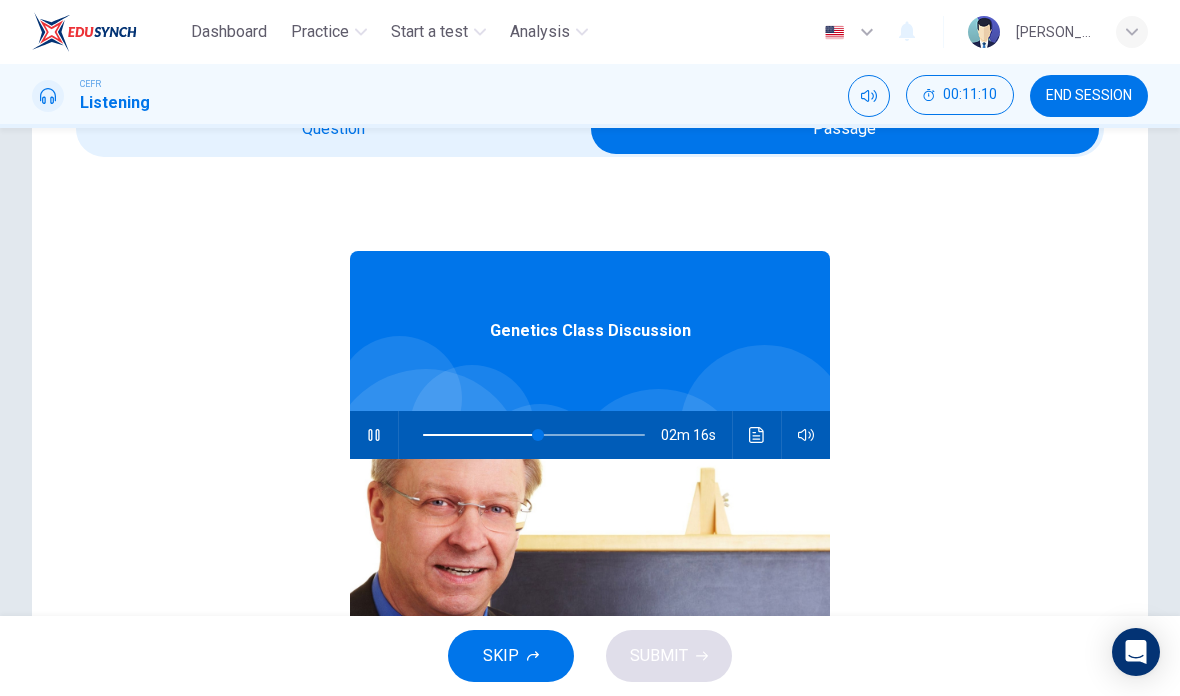 click at bounding box center (845, 129) 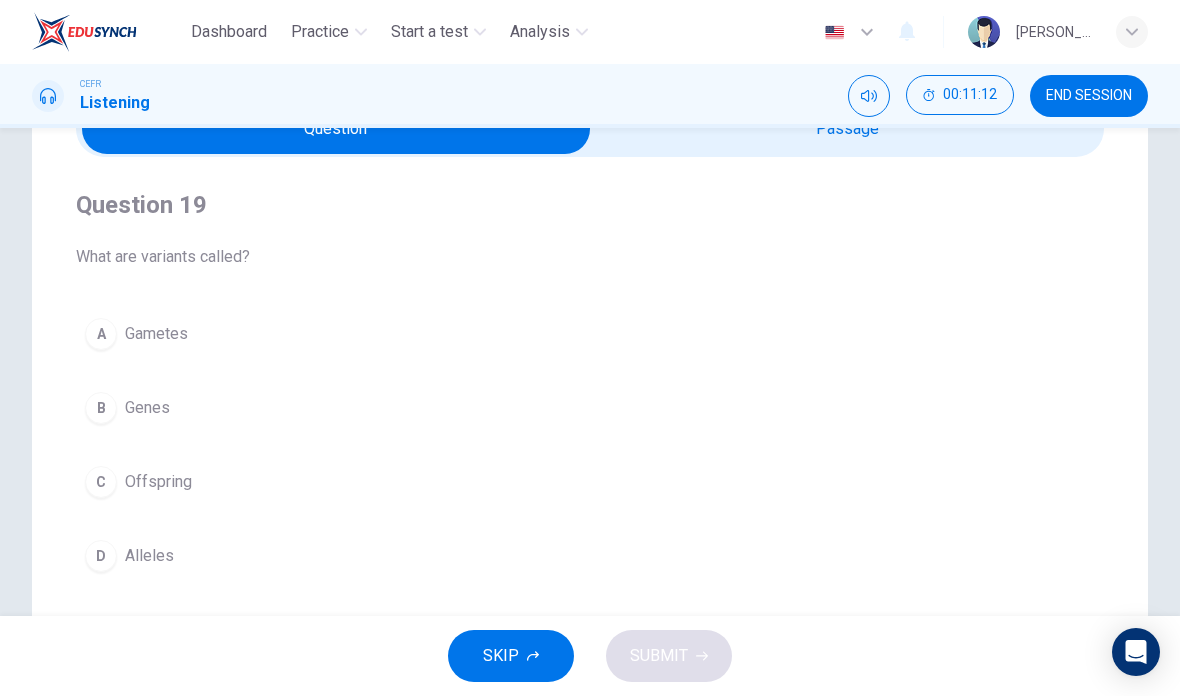 click on "B Genes" at bounding box center (590, 408) 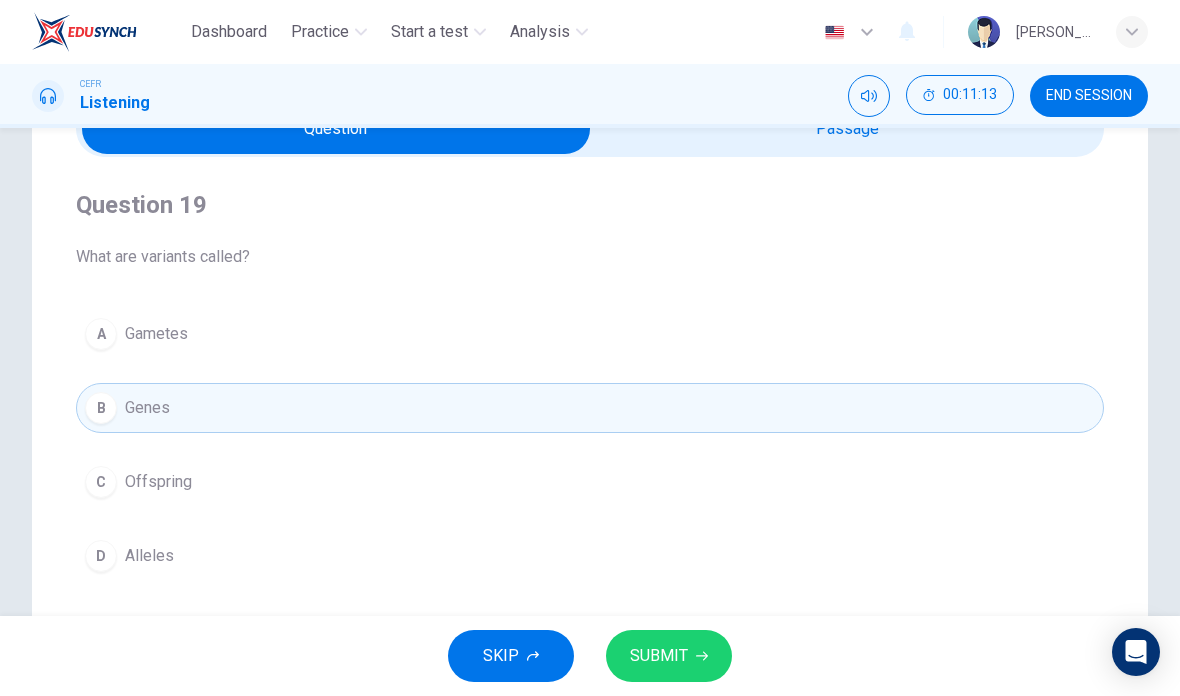 click 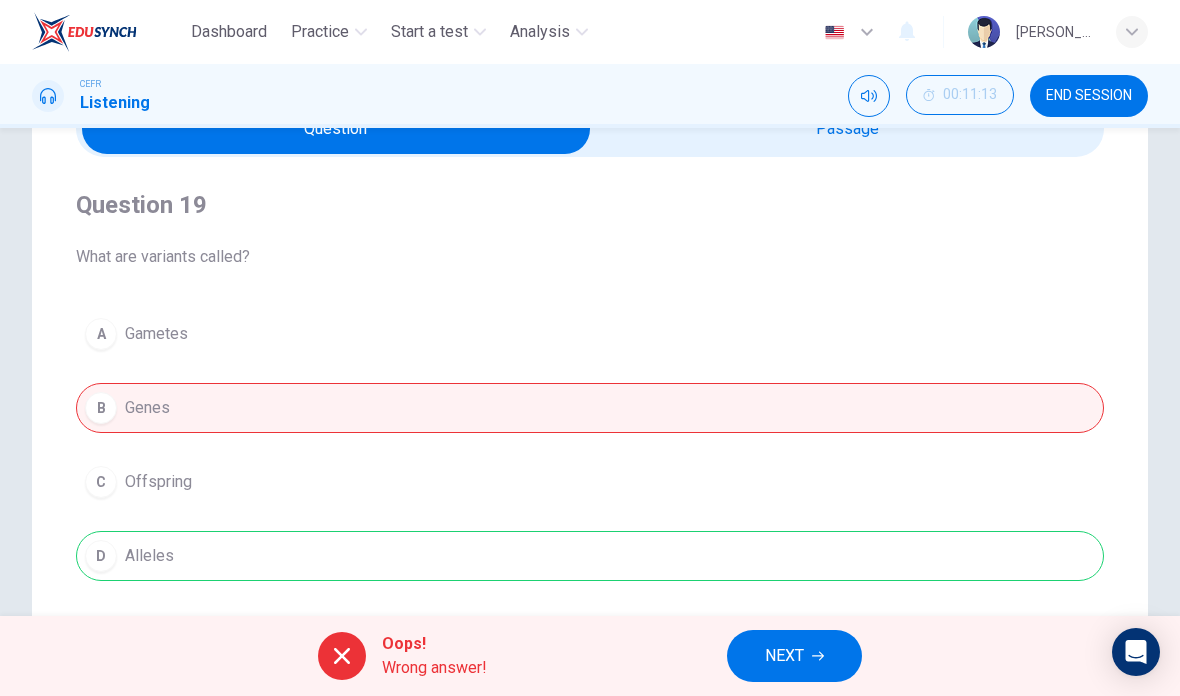 click on "NEXT" at bounding box center [784, 656] 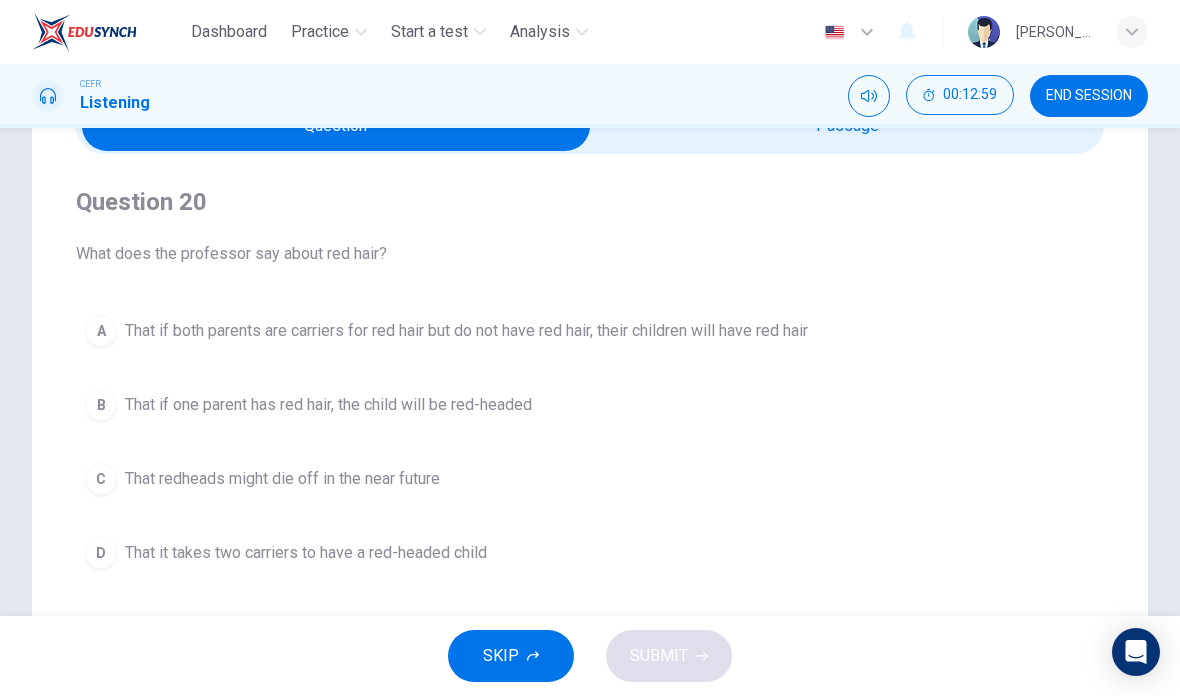 scroll, scrollTop: 152, scrollLeft: 0, axis: vertical 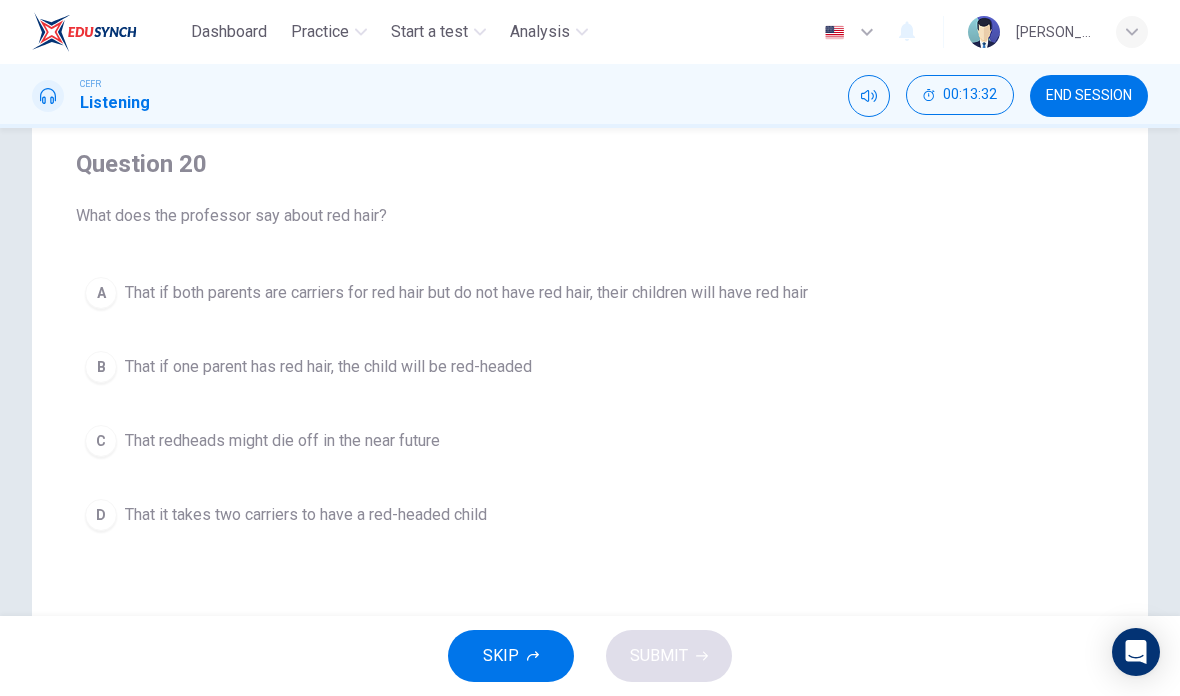 click on "C That redheads might die off in the near future" at bounding box center [590, 441] 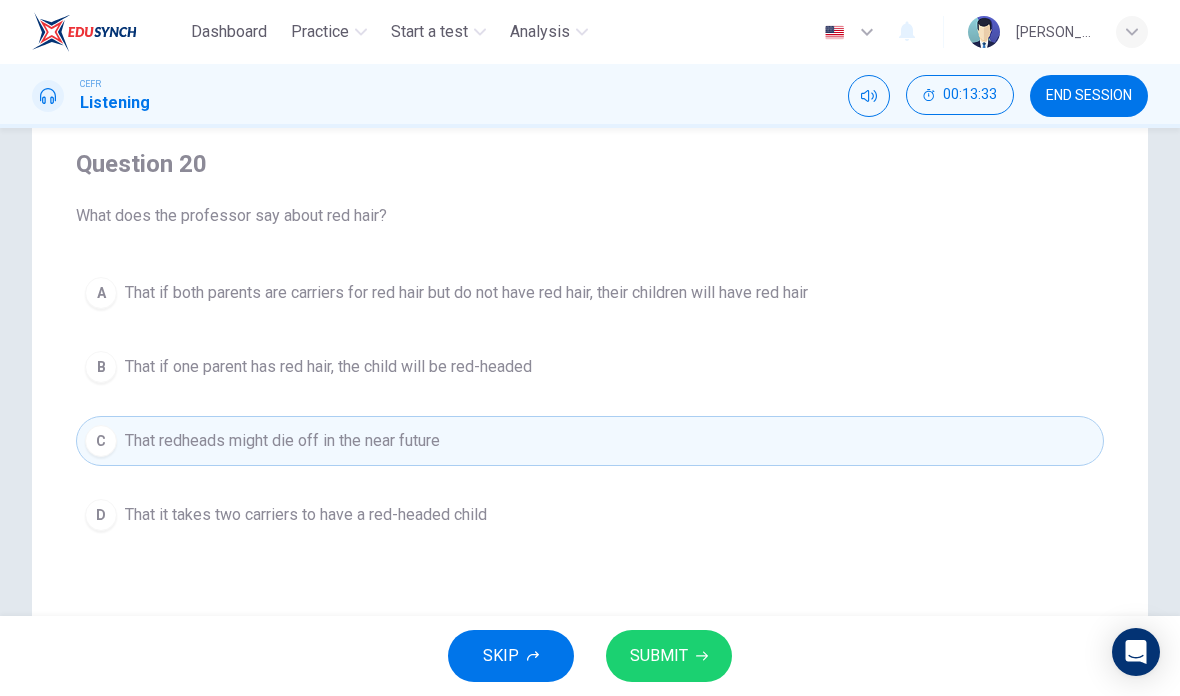 click on "SUBMIT" at bounding box center [669, 656] 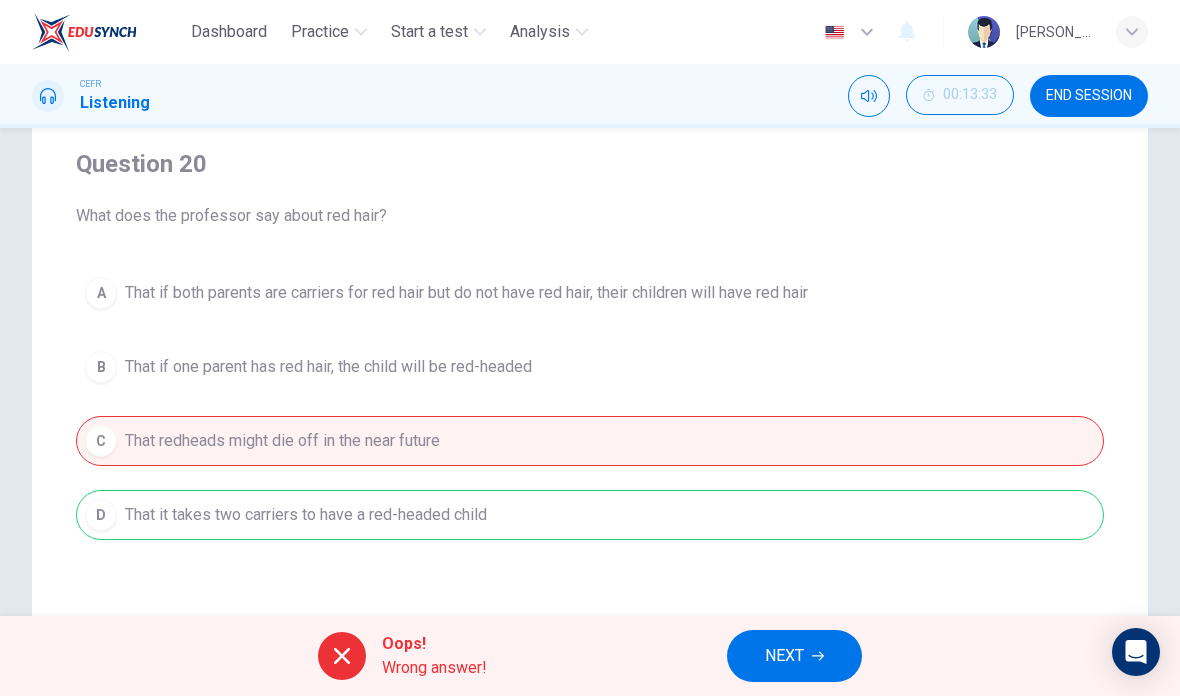 click on "NEXT" at bounding box center [784, 656] 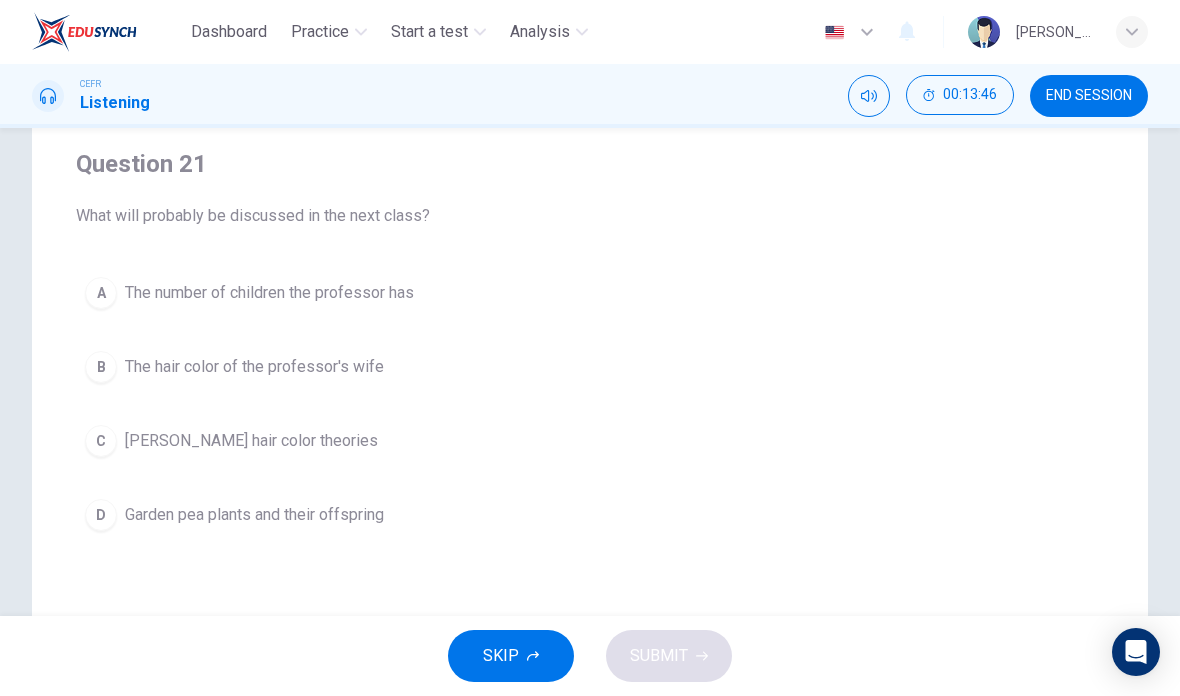 click on "C Gregor Mendel's hair color theories" at bounding box center [590, 441] 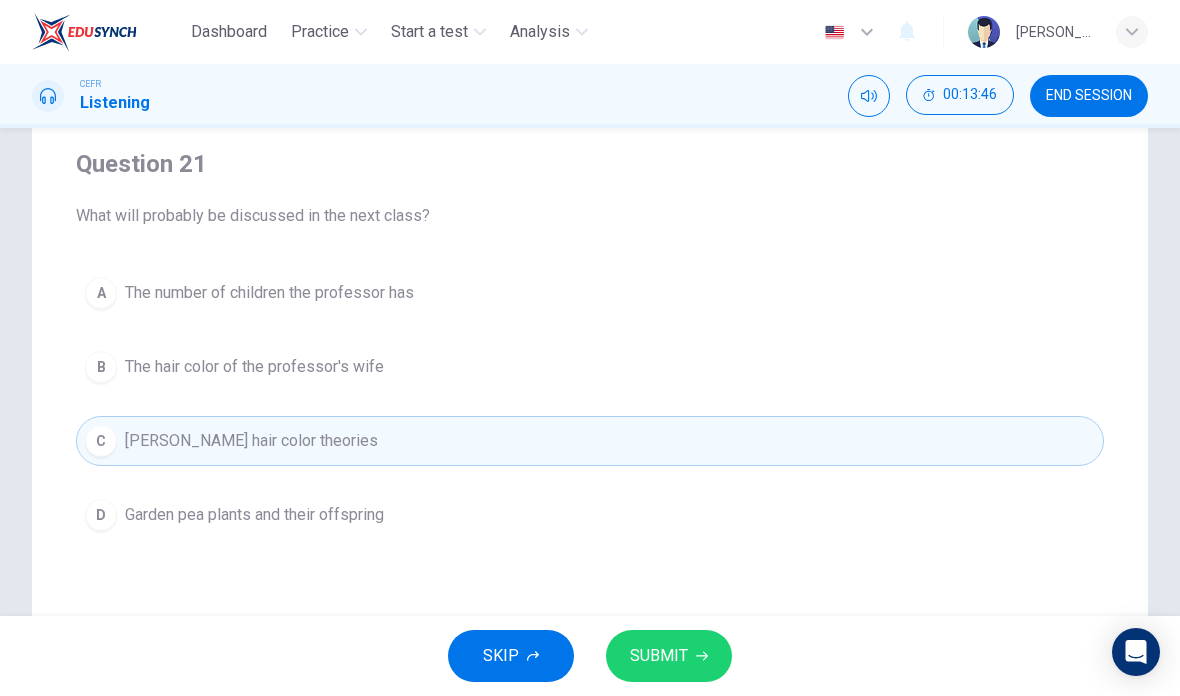 click on "SUBMIT" at bounding box center (659, 656) 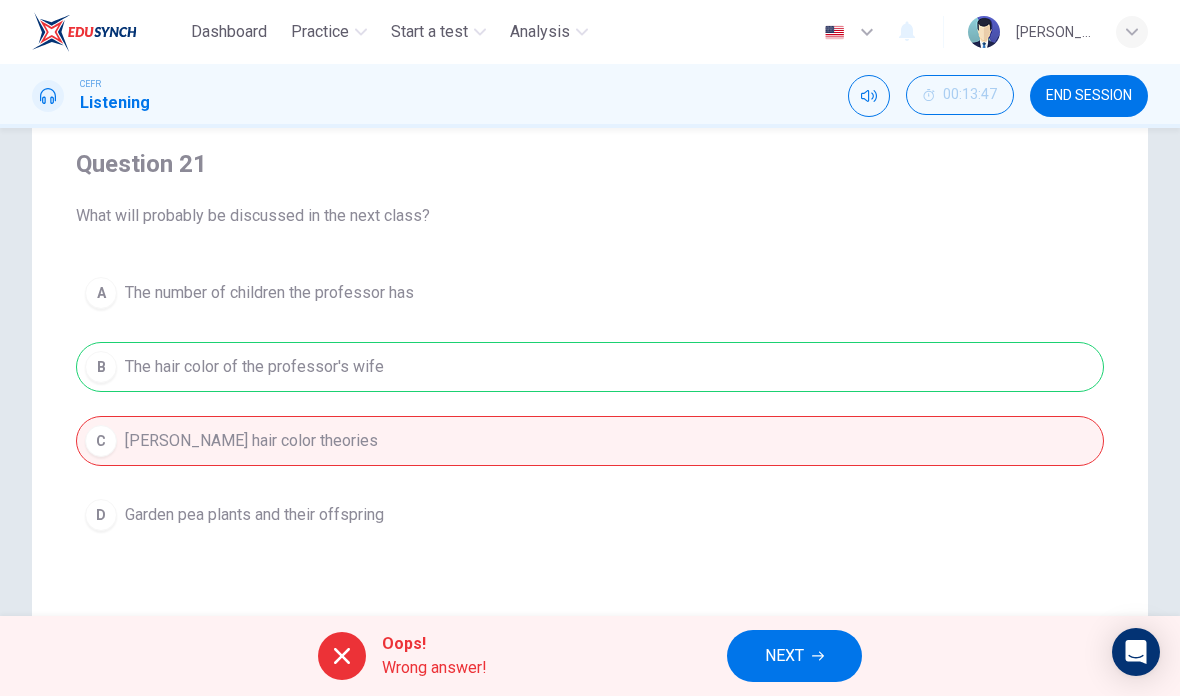 click on "NEXT" at bounding box center (794, 656) 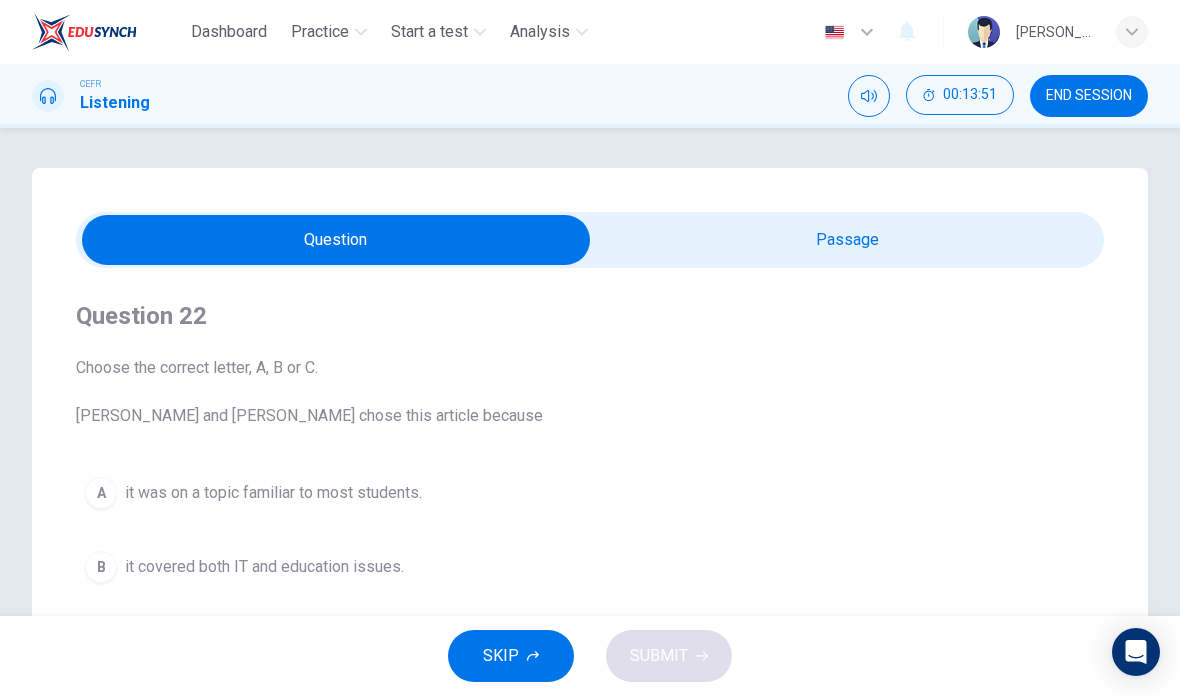 scroll, scrollTop: 0, scrollLeft: 0, axis: both 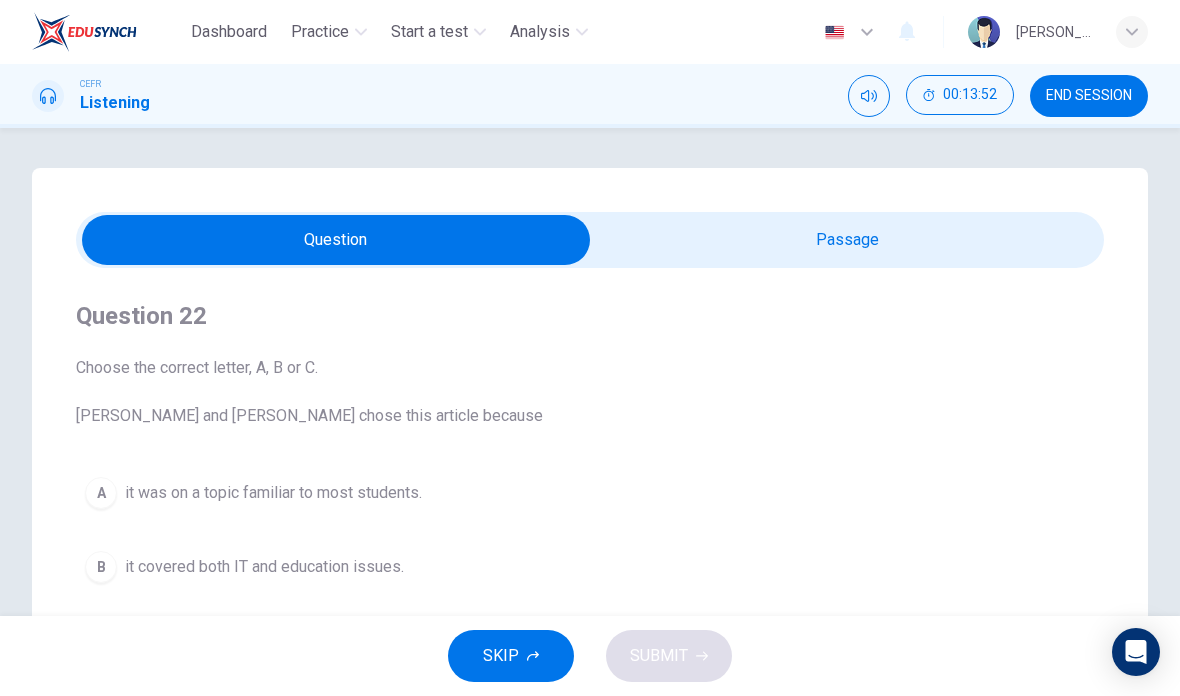 click on "END SESSION" at bounding box center [1089, 96] 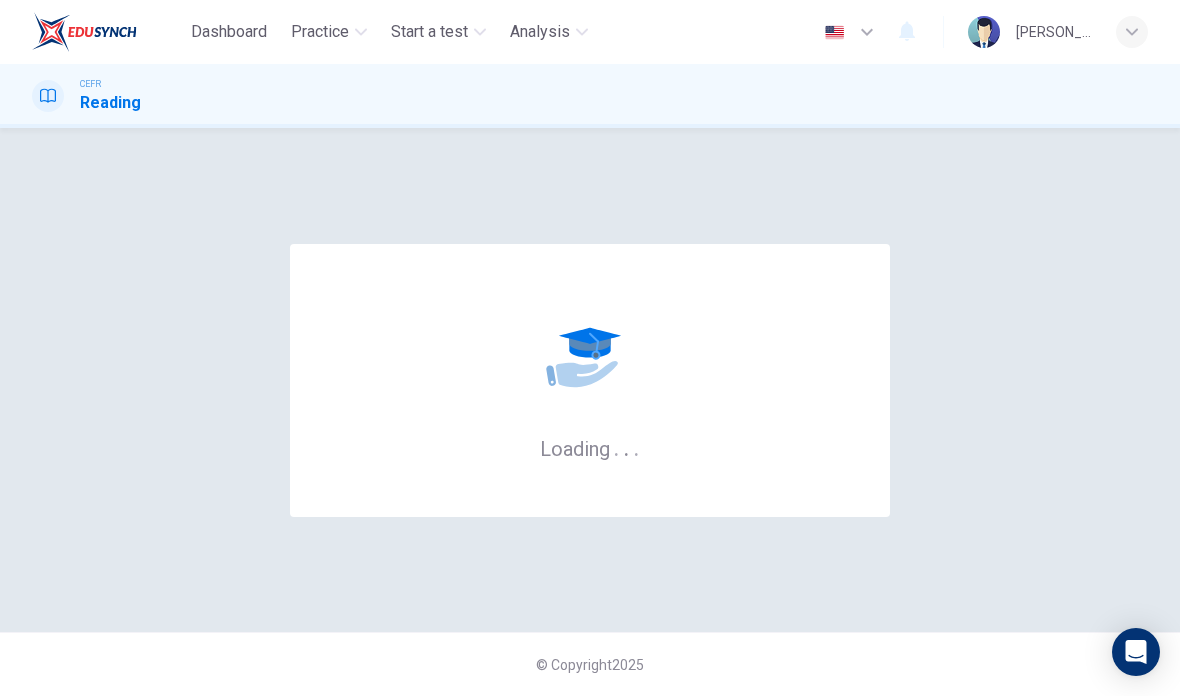 scroll, scrollTop: 0, scrollLeft: 0, axis: both 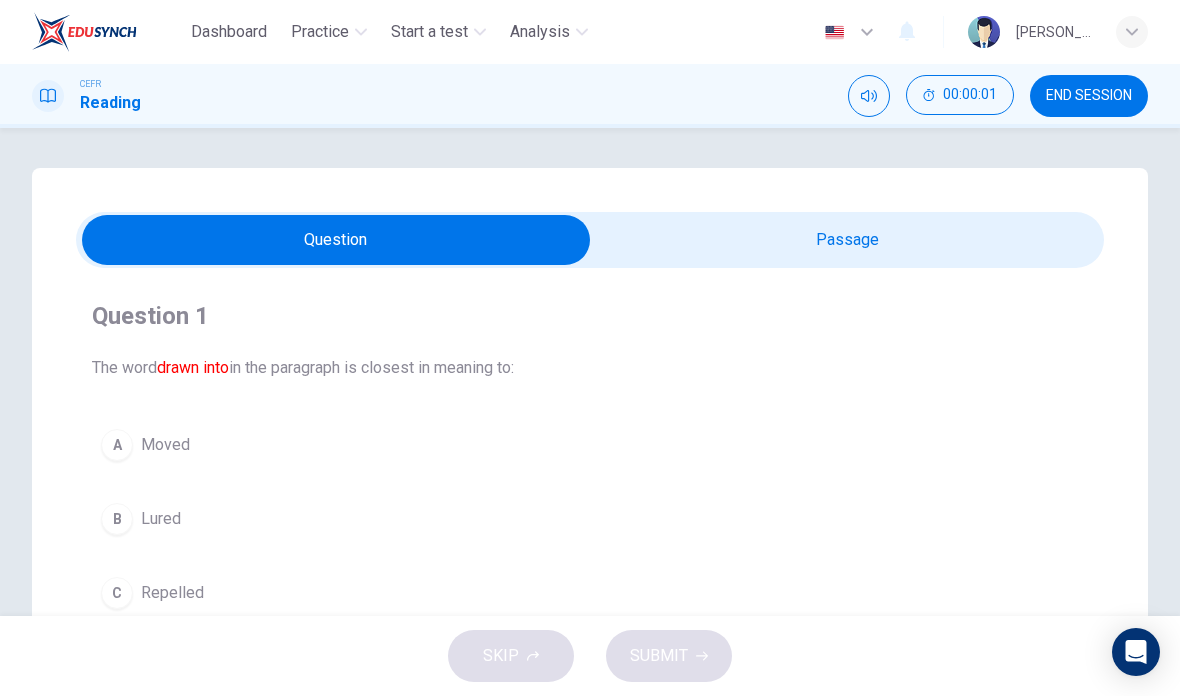 click on "Practice" at bounding box center (320, 32) 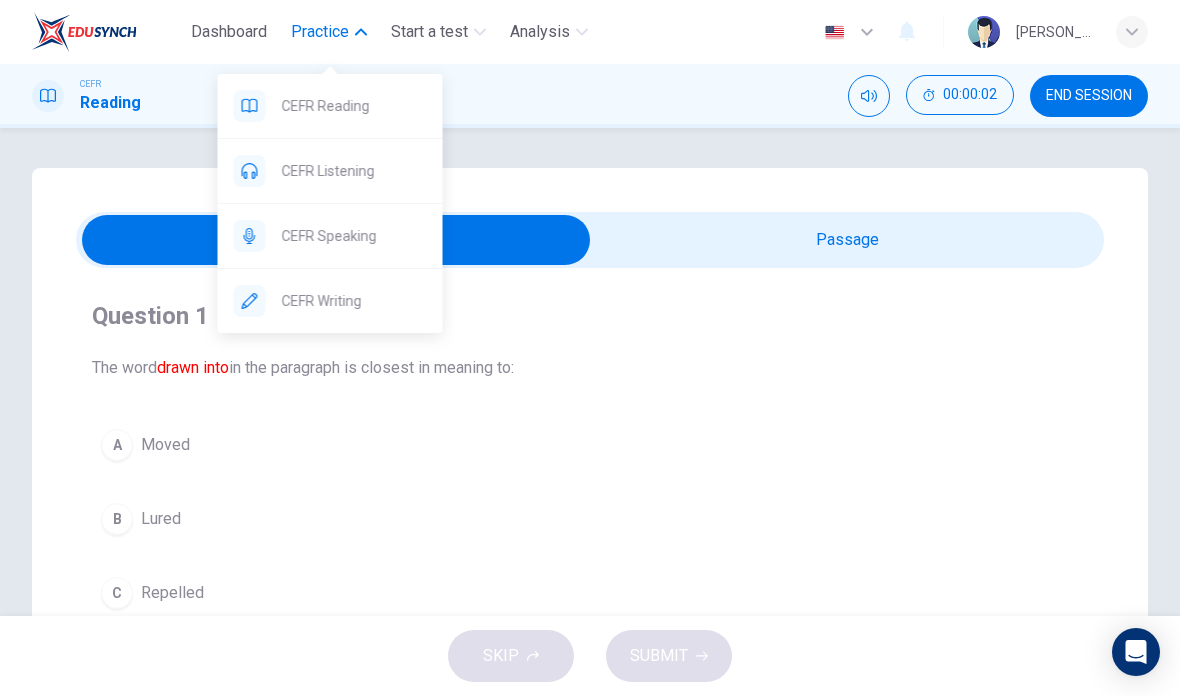 click on "CEFR Writing" at bounding box center (354, 301) 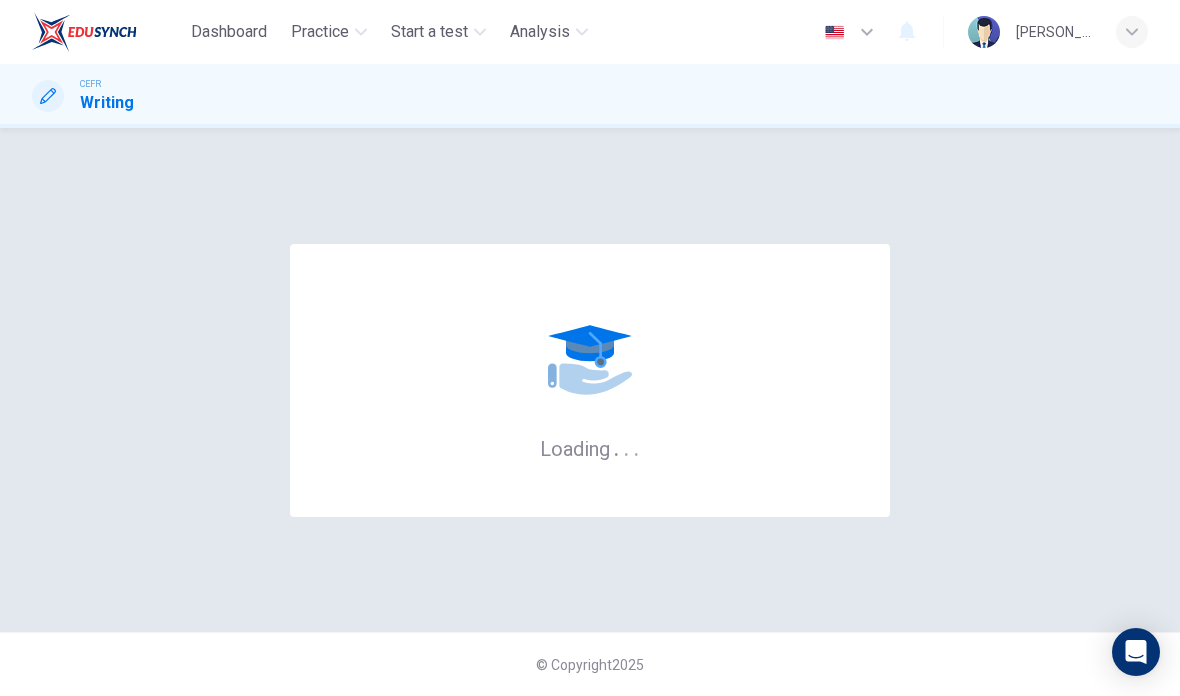 scroll, scrollTop: 0, scrollLeft: 0, axis: both 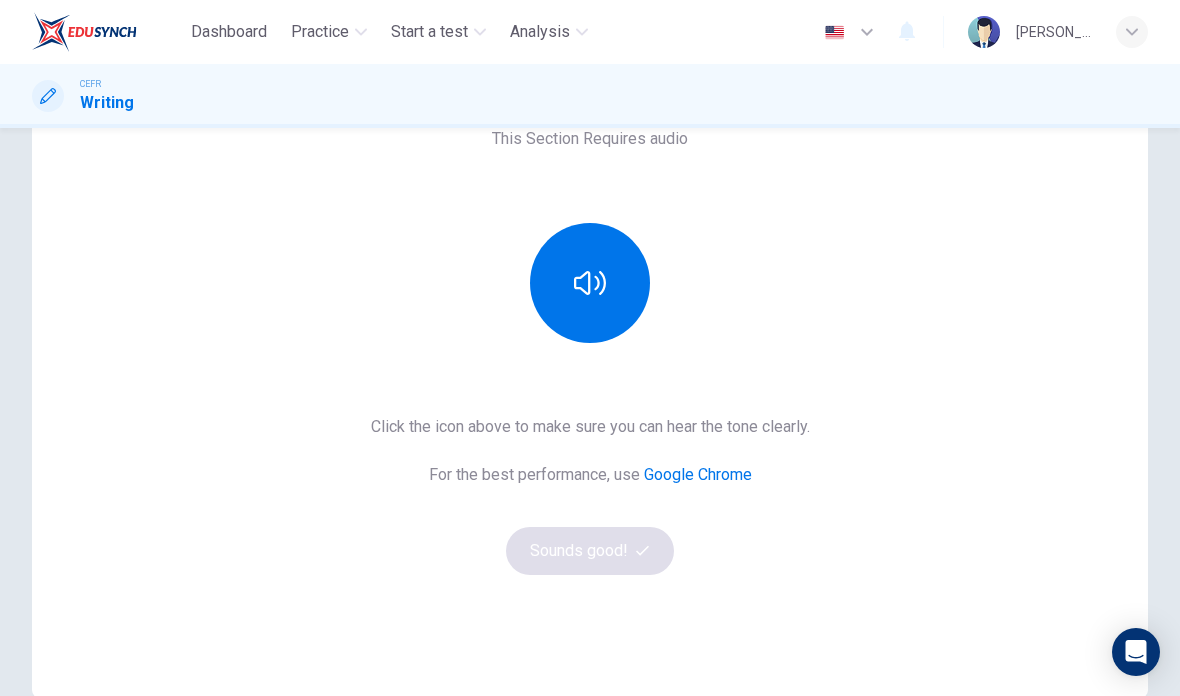 click at bounding box center [590, 283] 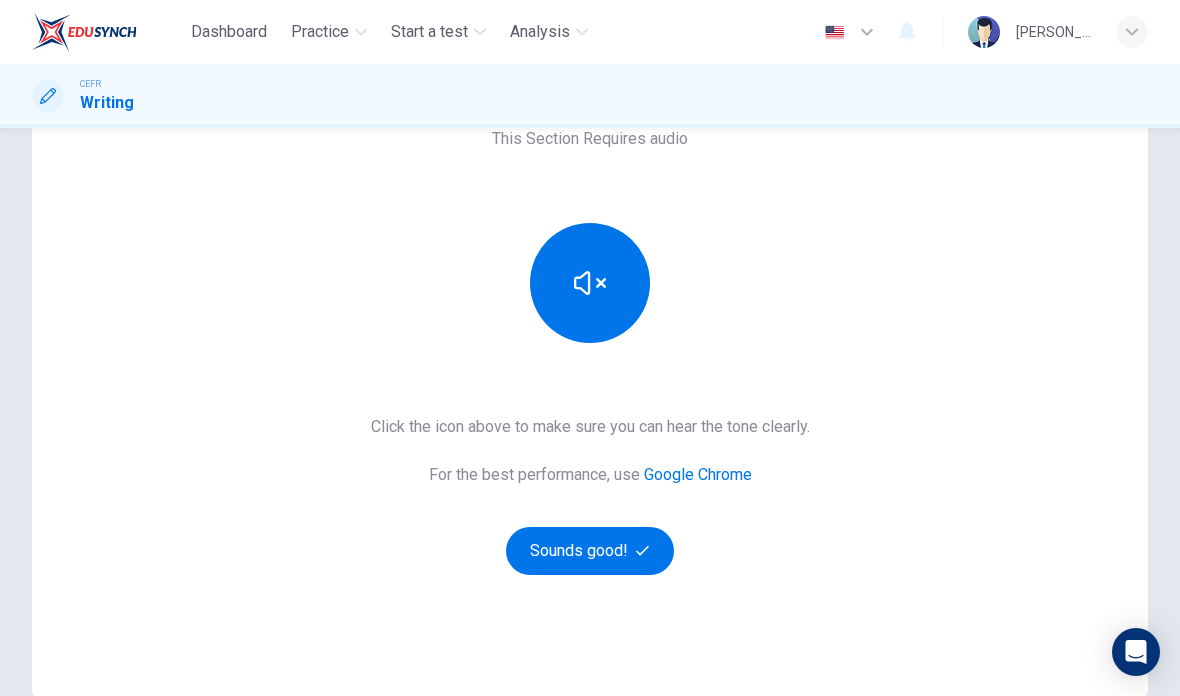 click on "Sounds good!" at bounding box center [590, 551] 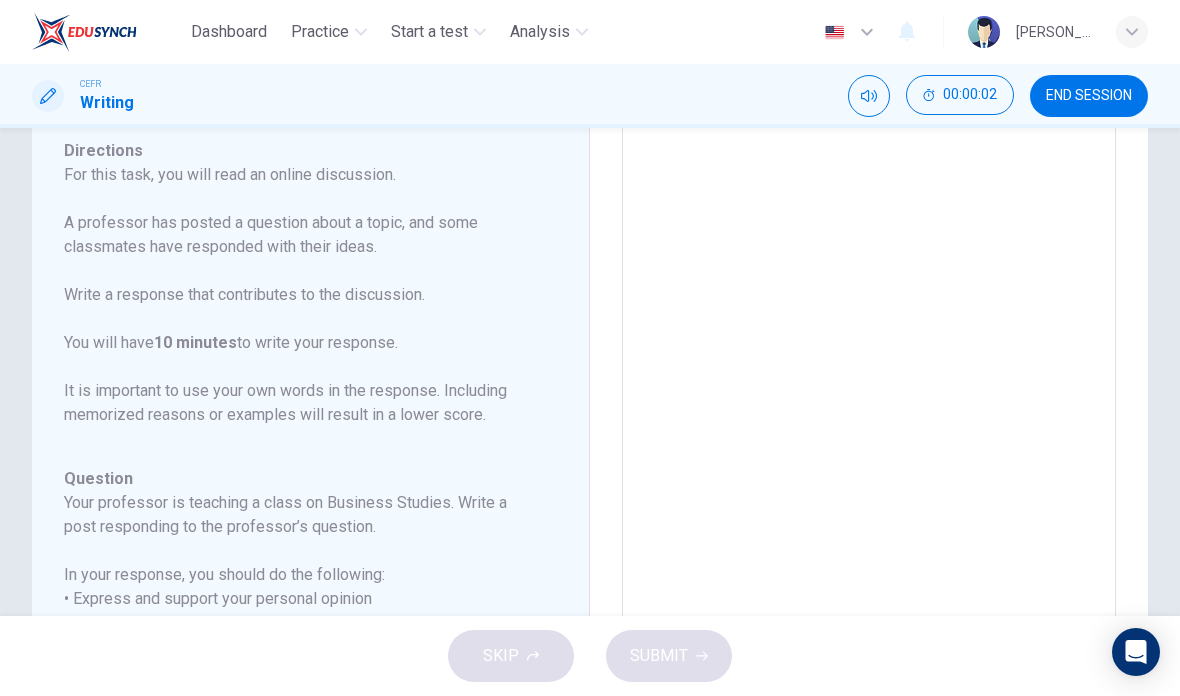 scroll, scrollTop: 0, scrollLeft: 0, axis: both 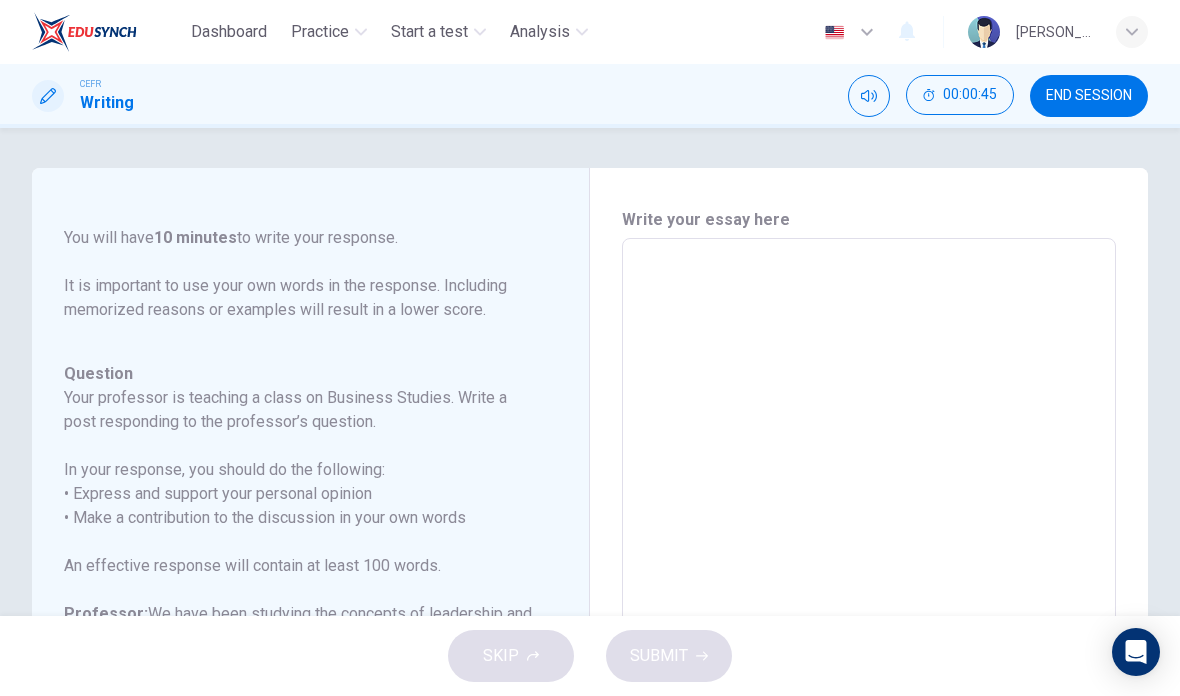 click on "00:00:45" at bounding box center [970, 95] 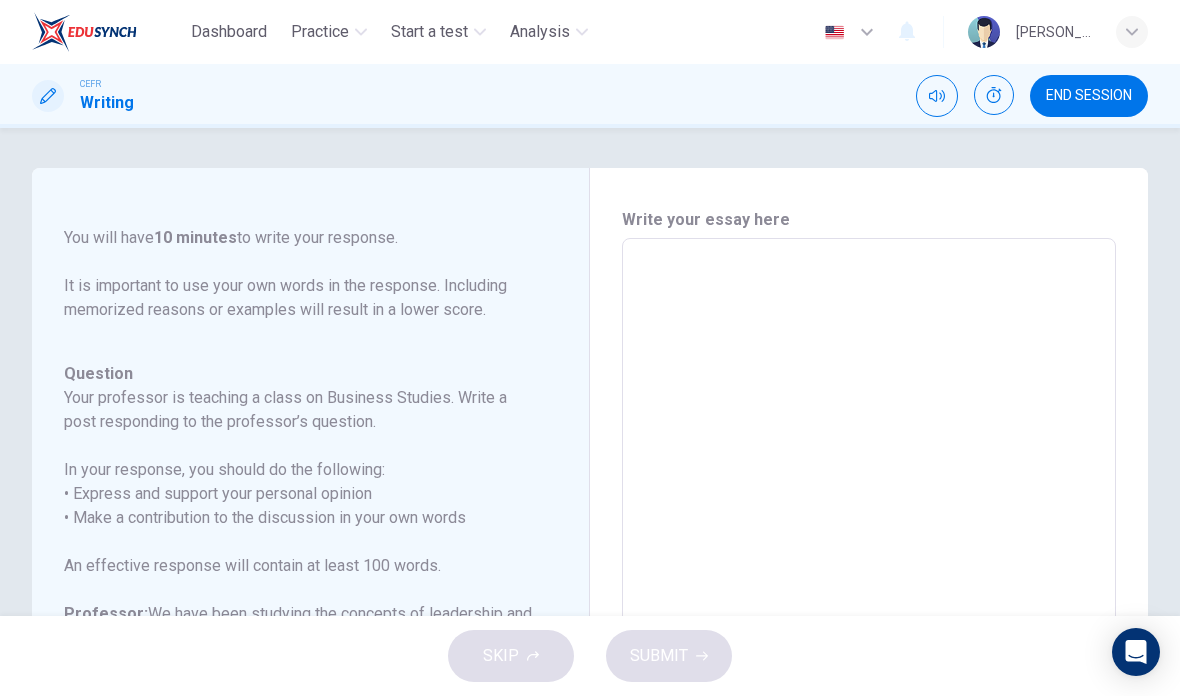 click on "END SESSION" at bounding box center (1089, 96) 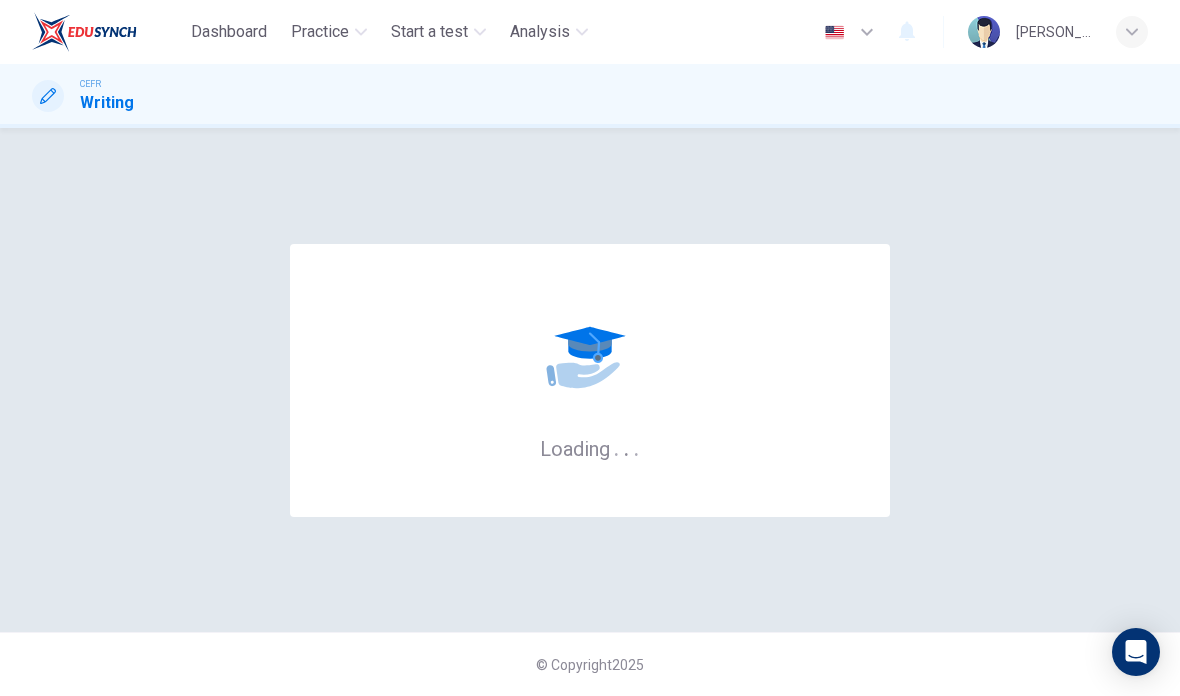 scroll, scrollTop: 0, scrollLeft: 0, axis: both 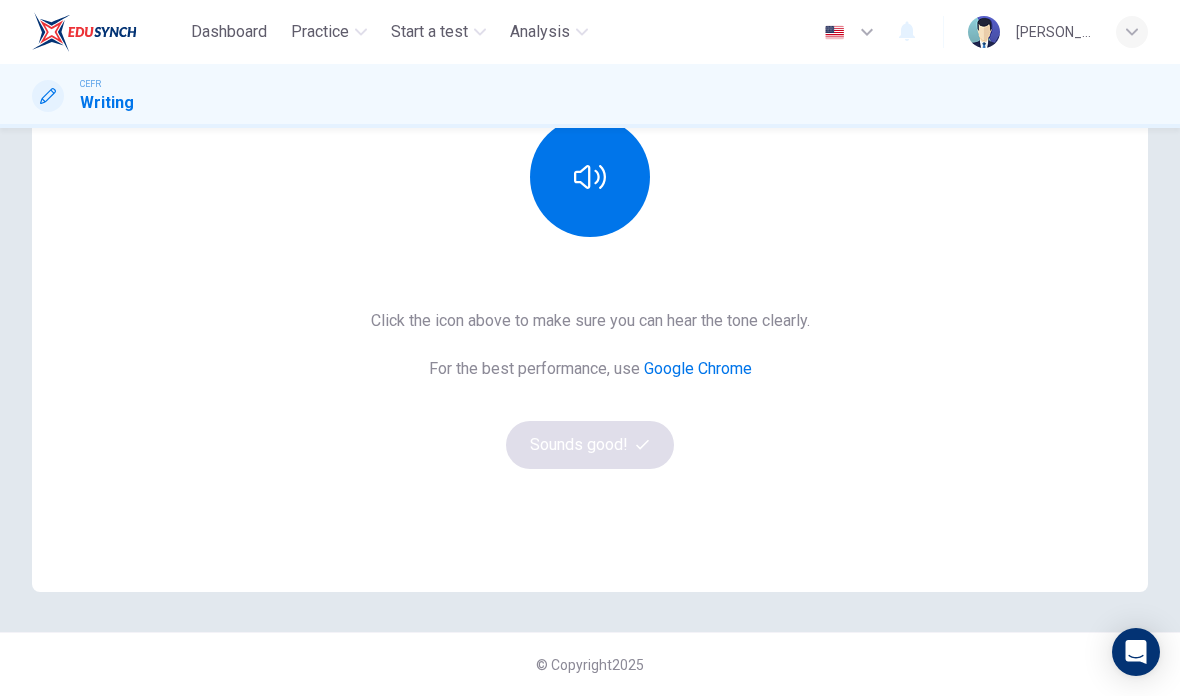click at bounding box center [590, 177] 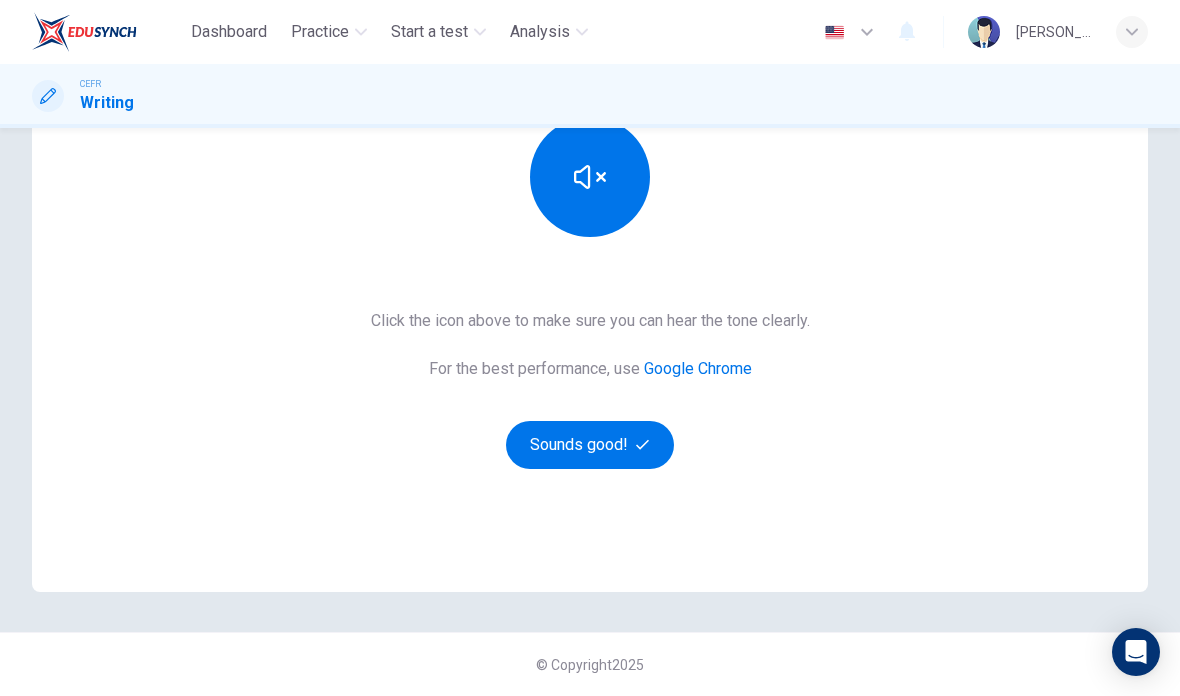click on "Sounds good!" at bounding box center [590, 445] 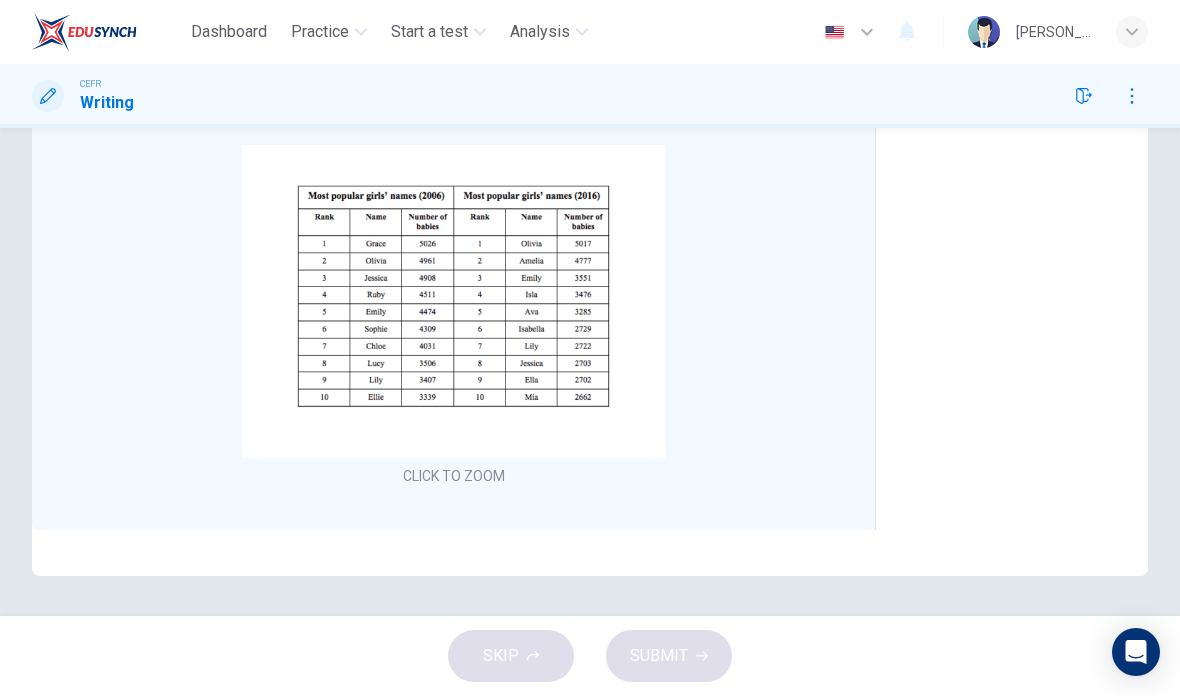 scroll, scrollTop: 287, scrollLeft: 0, axis: vertical 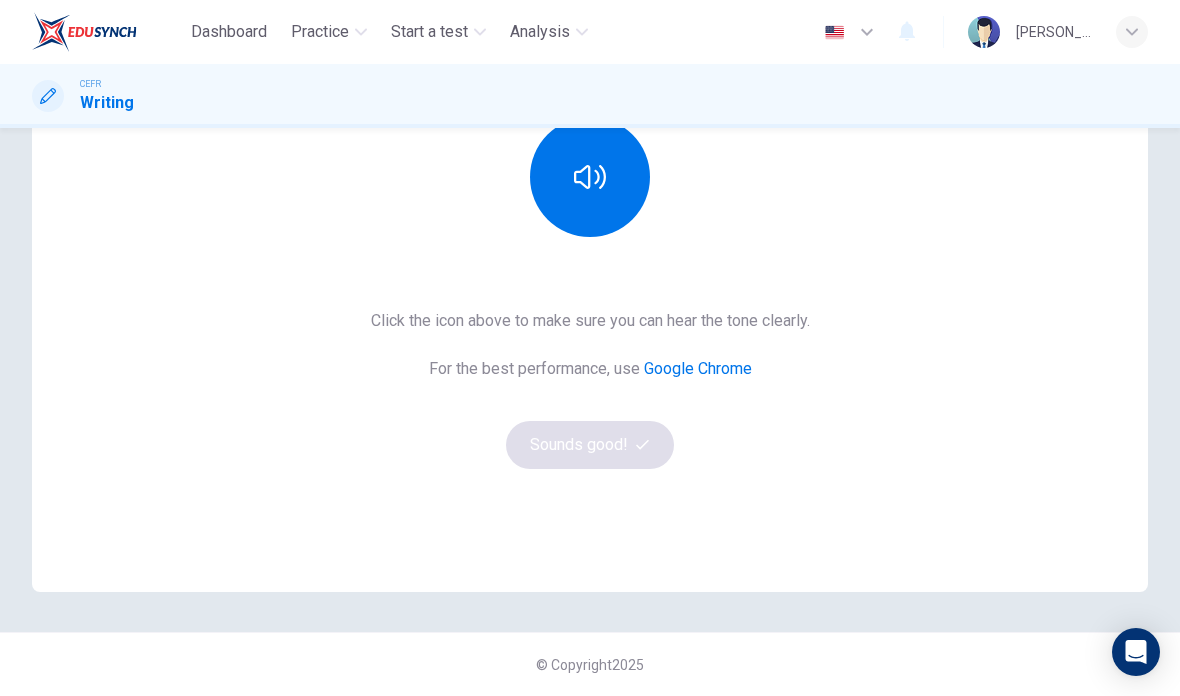 click at bounding box center (590, 177) 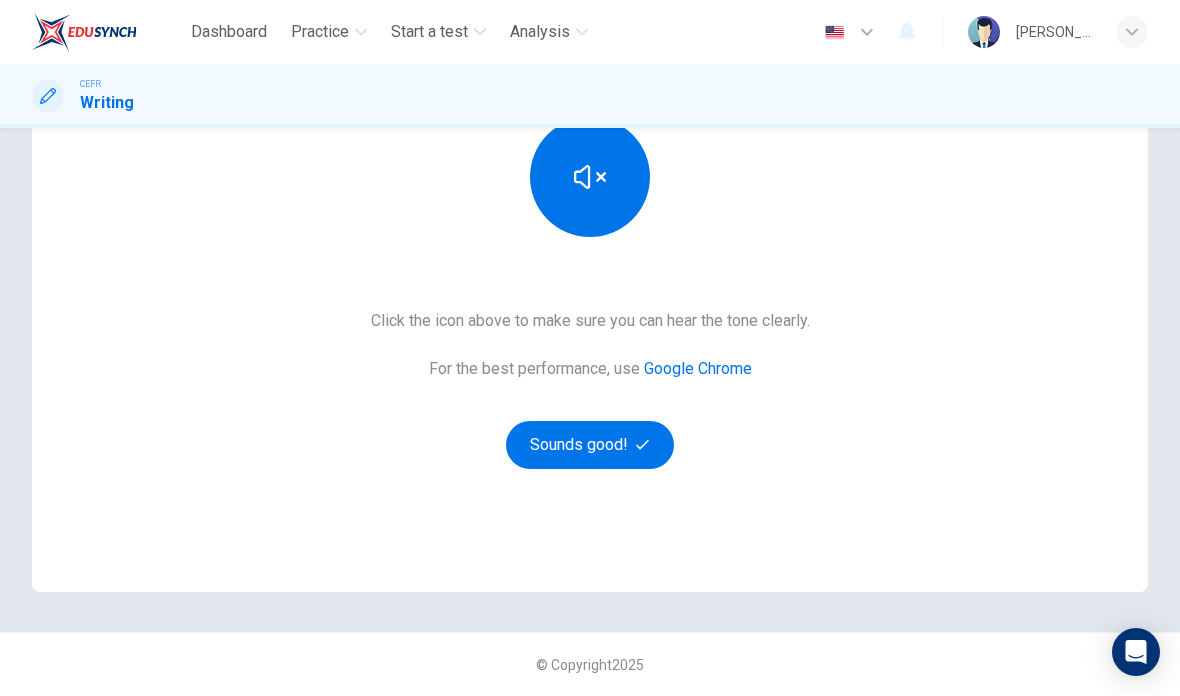 click 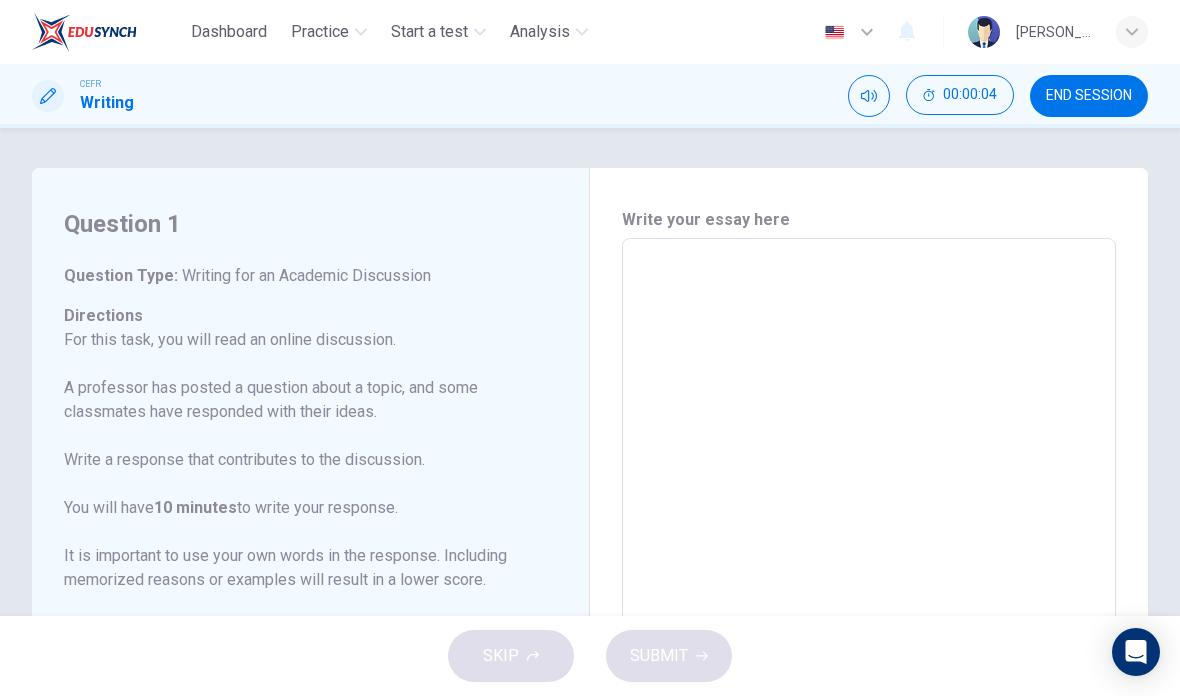 click on "00:00:04" at bounding box center [970, 95] 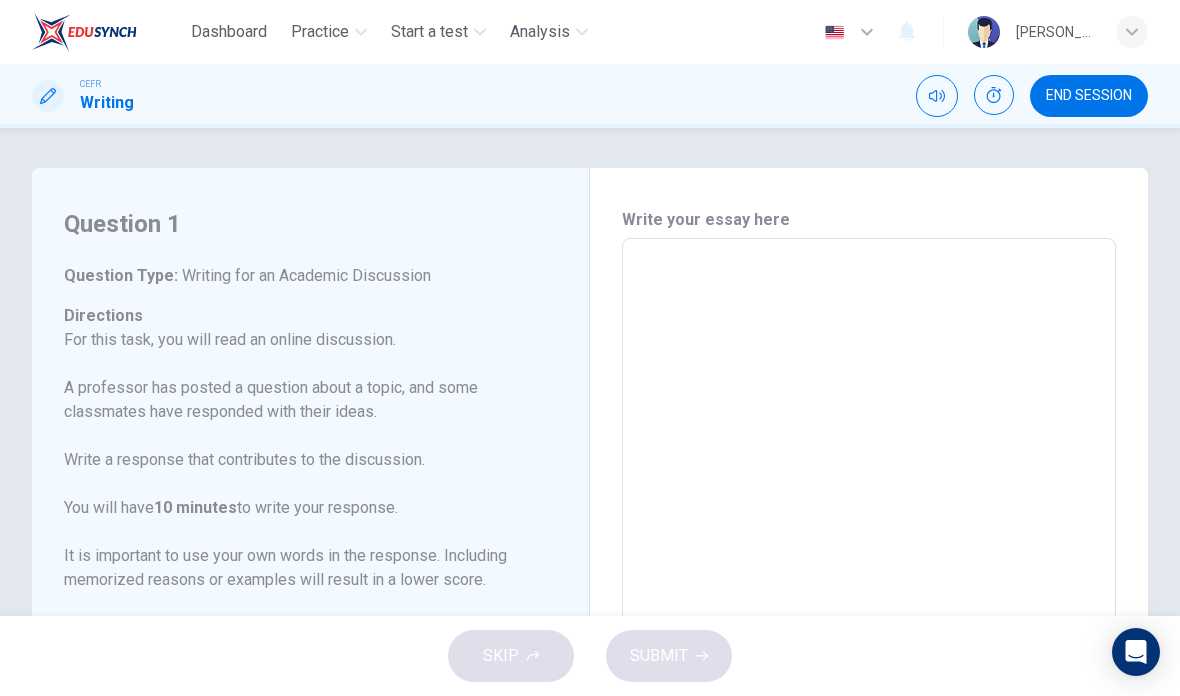 scroll, scrollTop: 0, scrollLeft: 0, axis: both 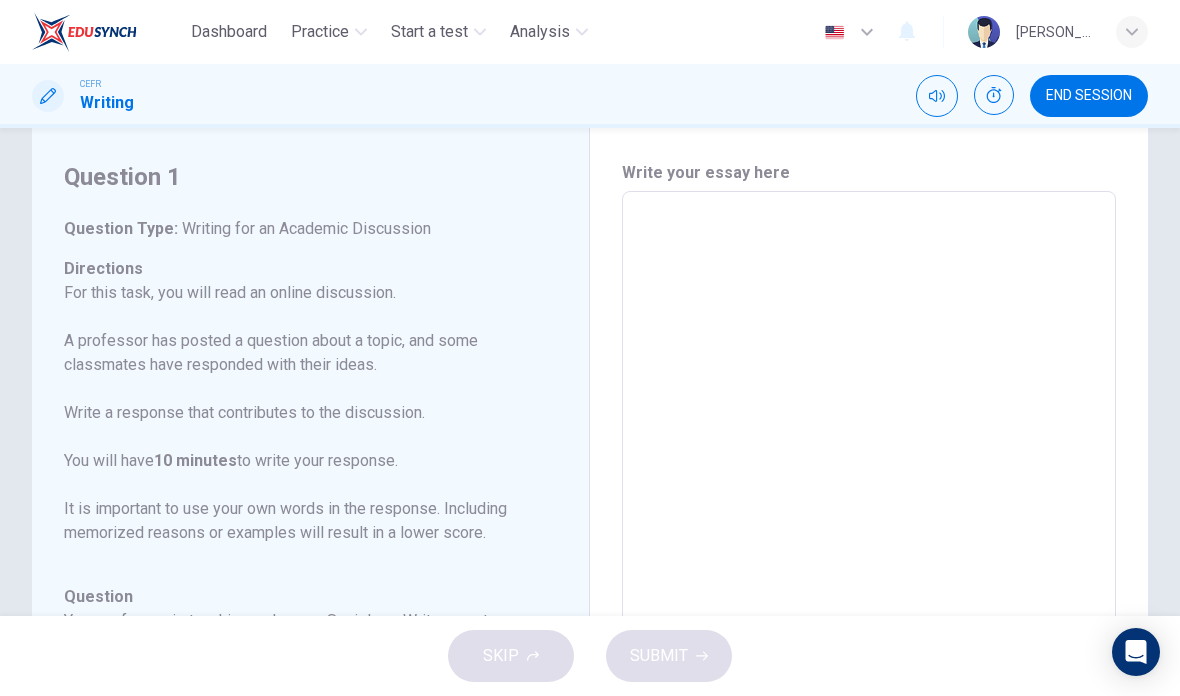 click on "For this task, you will read an online discussion. A professor has posted a question about a topic, and some classmates have responded with their ideas. Write a response that contributes to the discussion. You will have  10 minutes  to write your response.  It is important to use your own words in the response. Including memorized reasons or examples will result in a lower score." at bounding box center (298, 413) 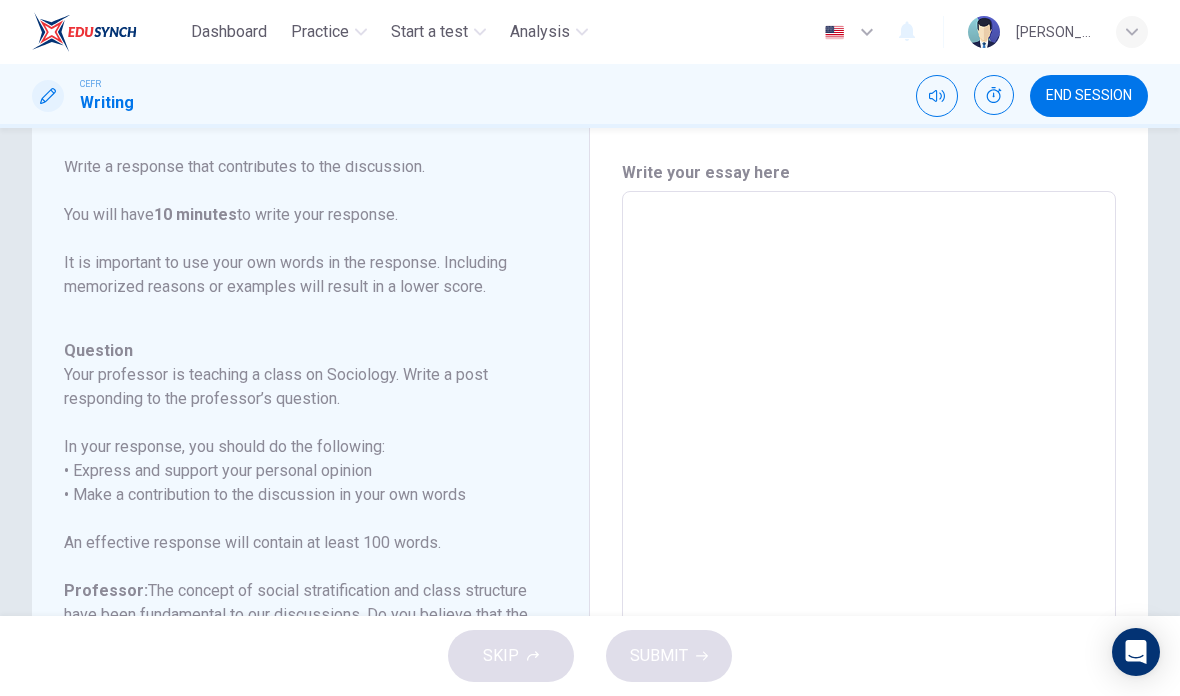 scroll, scrollTop: 249, scrollLeft: 0, axis: vertical 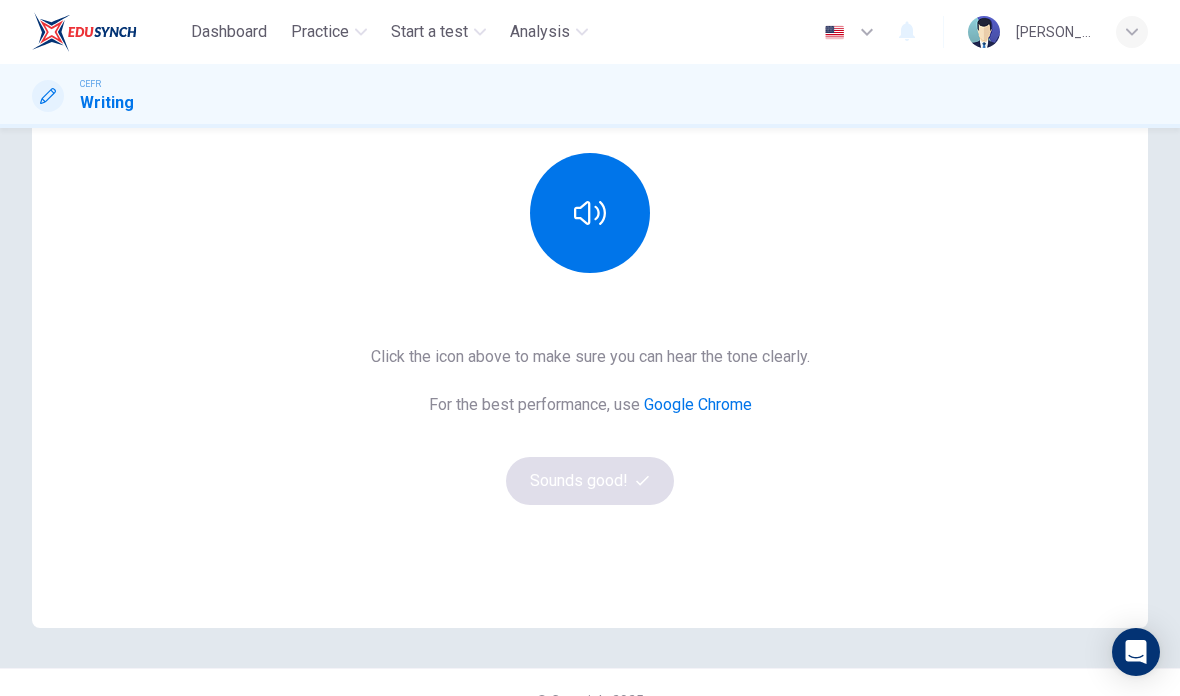 click at bounding box center [590, 213] 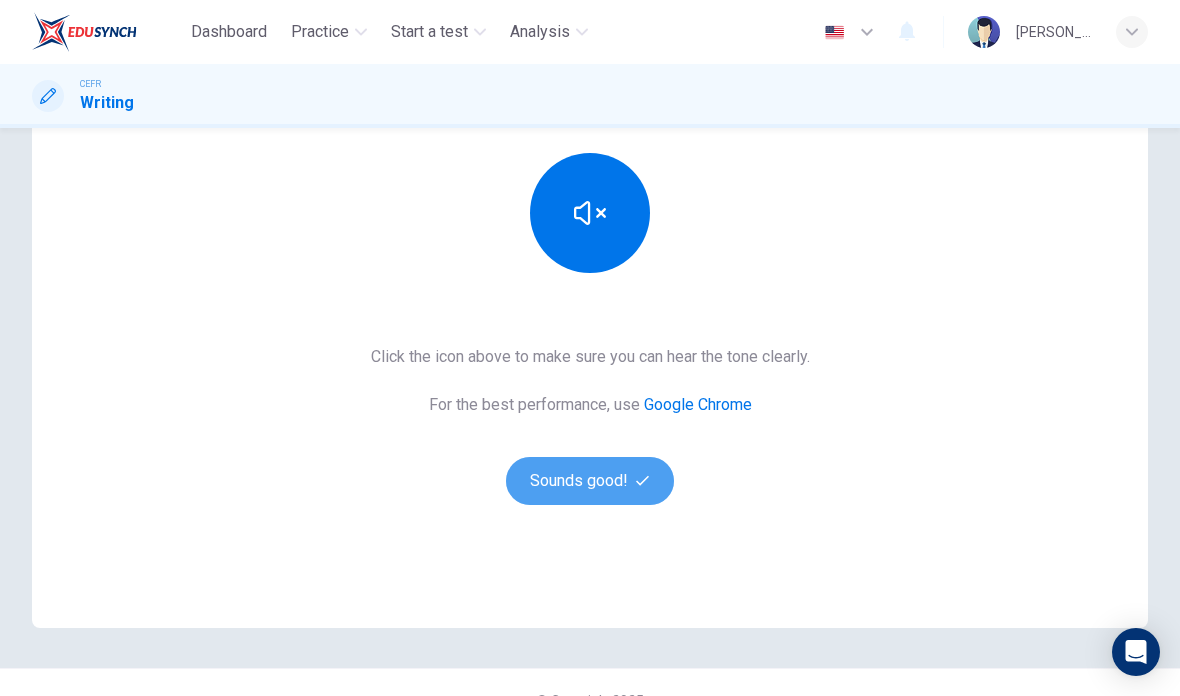 click on "Sounds good!" at bounding box center [590, 481] 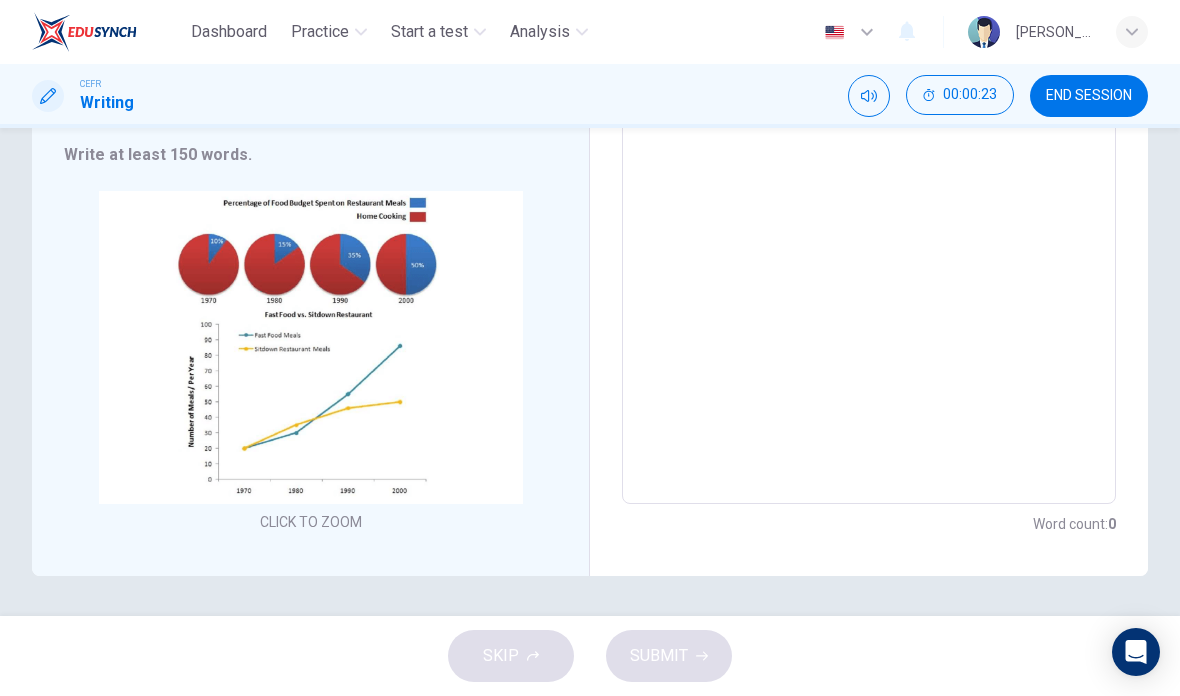 scroll, scrollTop: 337, scrollLeft: 0, axis: vertical 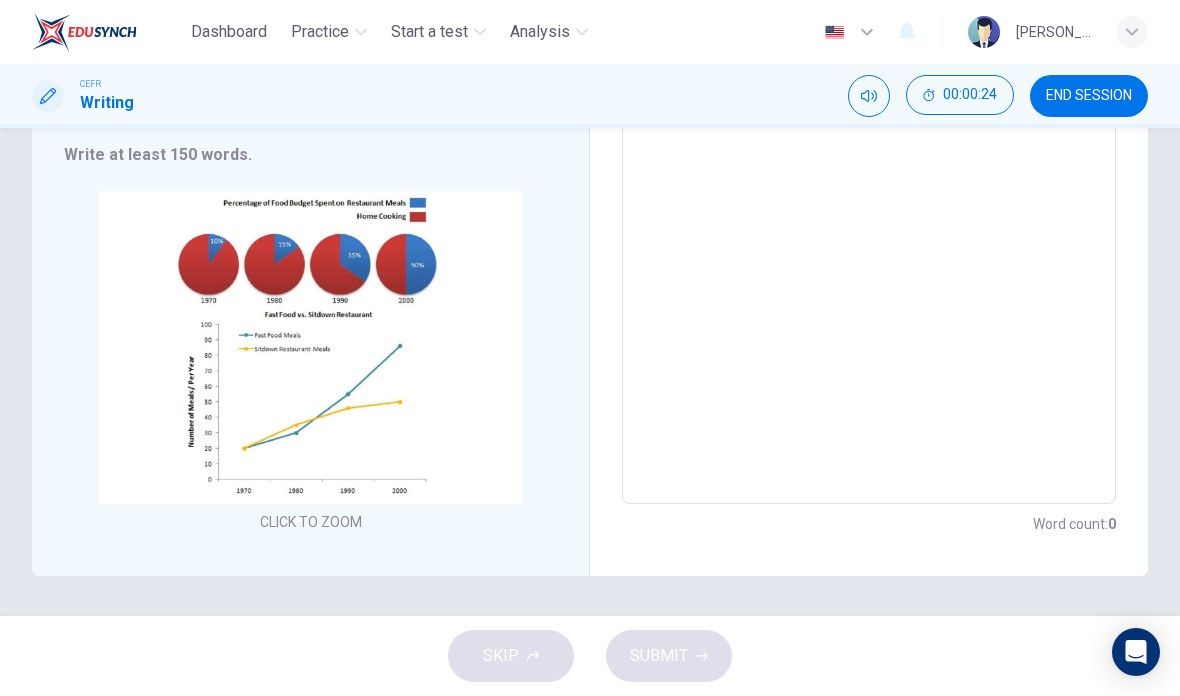 click on "Click to Zoom" at bounding box center (311, 364) 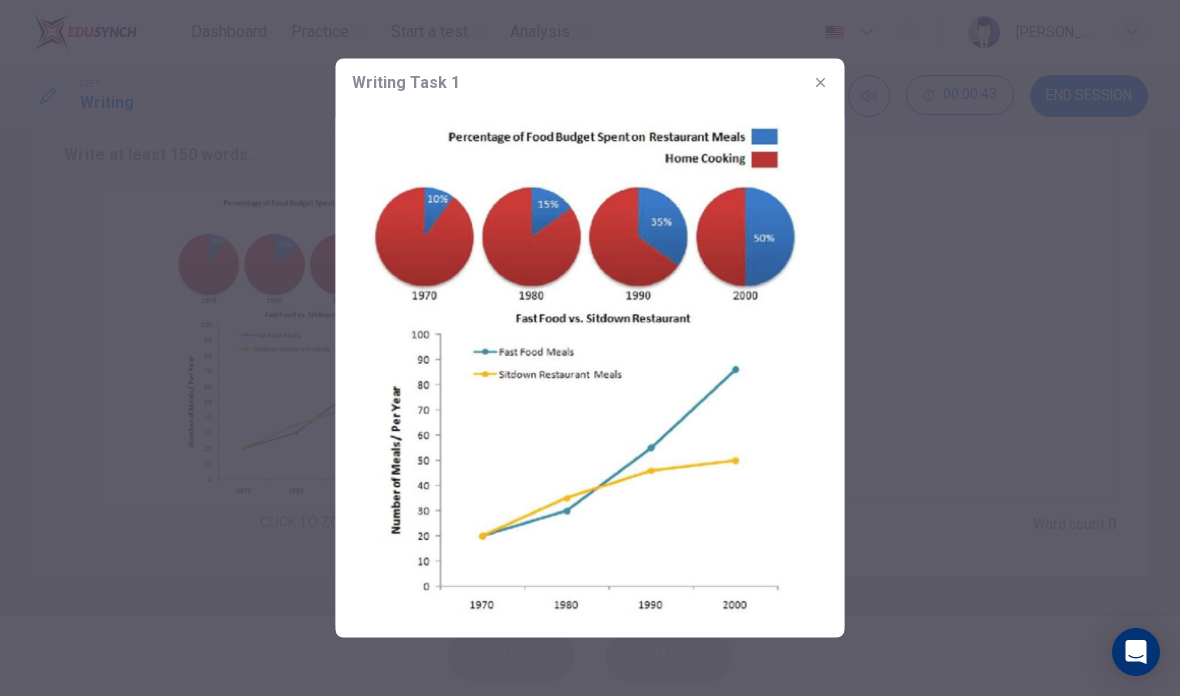 click 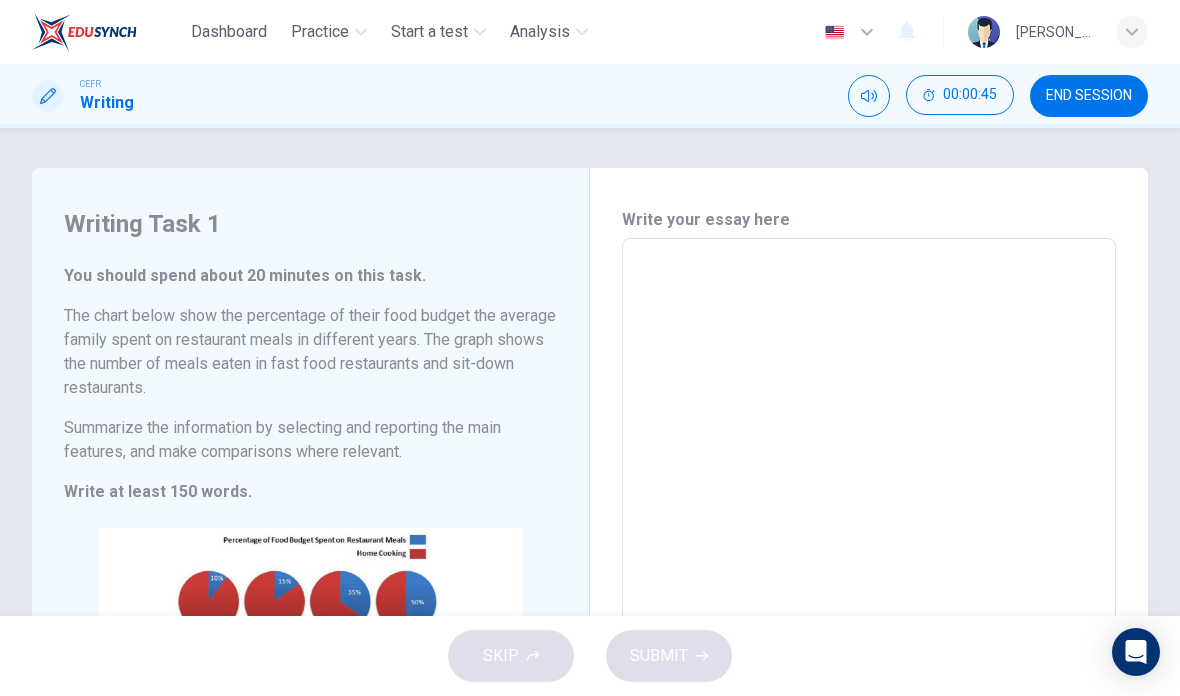 scroll, scrollTop: 0, scrollLeft: 0, axis: both 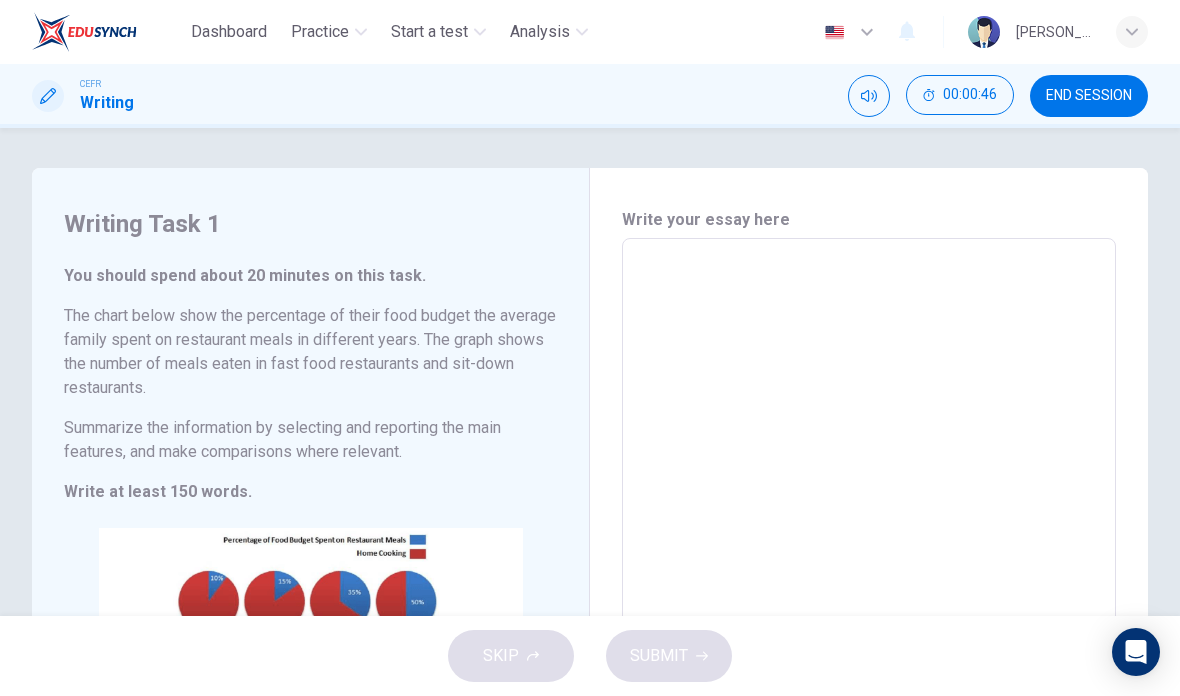 click on "END SESSION" at bounding box center (1089, 96) 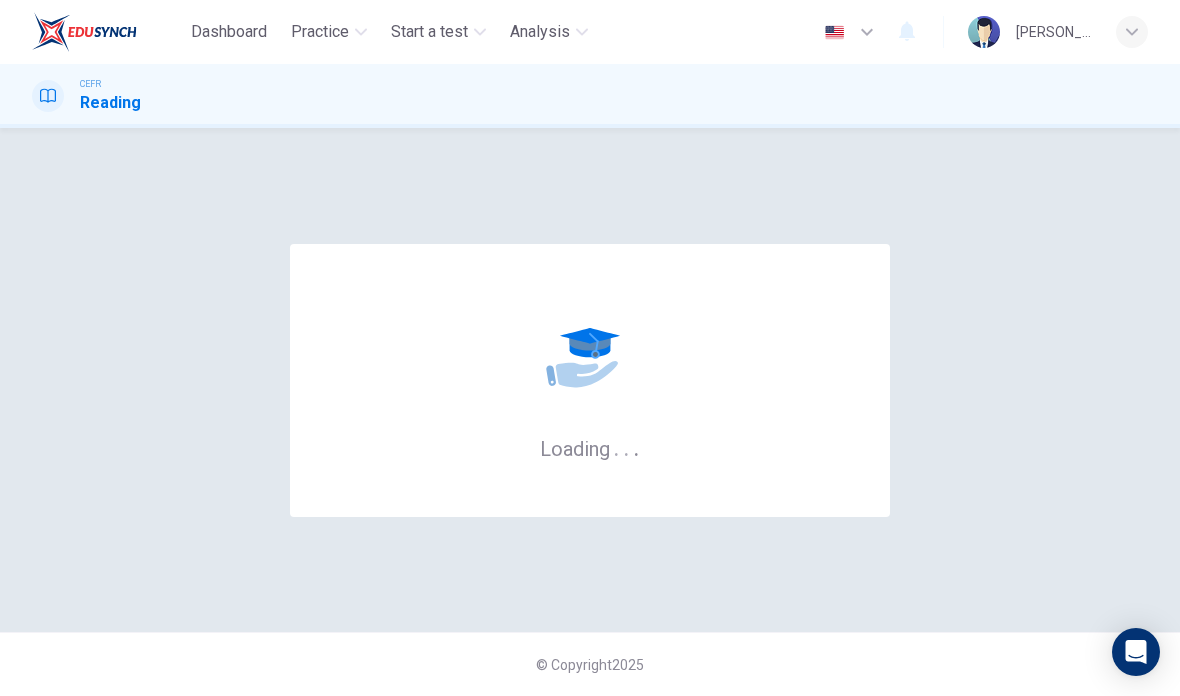 scroll, scrollTop: 0, scrollLeft: 0, axis: both 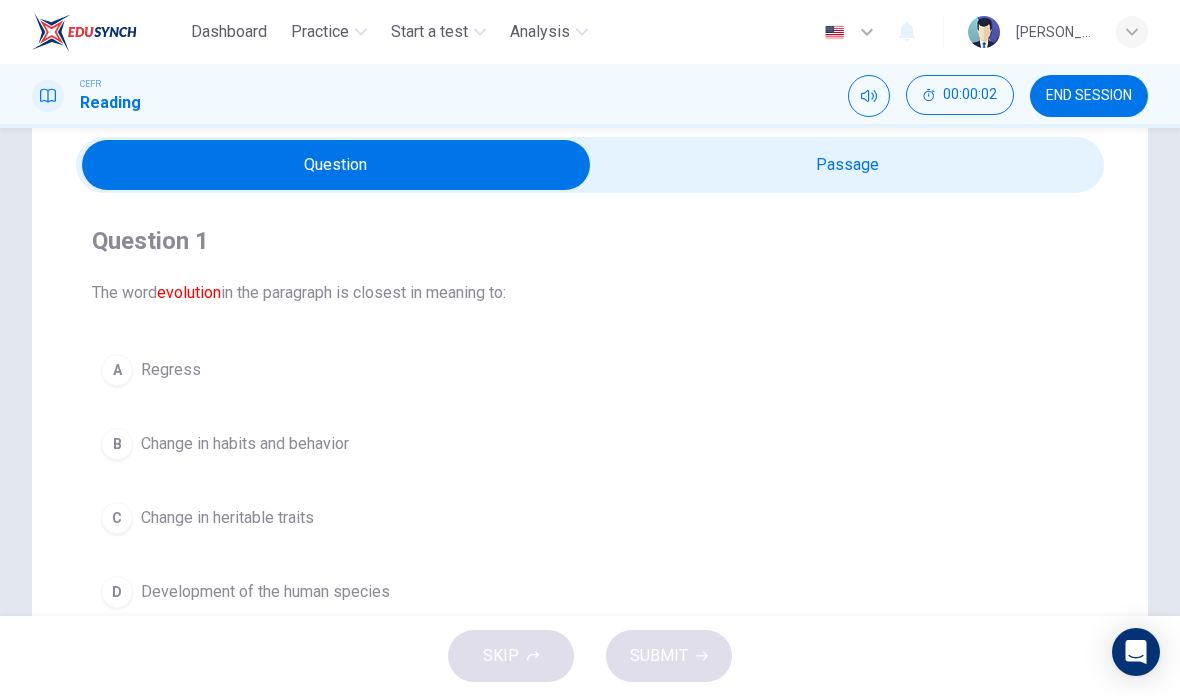 click at bounding box center [336, 165] 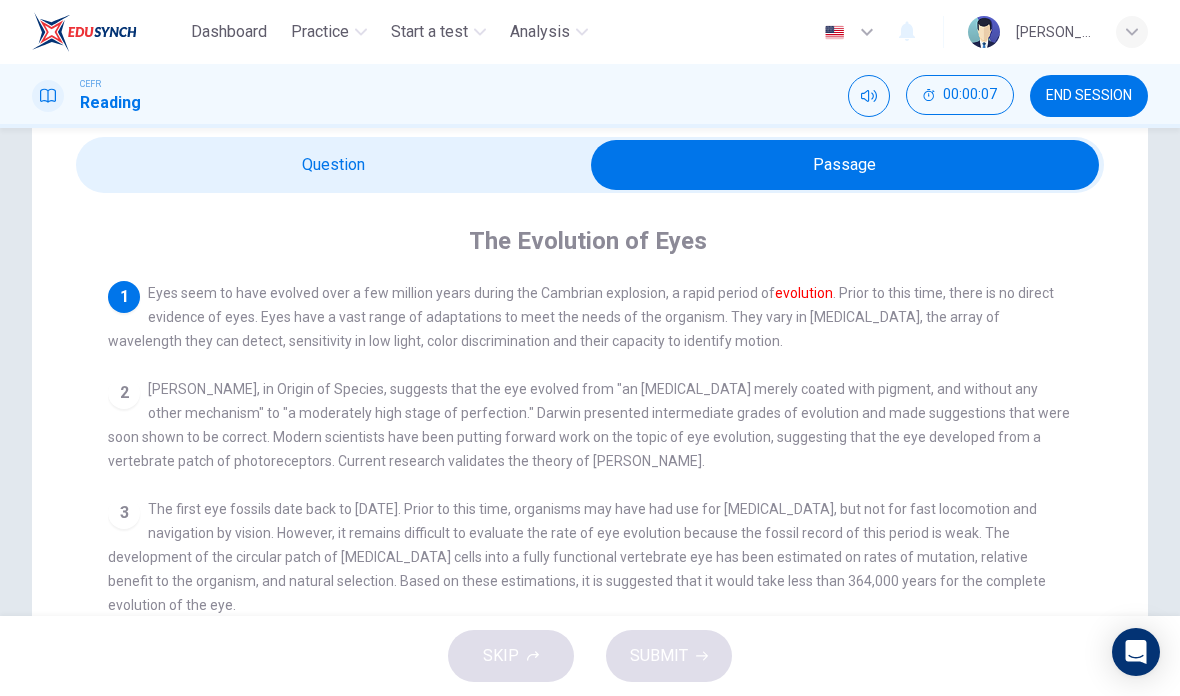scroll, scrollTop: 0, scrollLeft: 0, axis: both 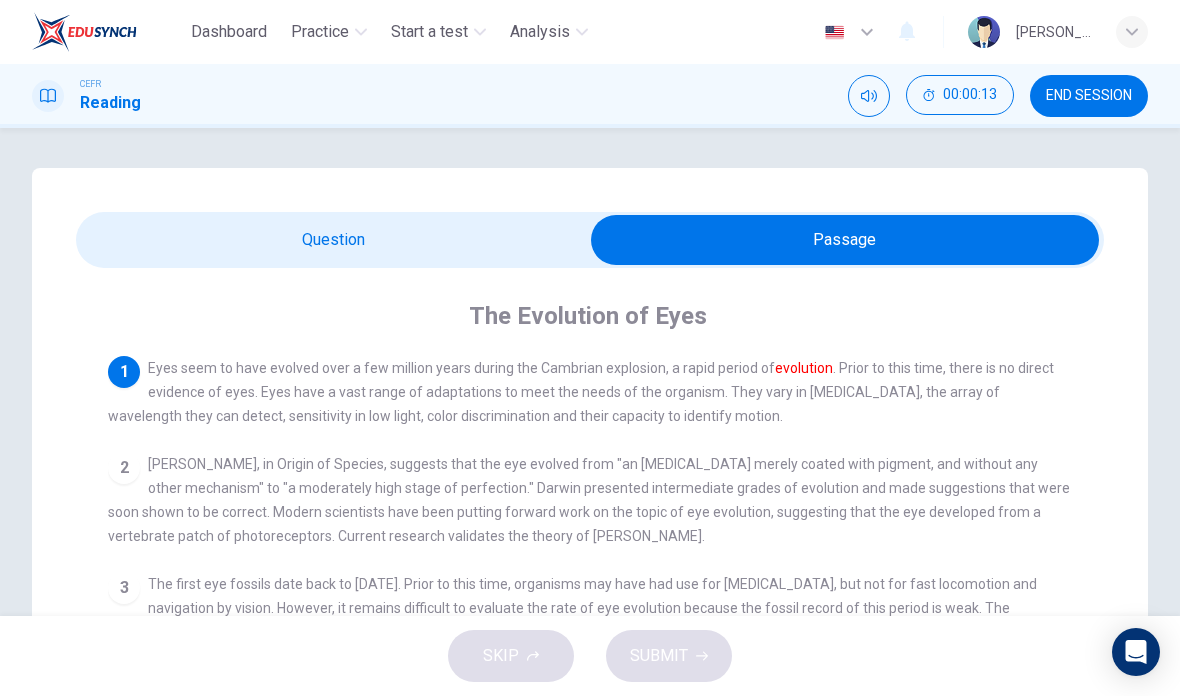click at bounding box center [845, 240] 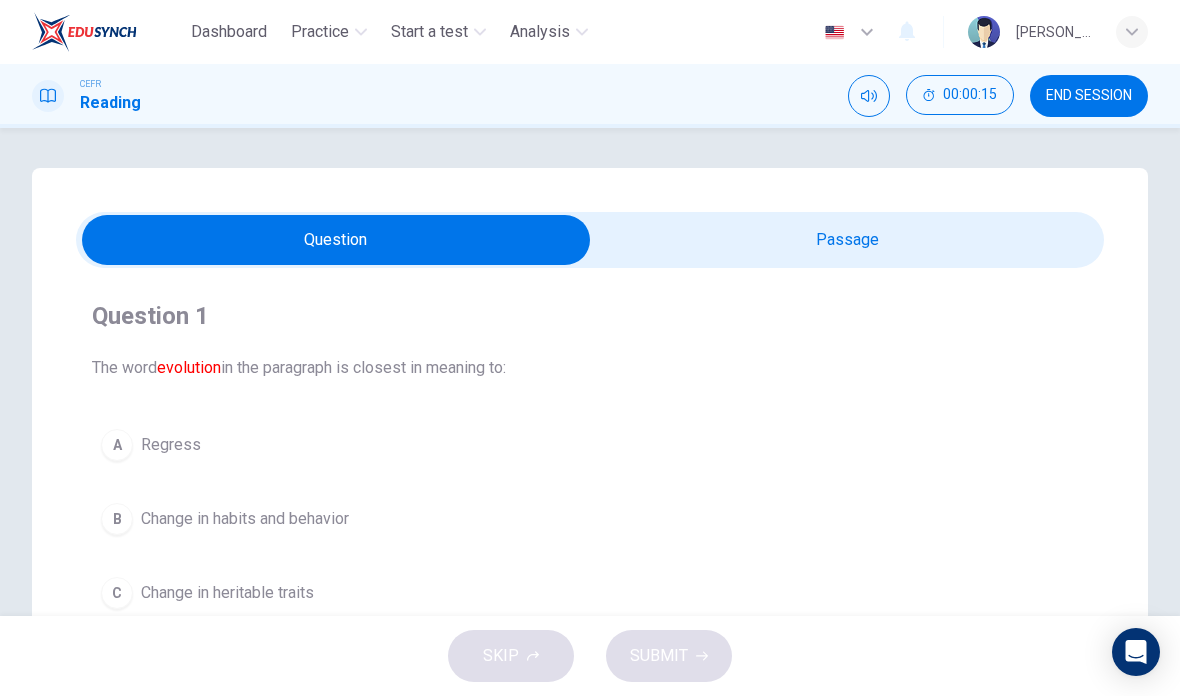 click on "Practice" at bounding box center [329, 32] 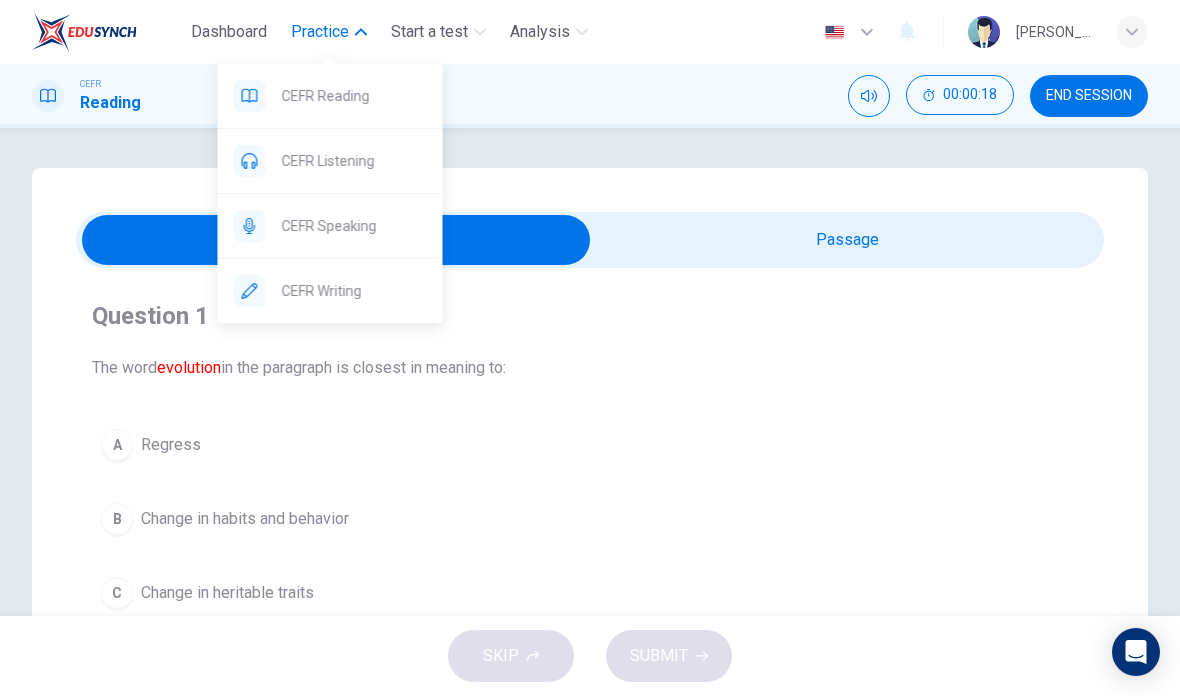 click on "END SESSION" at bounding box center (1089, 96) 